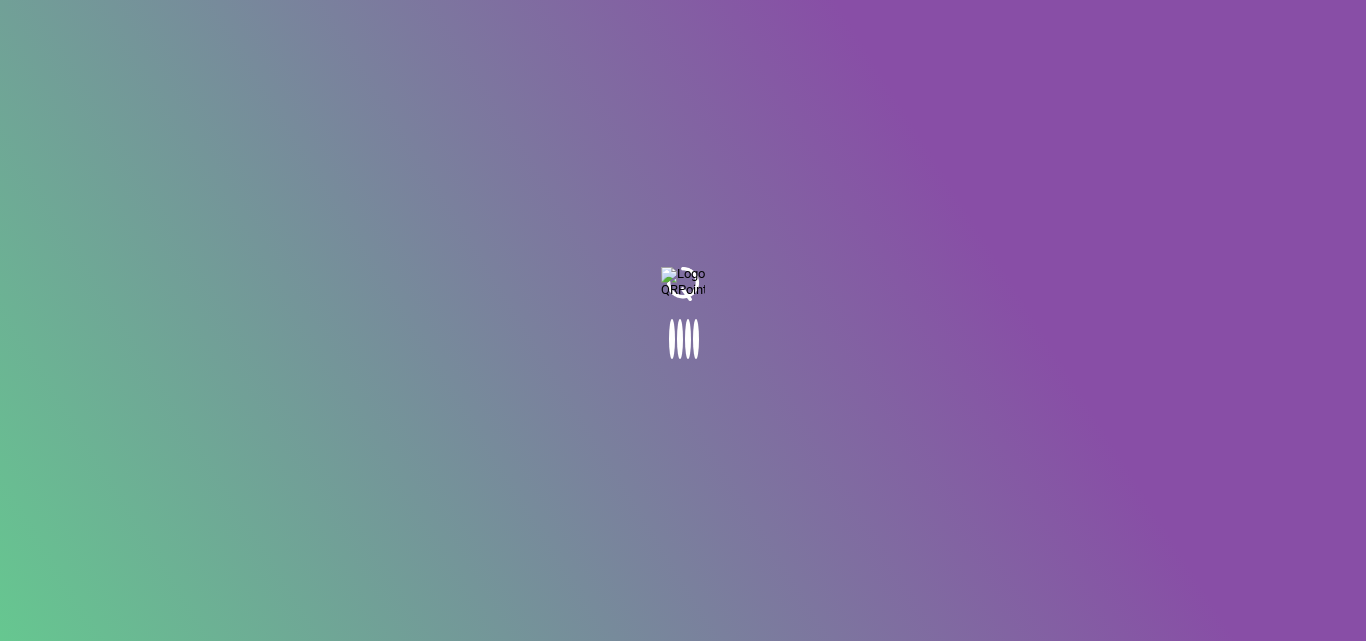 scroll, scrollTop: 0, scrollLeft: 0, axis: both 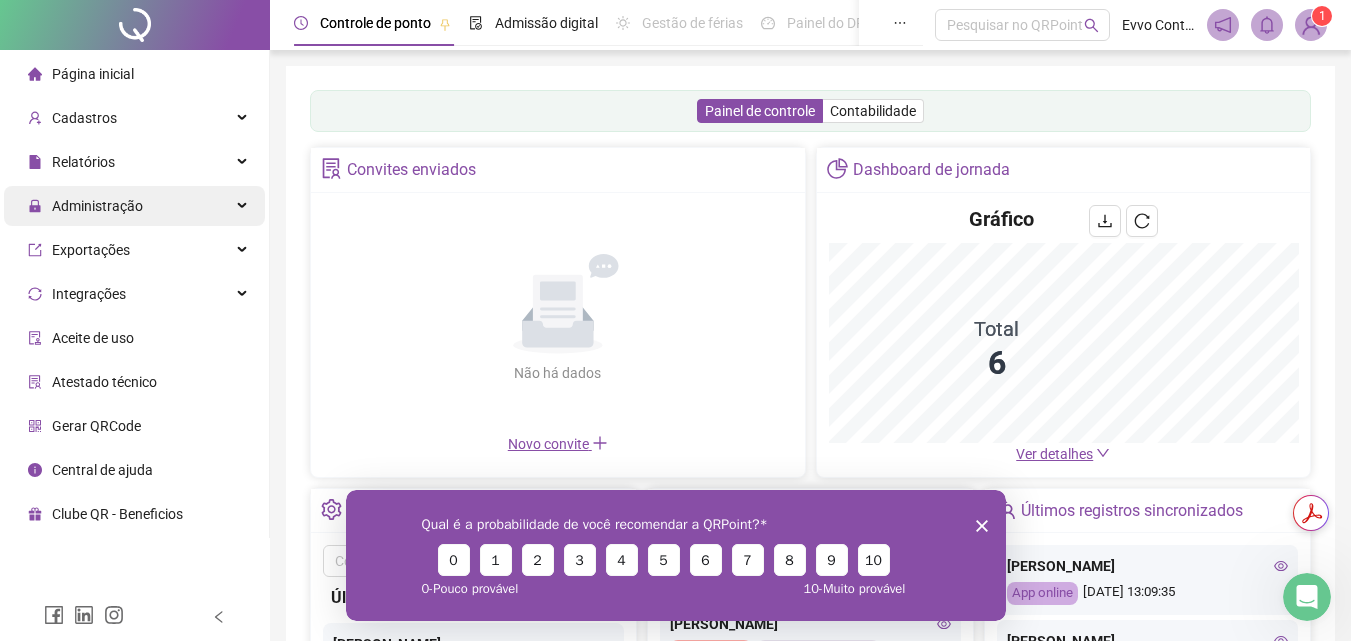 click on "Administração" at bounding box center (97, 206) 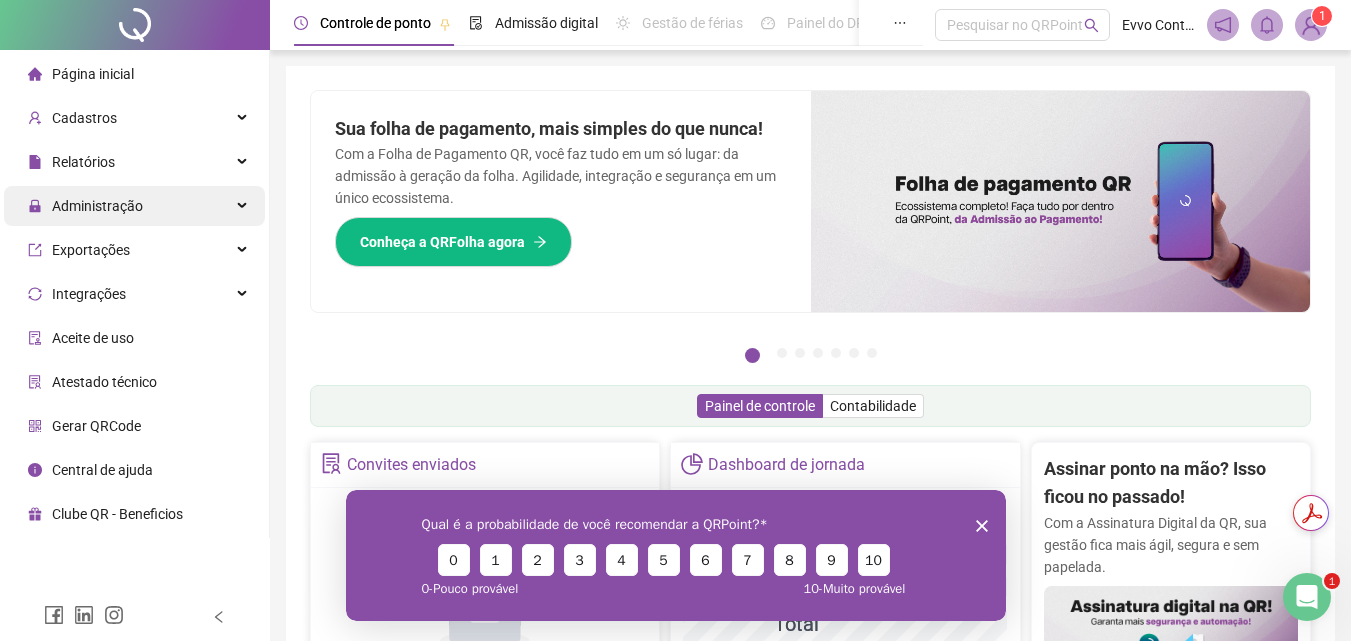 click on "Administração" at bounding box center [134, 206] 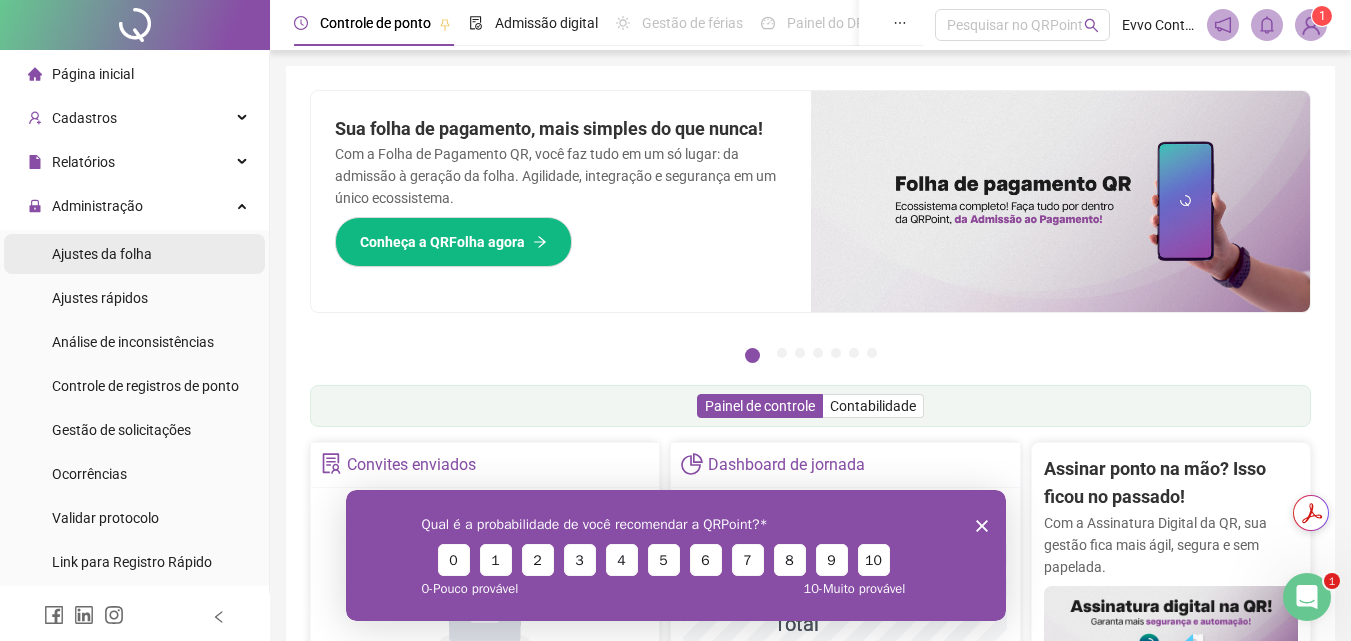click on "Ajustes da folha" at bounding box center (102, 254) 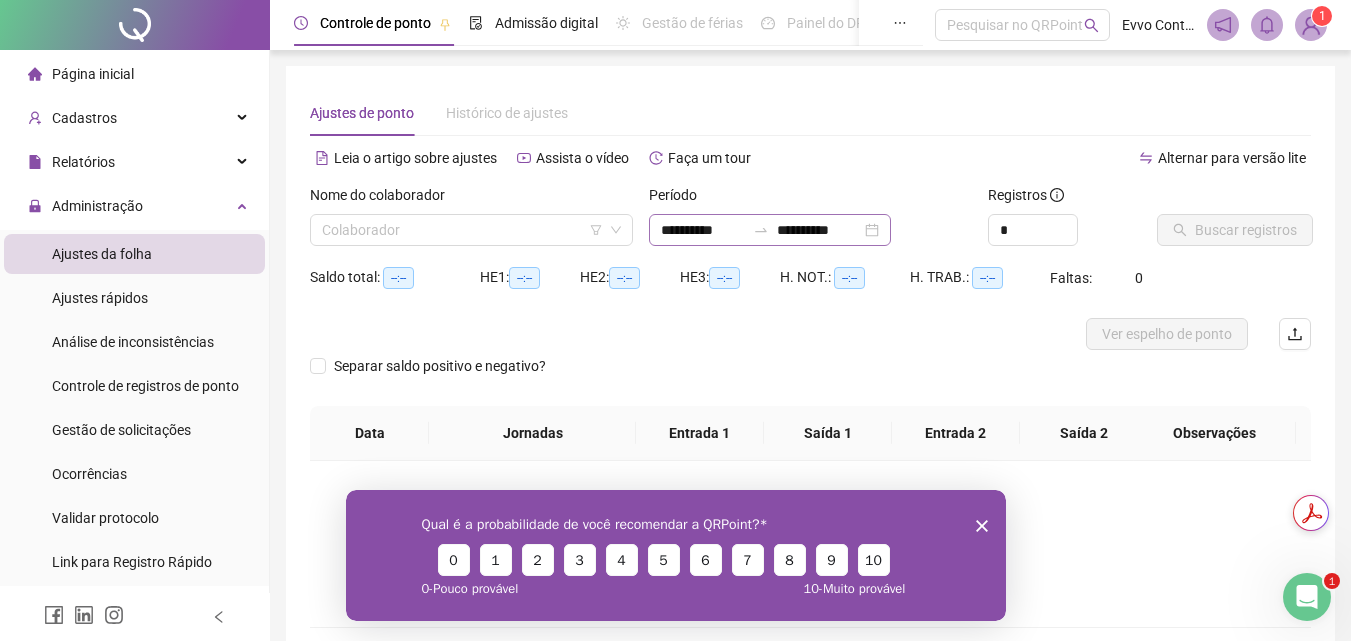 type on "**********" 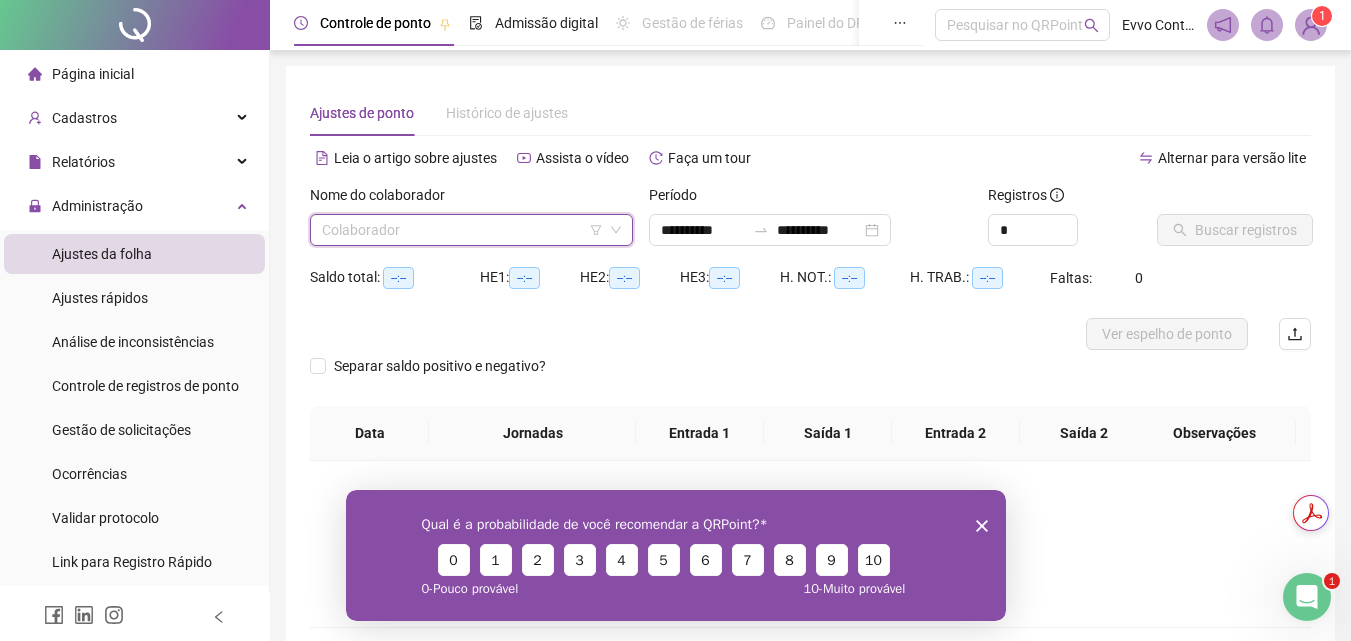 click at bounding box center [465, 230] 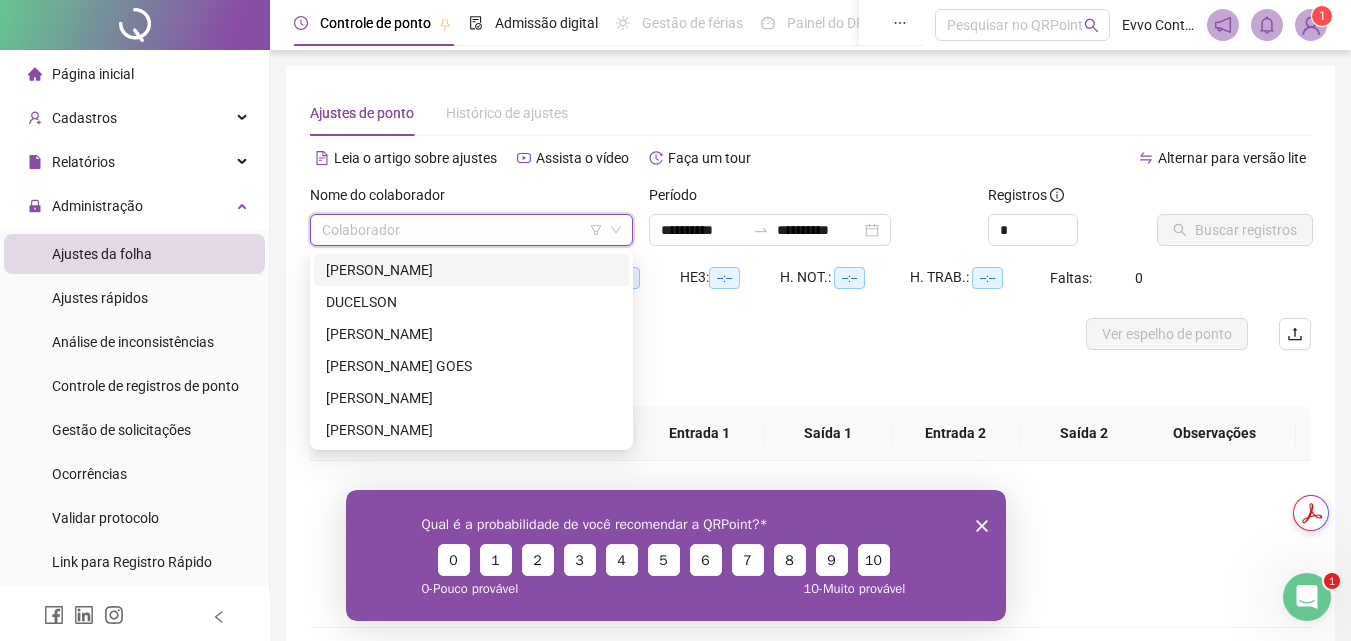 drag, startPoint x: 452, startPoint y: 270, endPoint x: 478, endPoint y: 265, distance: 26.476404 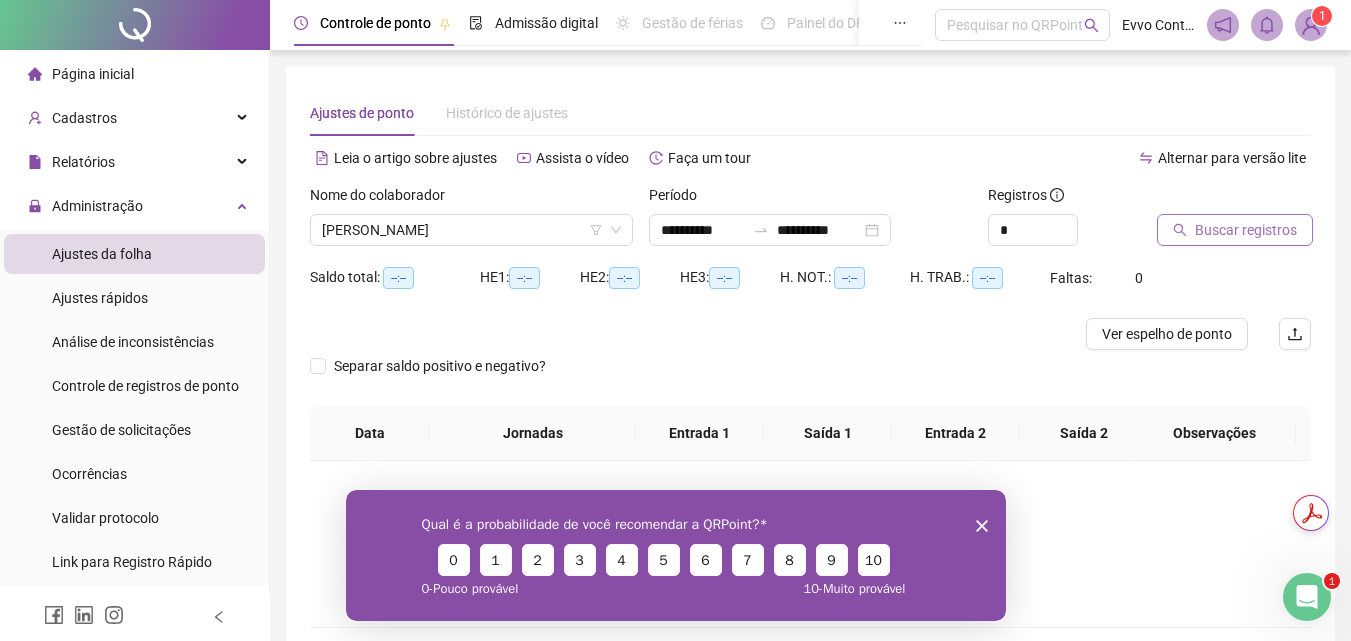 click on "Buscar registros" at bounding box center [1246, 230] 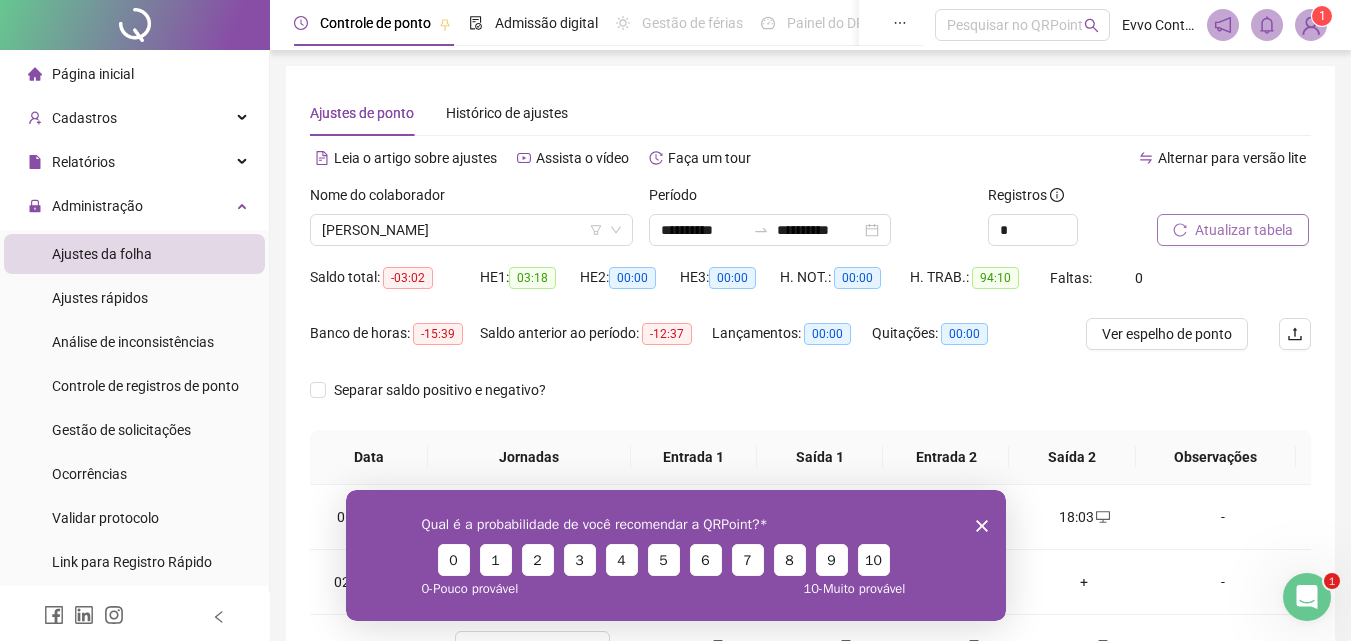 click 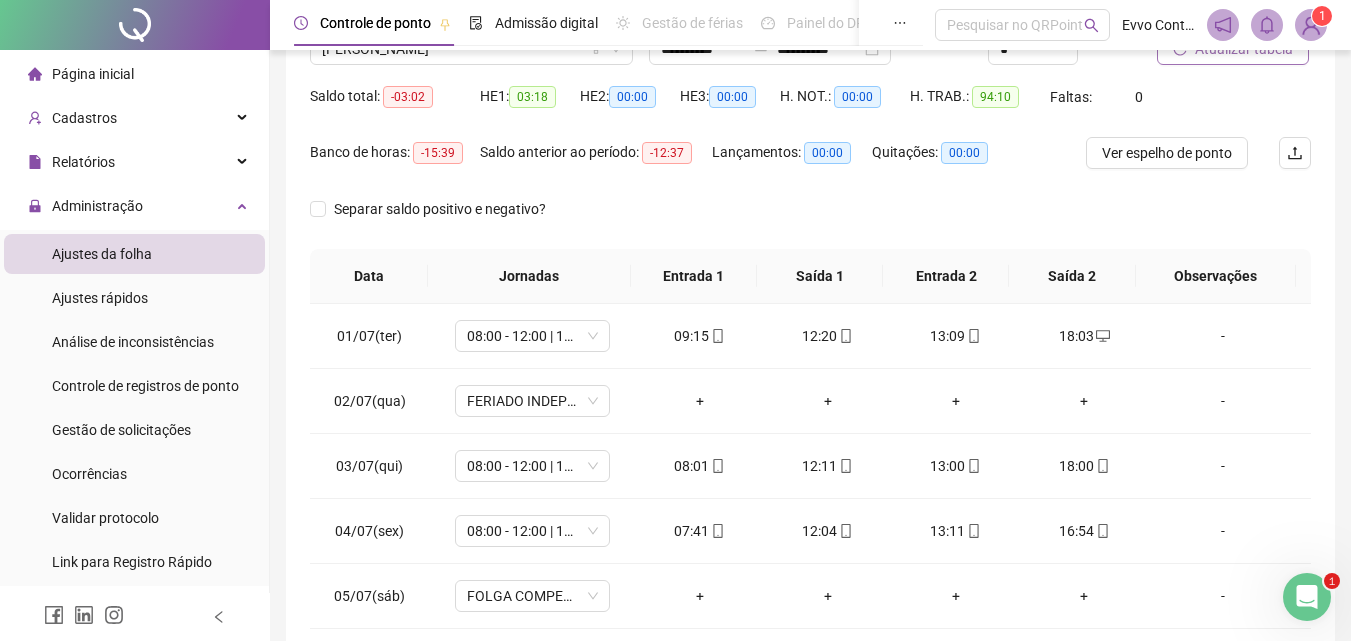 scroll, scrollTop: 200, scrollLeft: 0, axis: vertical 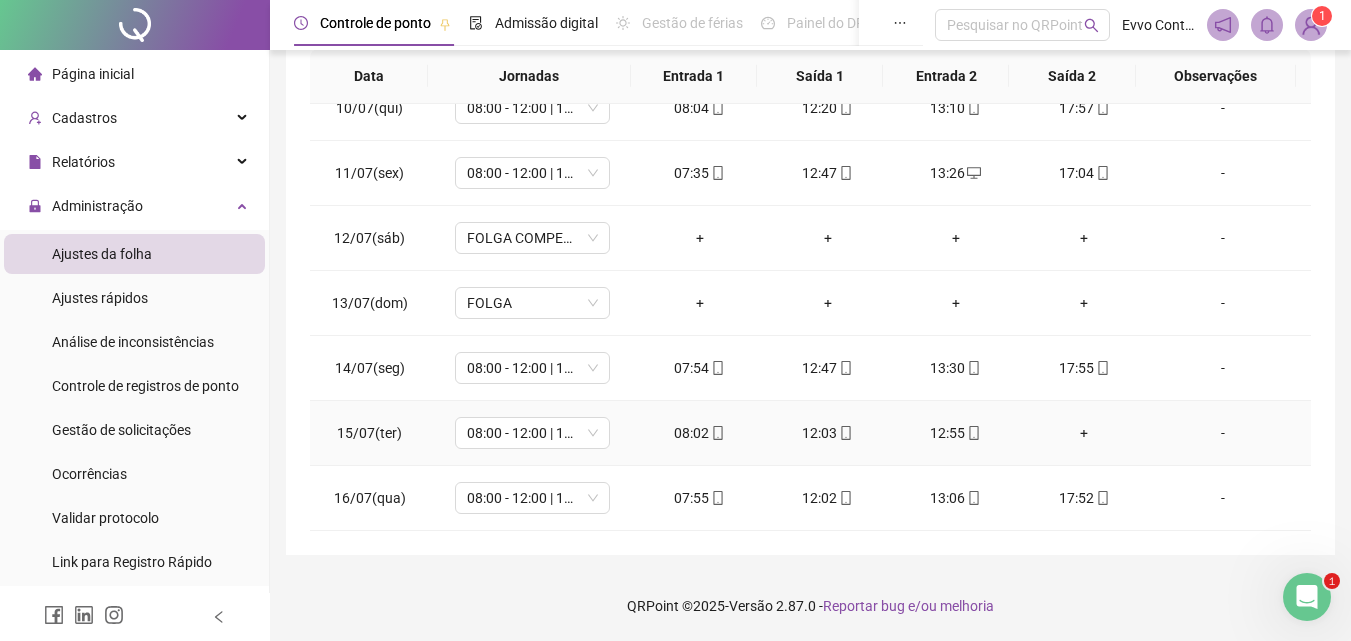 click on "+" at bounding box center [1084, 433] 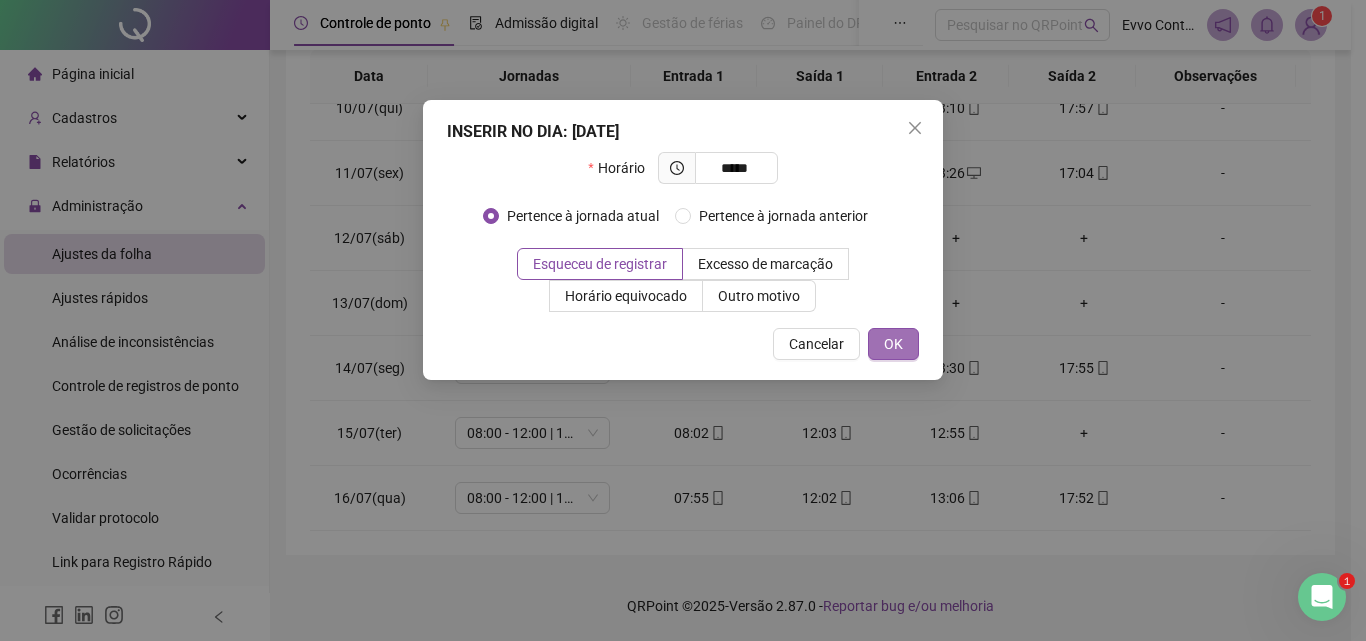 type on "*****" 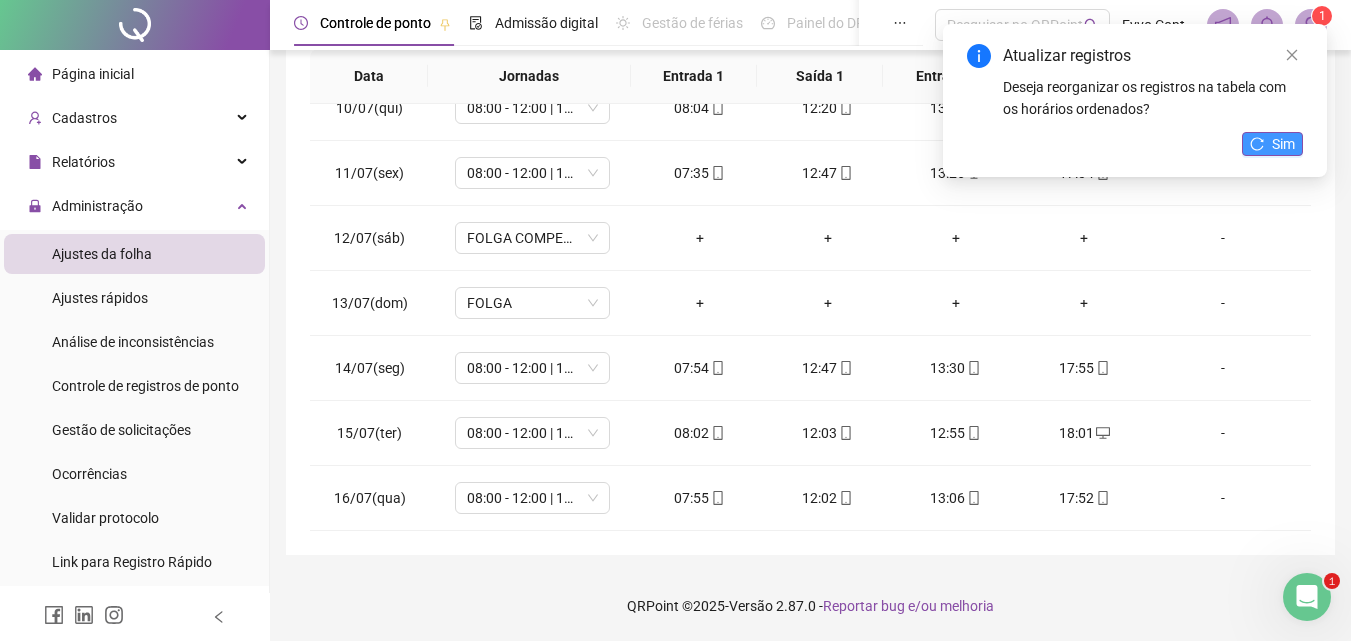 click on "Sim" at bounding box center [1283, 144] 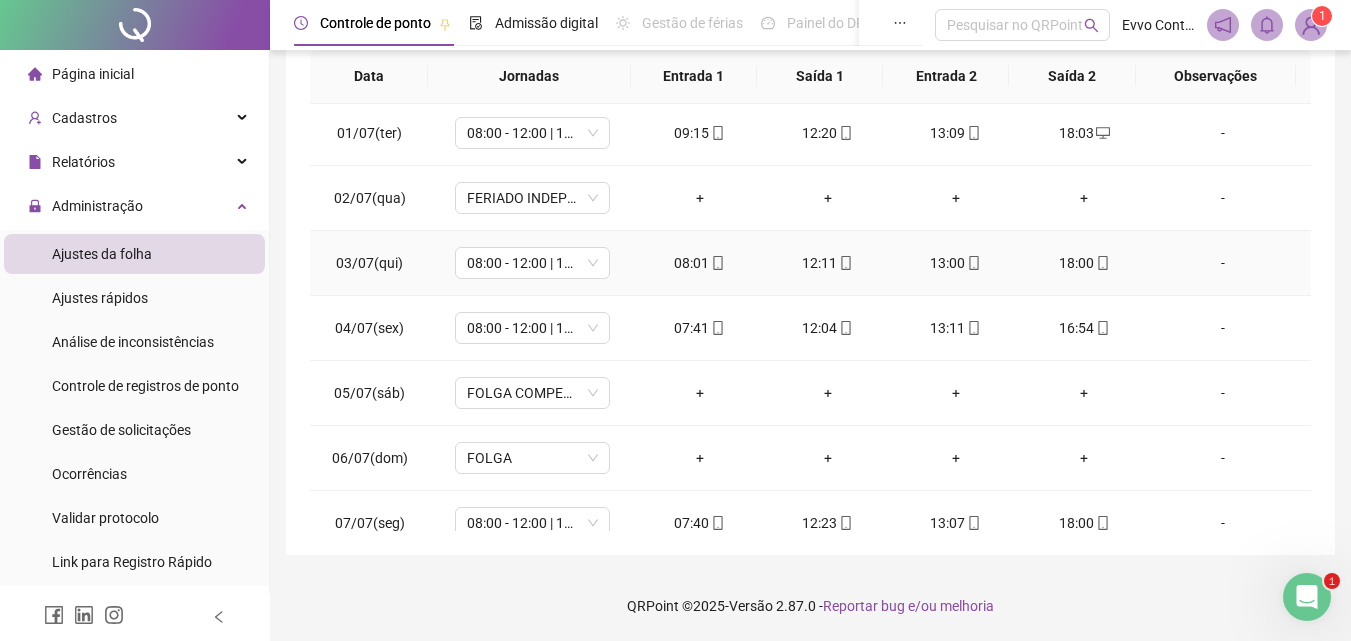 scroll, scrollTop: 0, scrollLeft: 0, axis: both 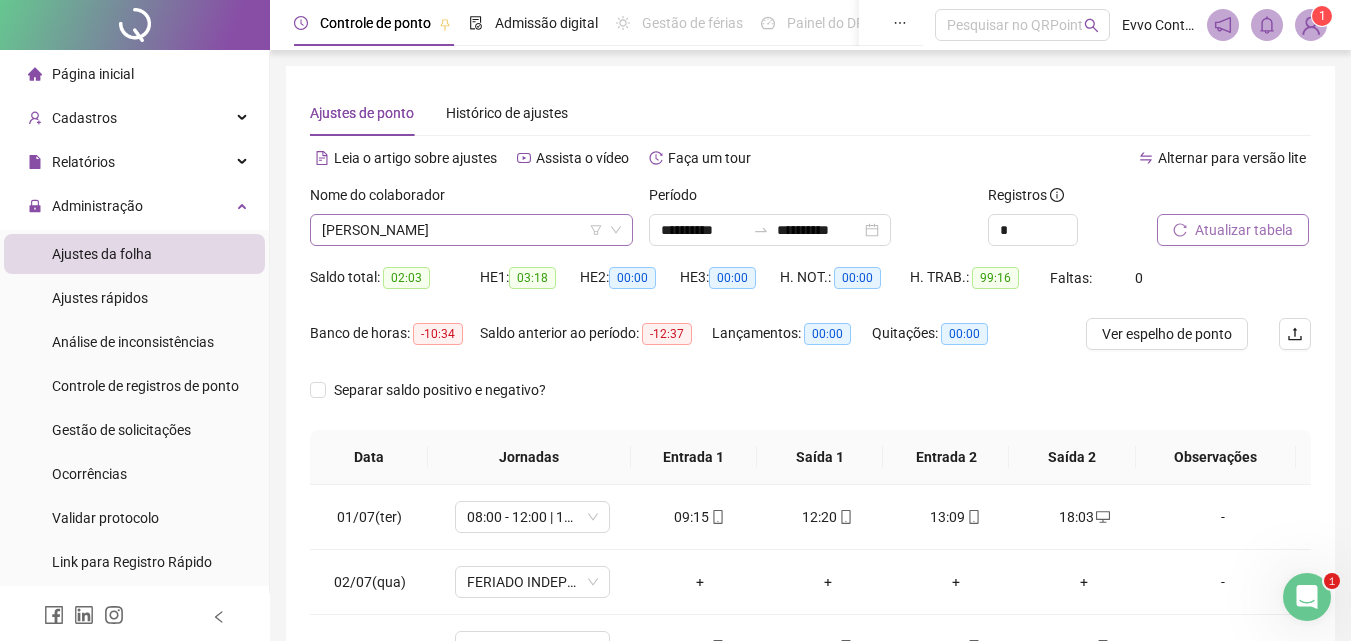 click 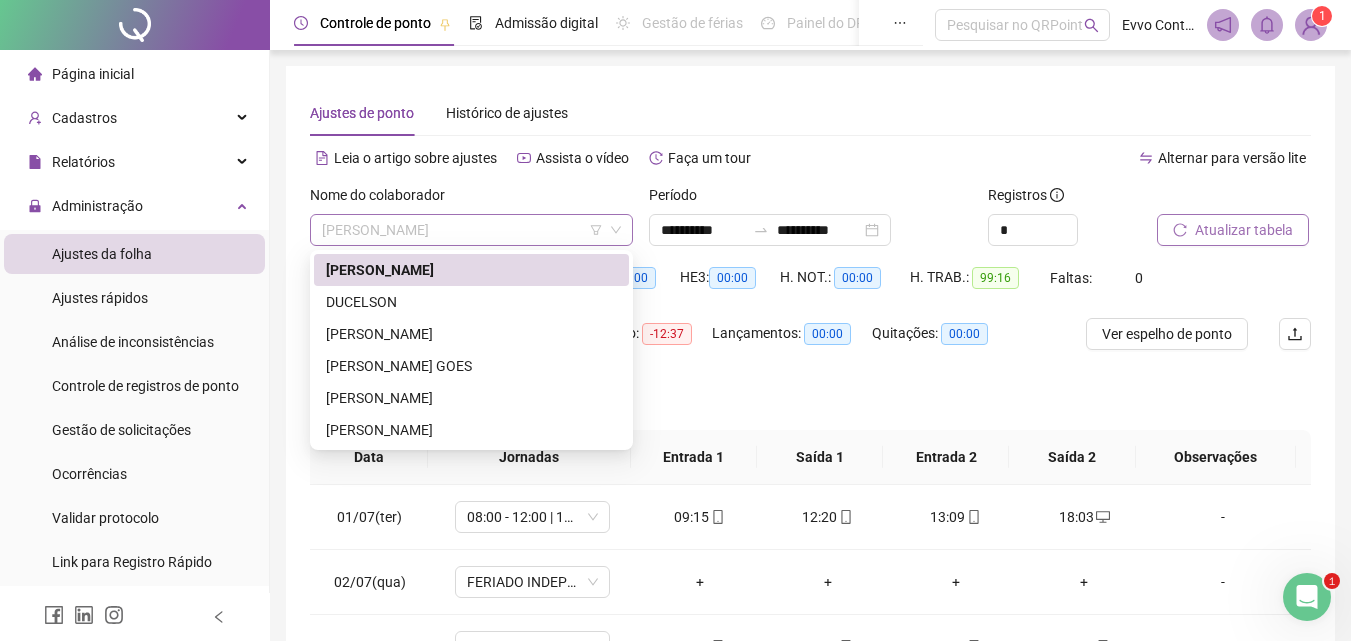 click on "[PERSON_NAME]" at bounding box center (471, 230) 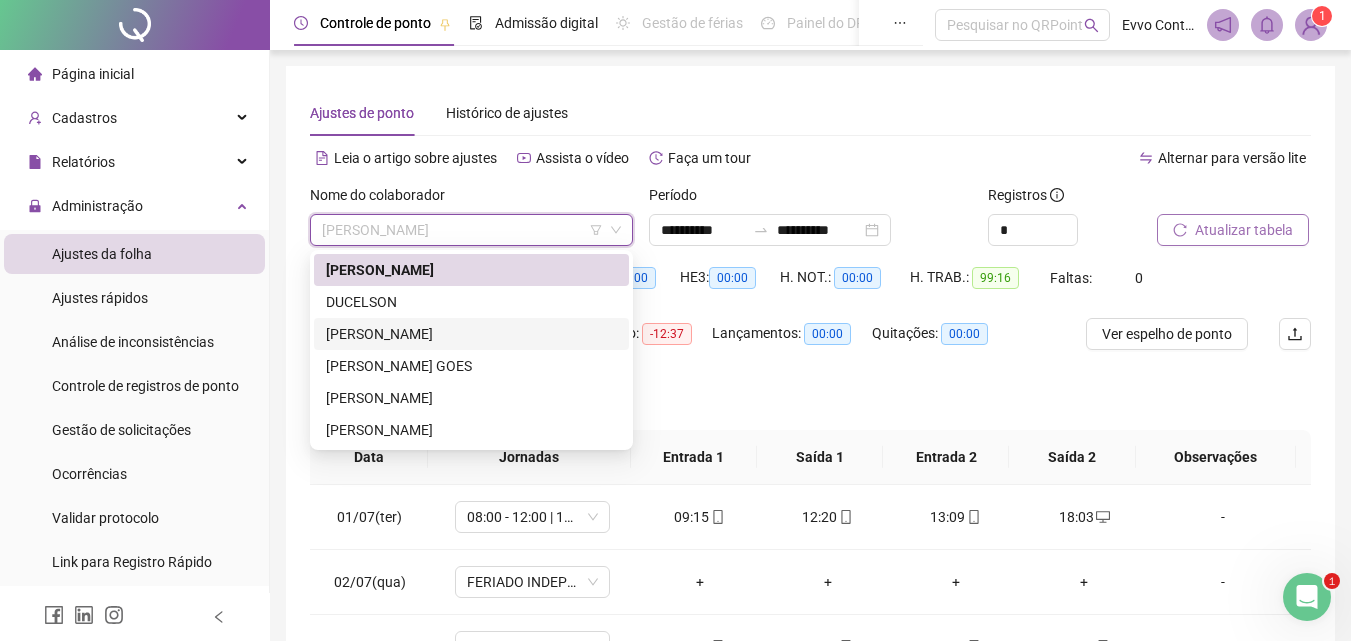 click on "[PERSON_NAME]" at bounding box center (471, 334) 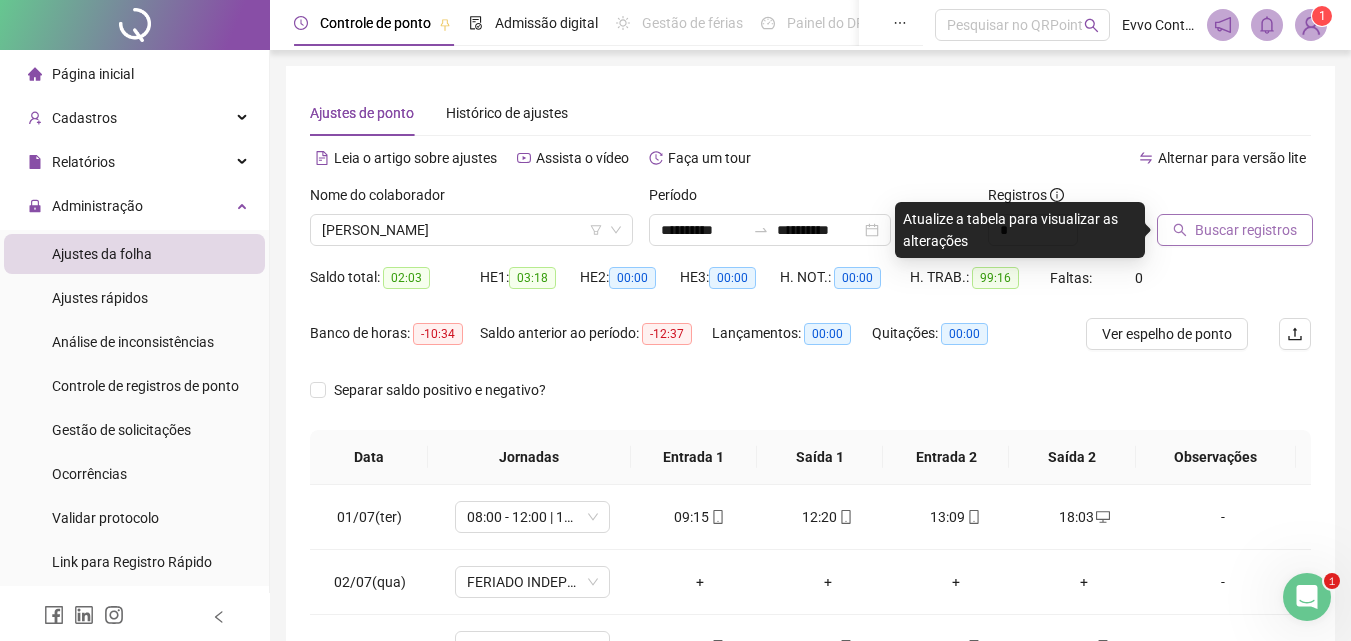 click on "Buscar registros" at bounding box center [1246, 230] 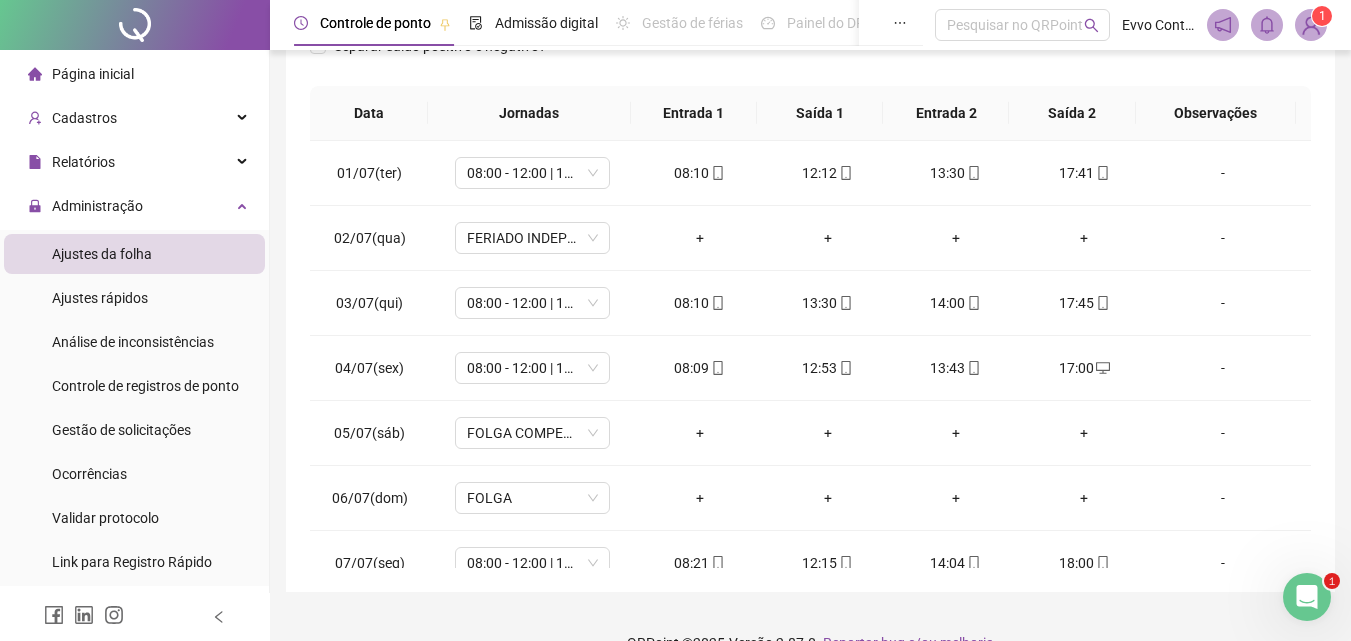 scroll, scrollTop: 381, scrollLeft: 0, axis: vertical 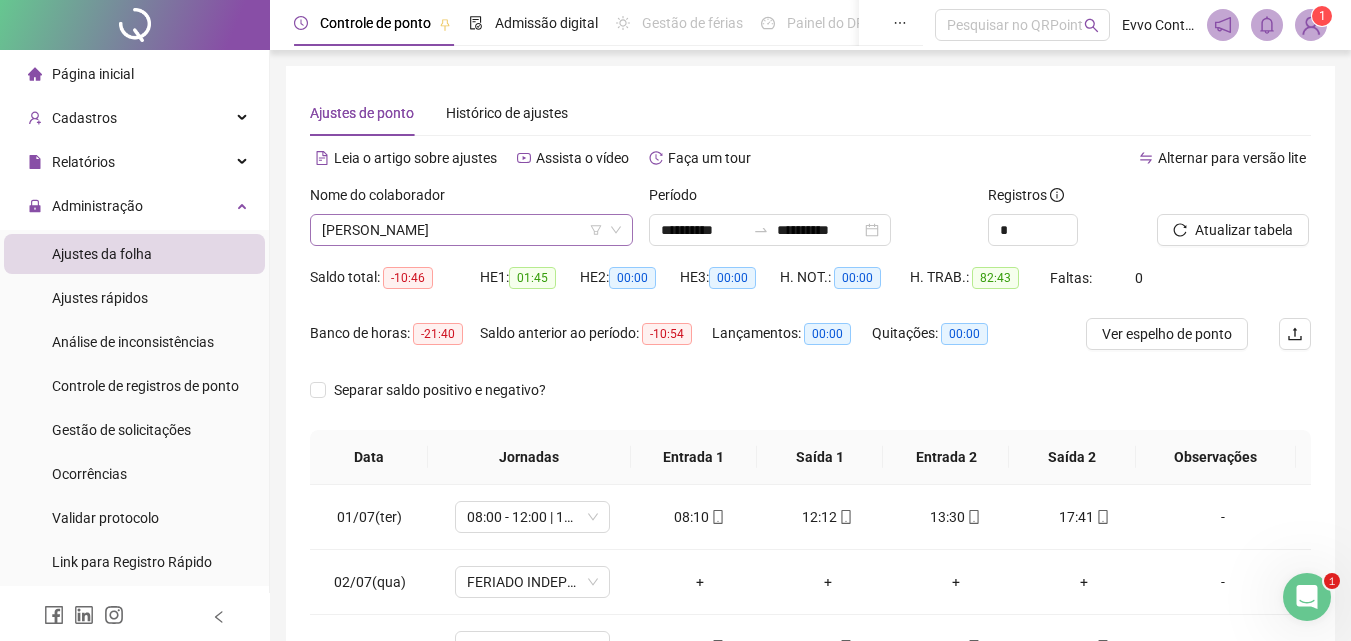 click on "[PERSON_NAME]" at bounding box center (471, 230) 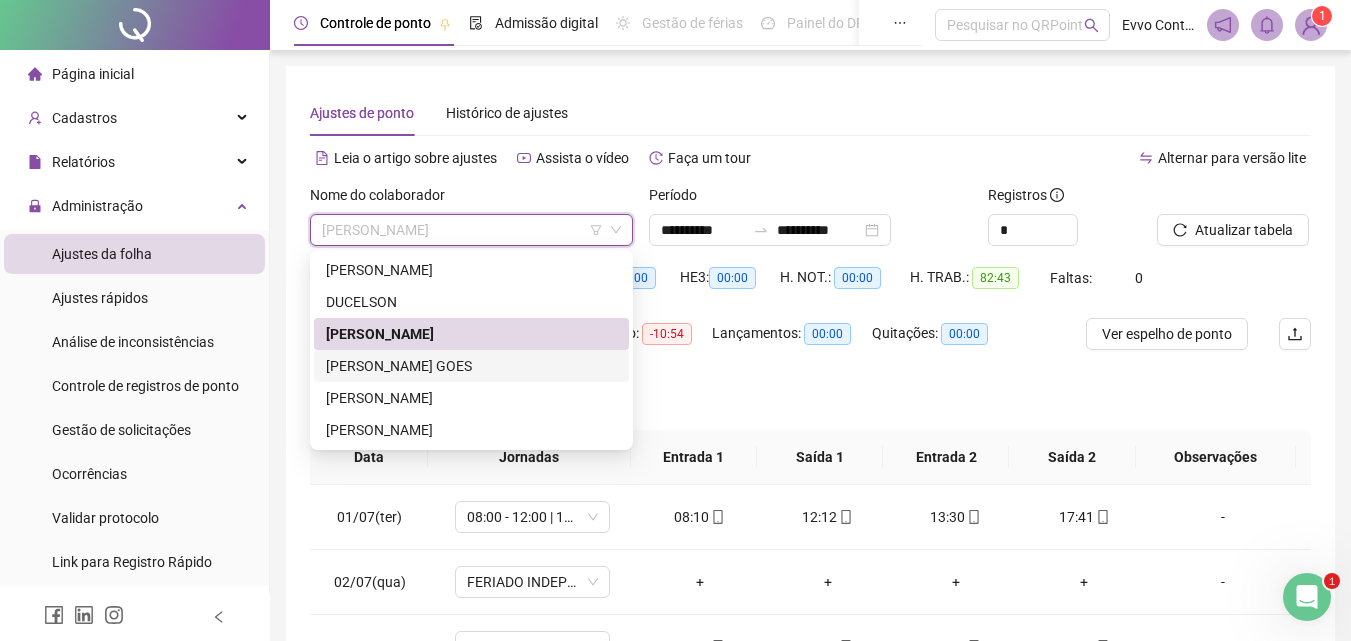 click on "[PERSON_NAME] GOES" at bounding box center (471, 366) 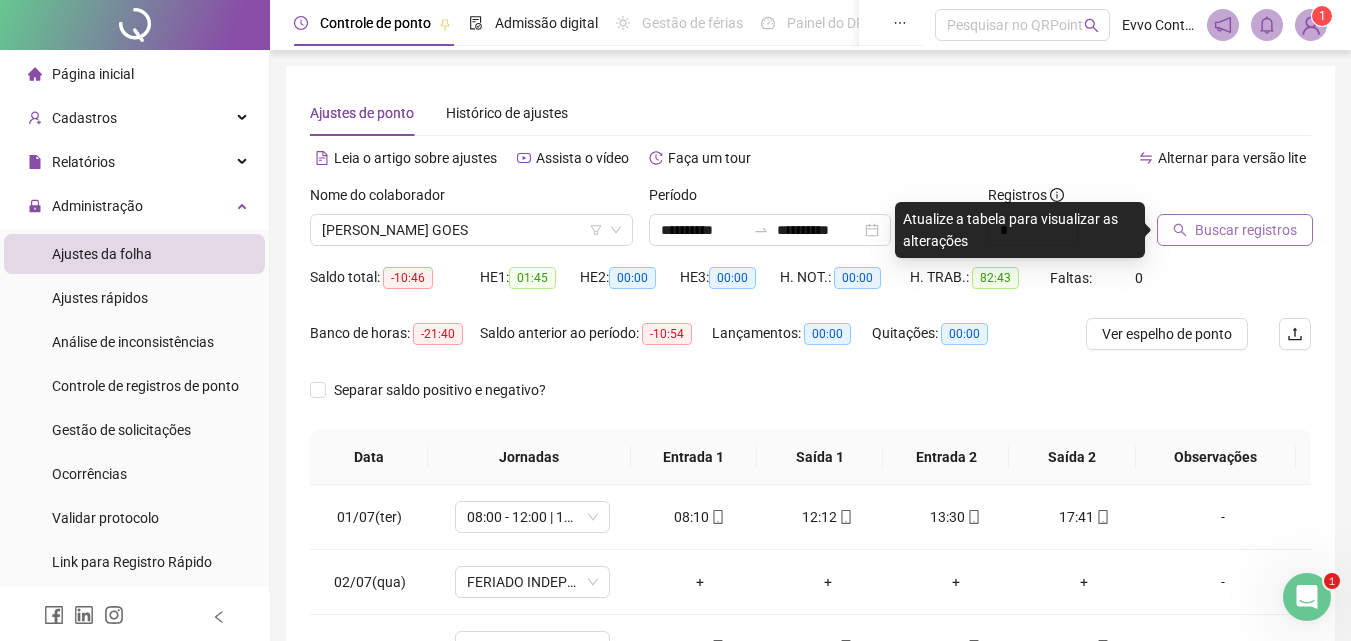 click on "Buscar registros" at bounding box center (1246, 230) 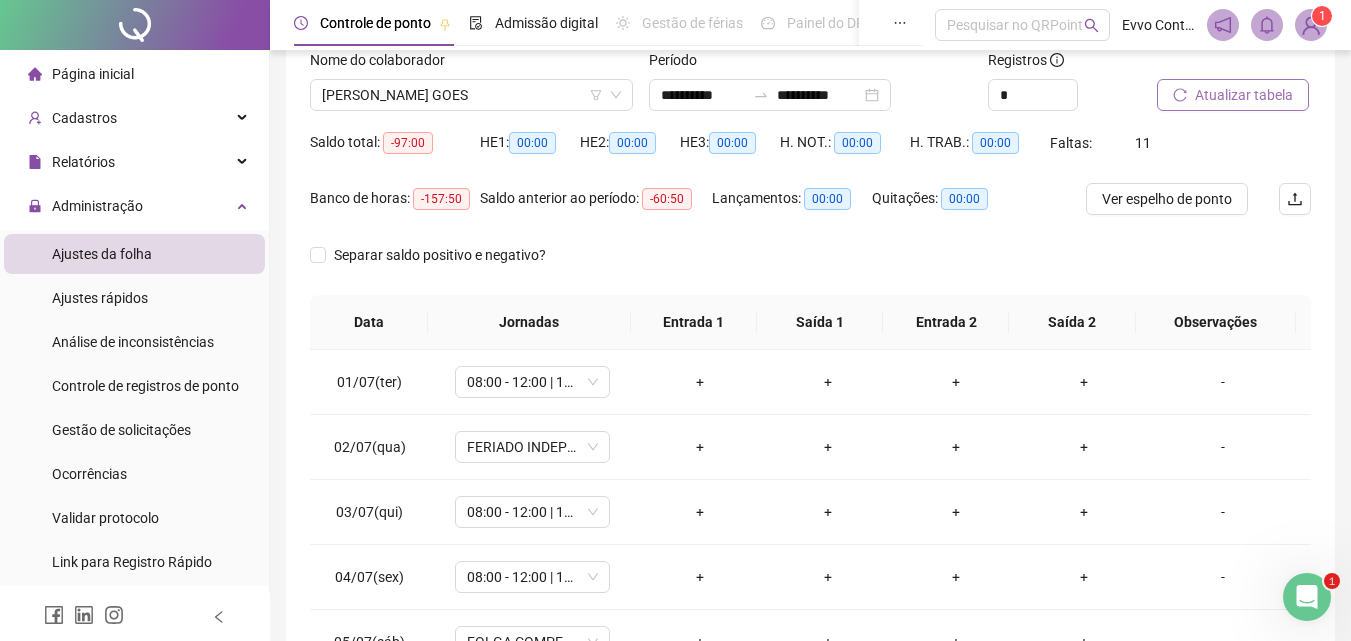 scroll, scrollTop: 200, scrollLeft: 0, axis: vertical 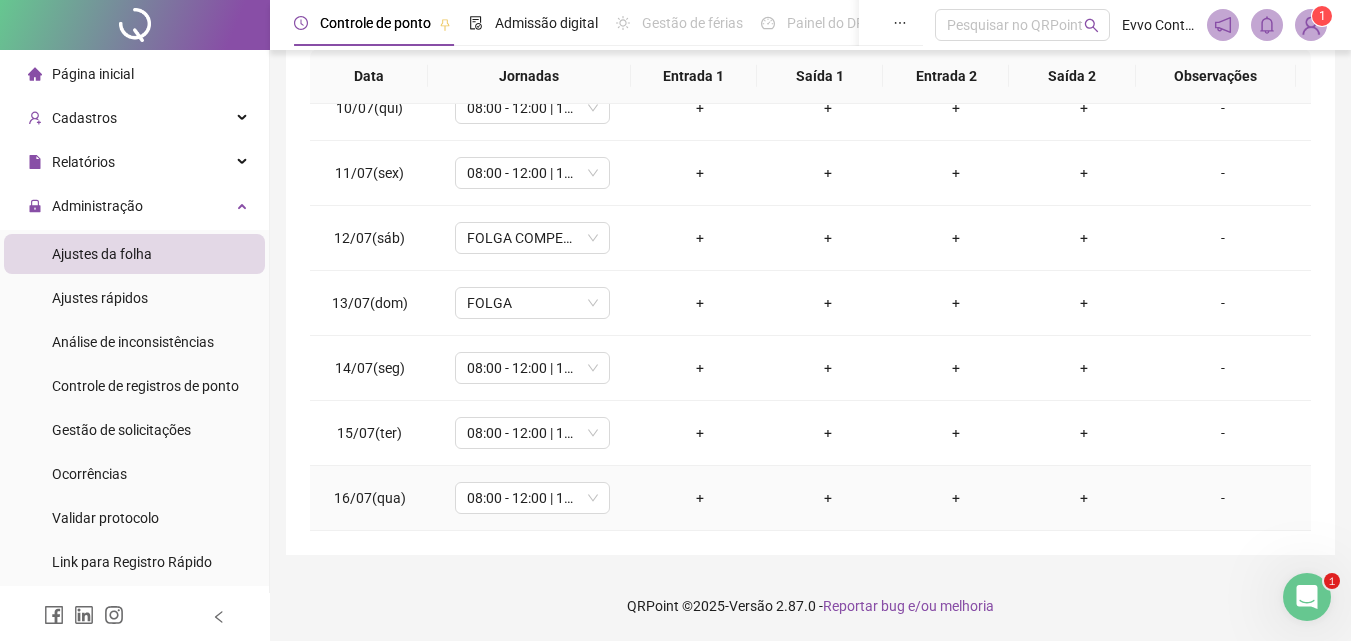 click on "+" at bounding box center [700, 498] 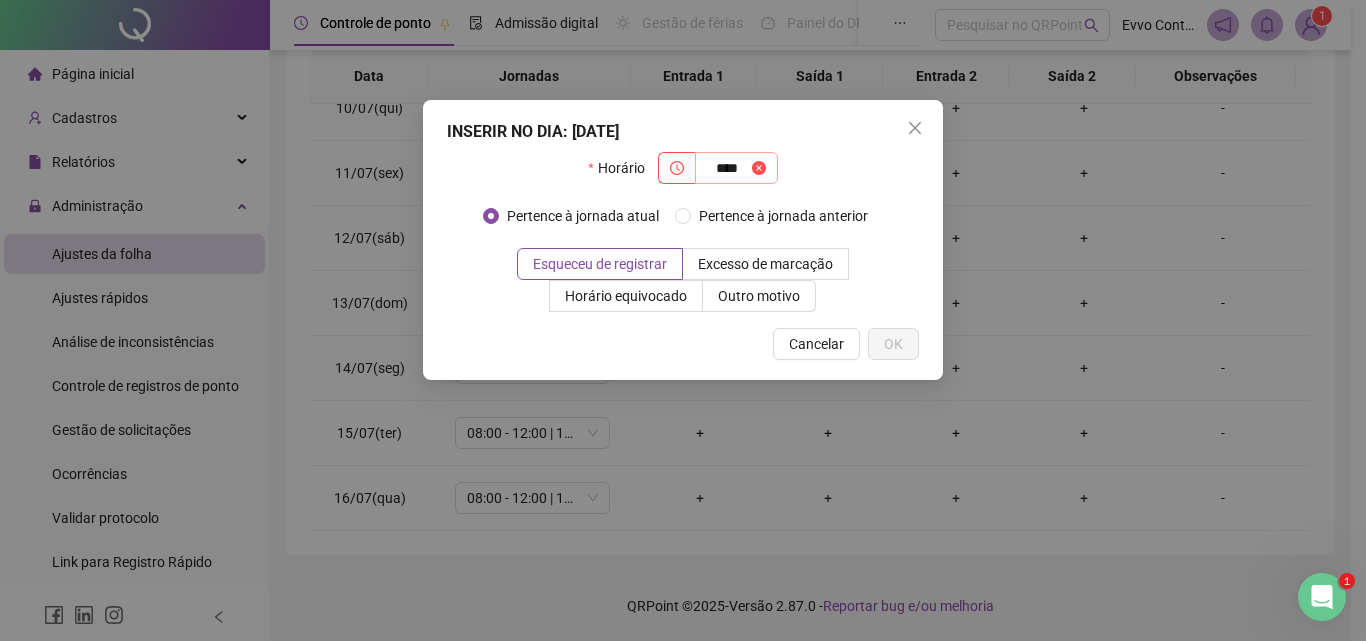 click at bounding box center [759, 168] 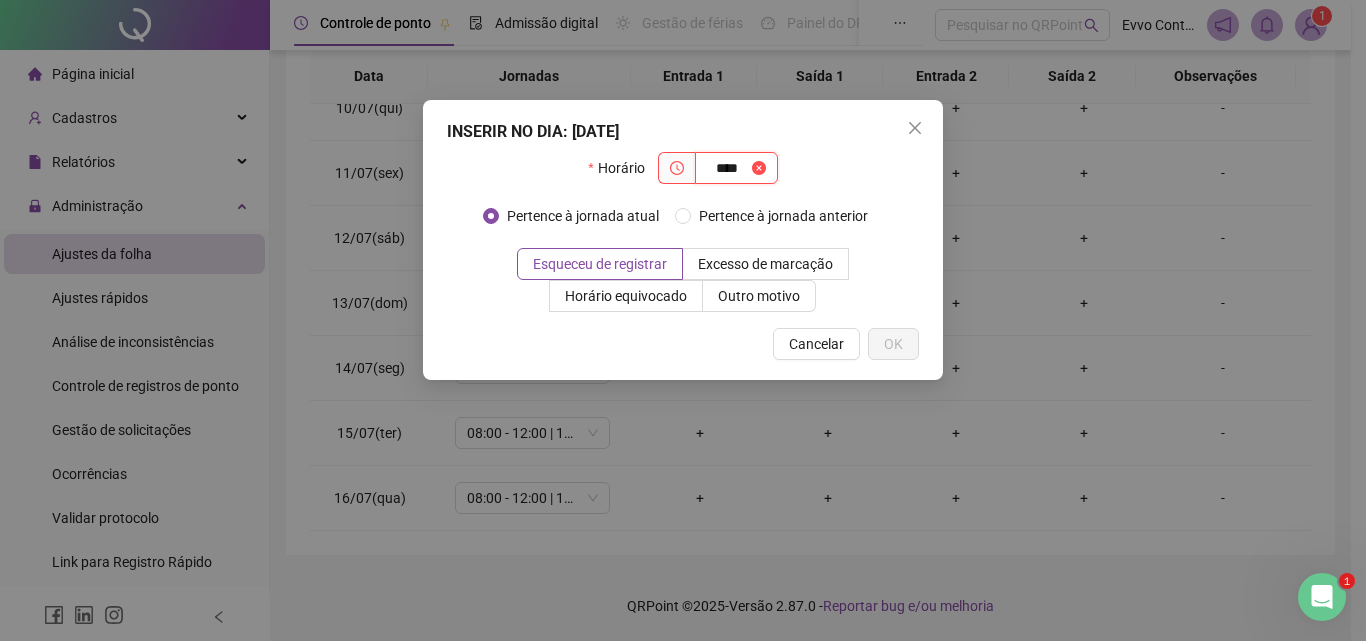 drag, startPoint x: 747, startPoint y: 164, endPoint x: 685, endPoint y: 168, distance: 62.1289 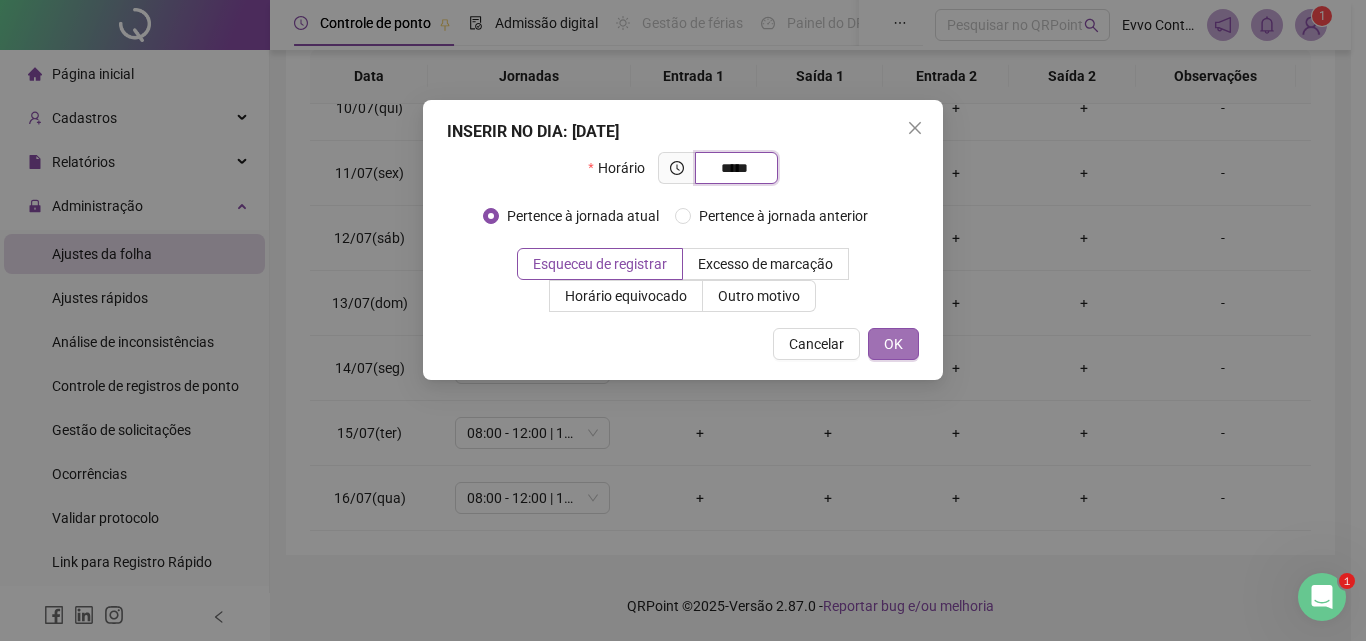 type on "*****" 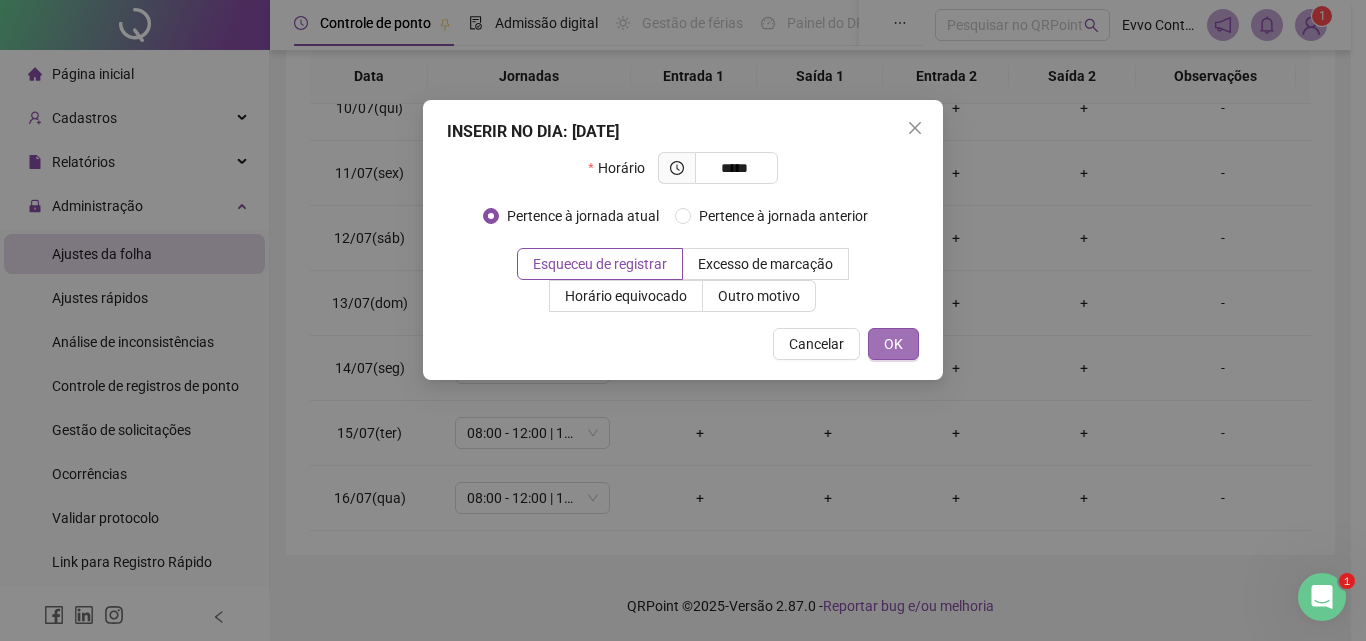 click on "OK" at bounding box center [893, 344] 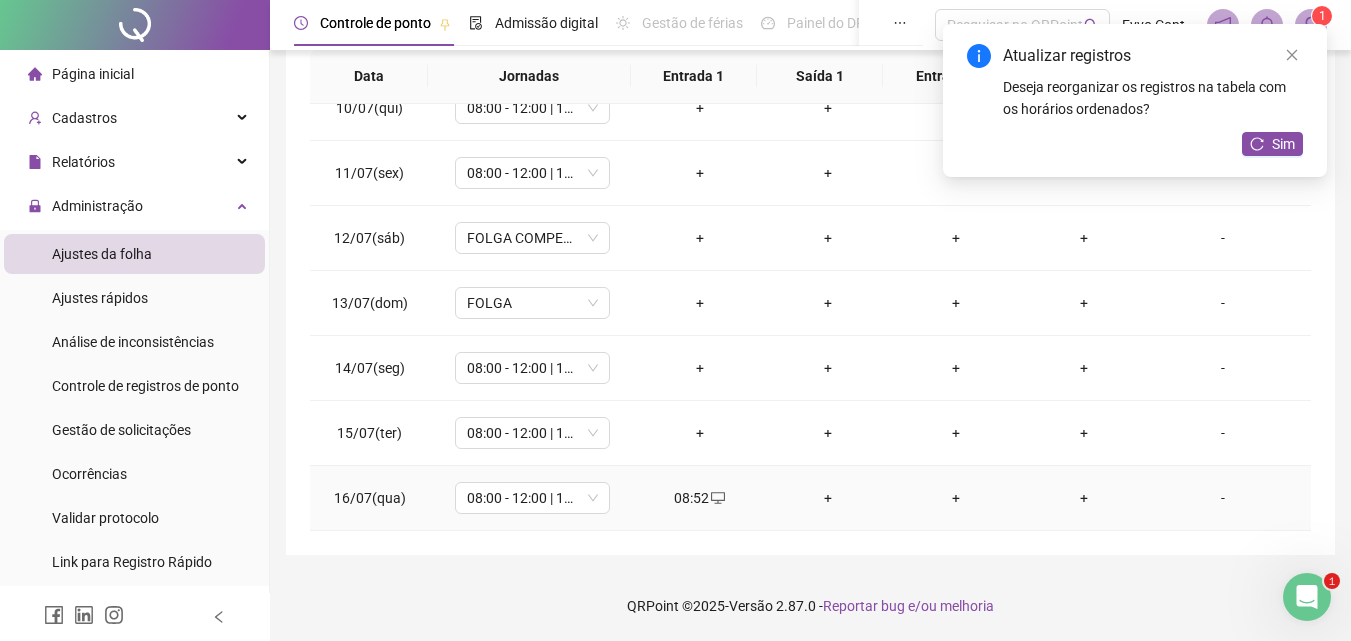click on "+" at bounding box center (828, 498) 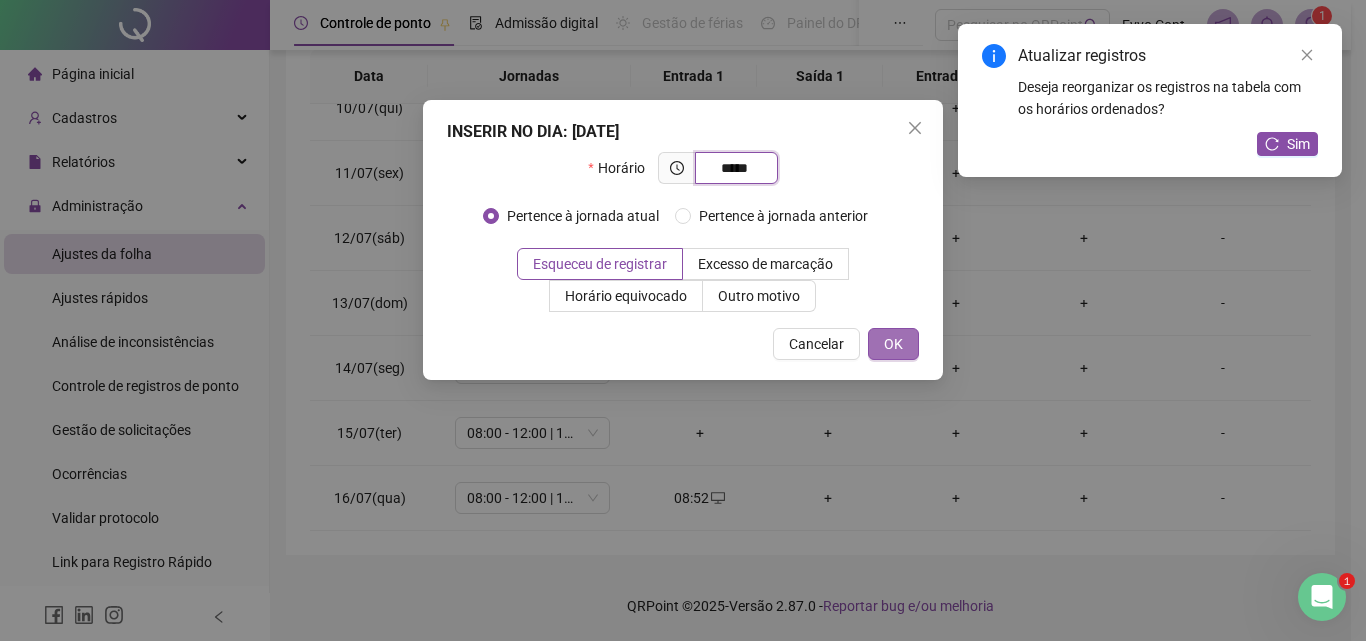 type on "*****" 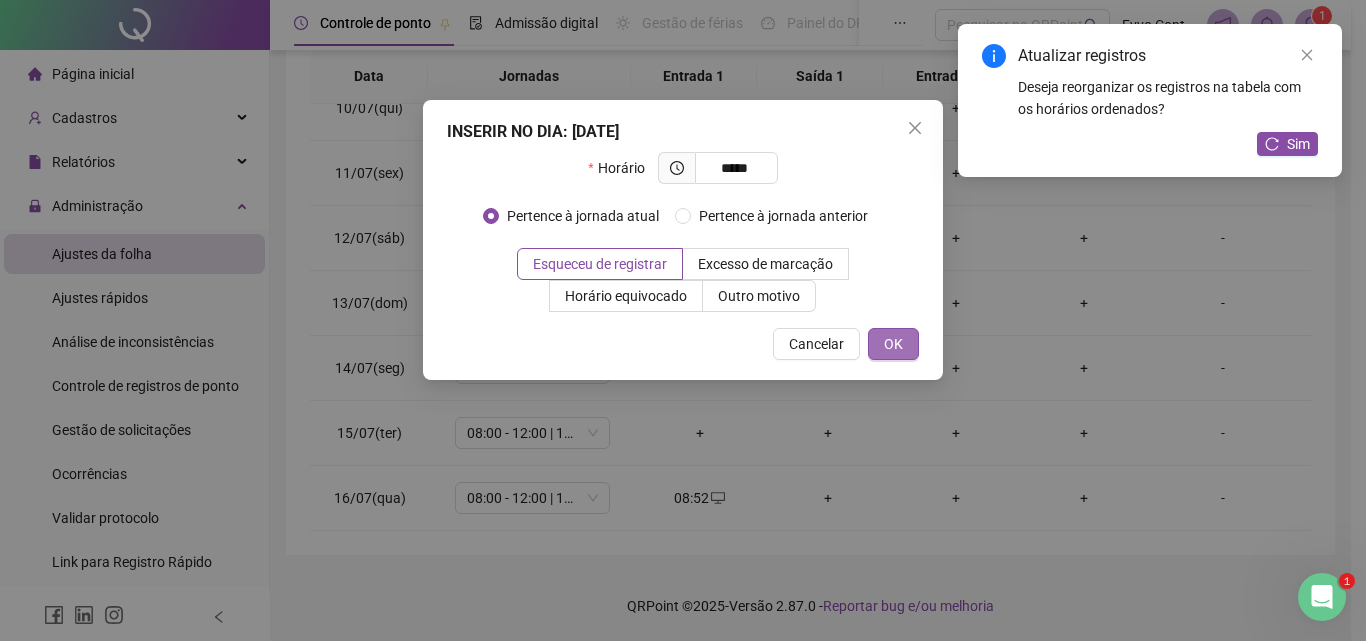 click on "OK" at bounding box center (893, 344) 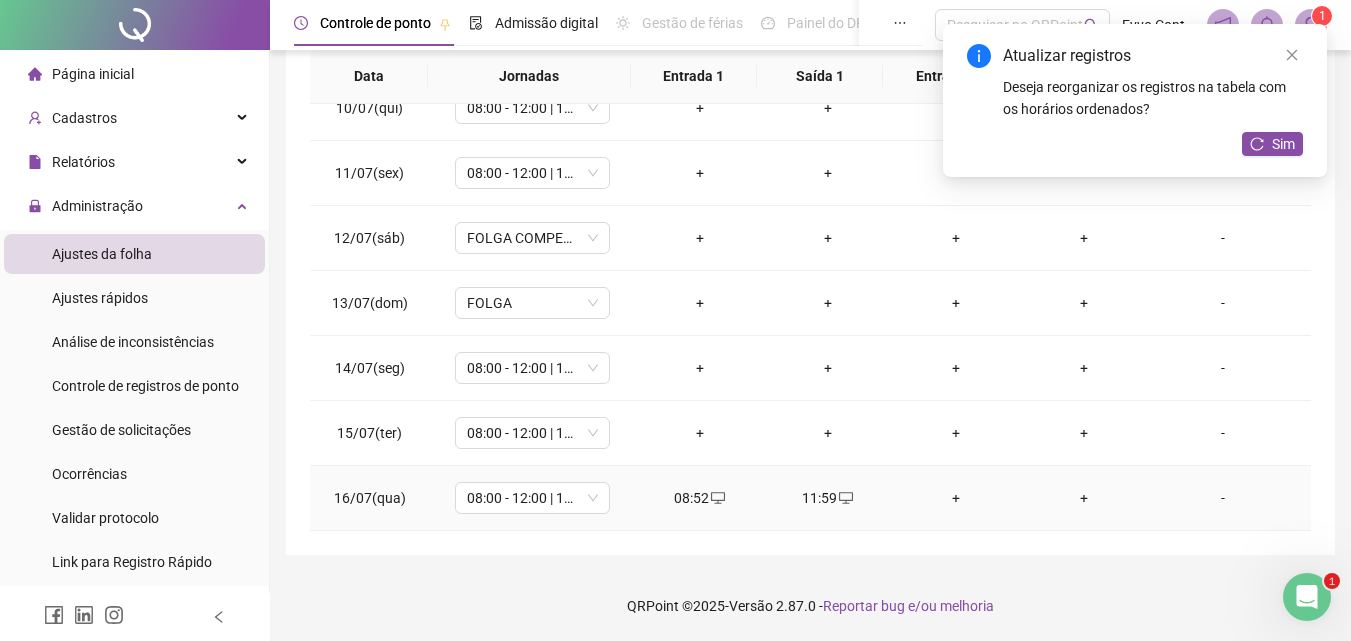 click on "+" at bounding box center [956, 498] 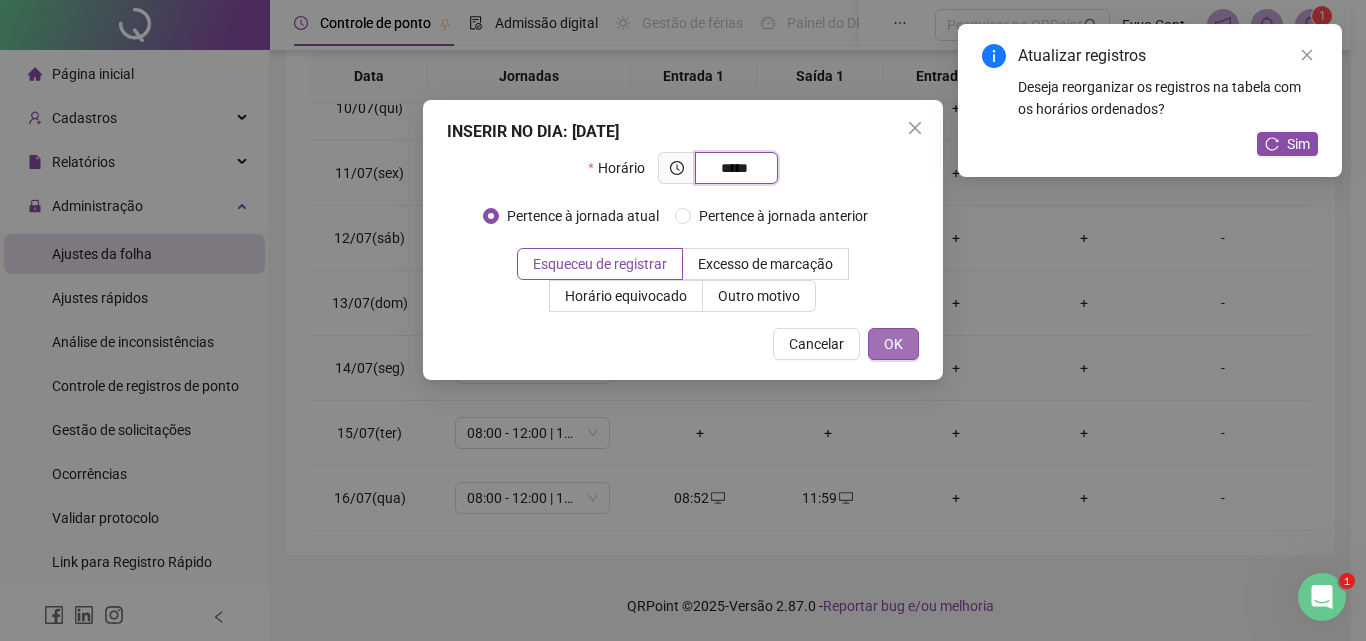 type on "*****" 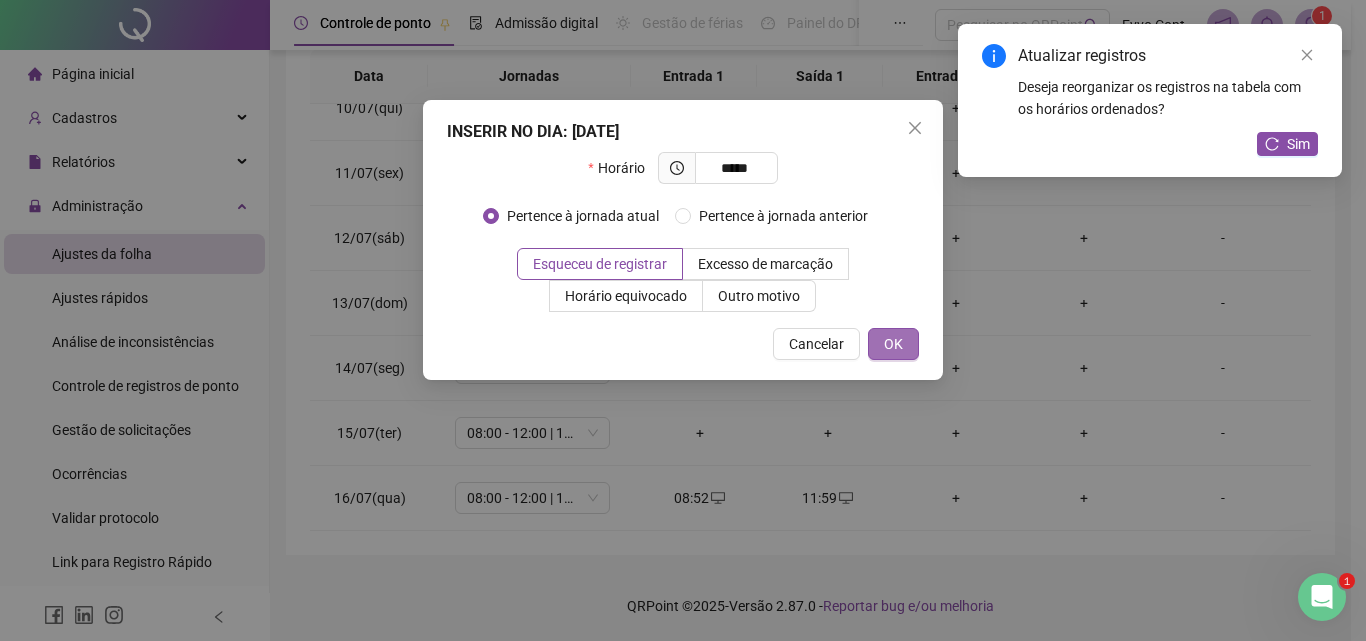 click on "OK" at bounding box center (893, 344) 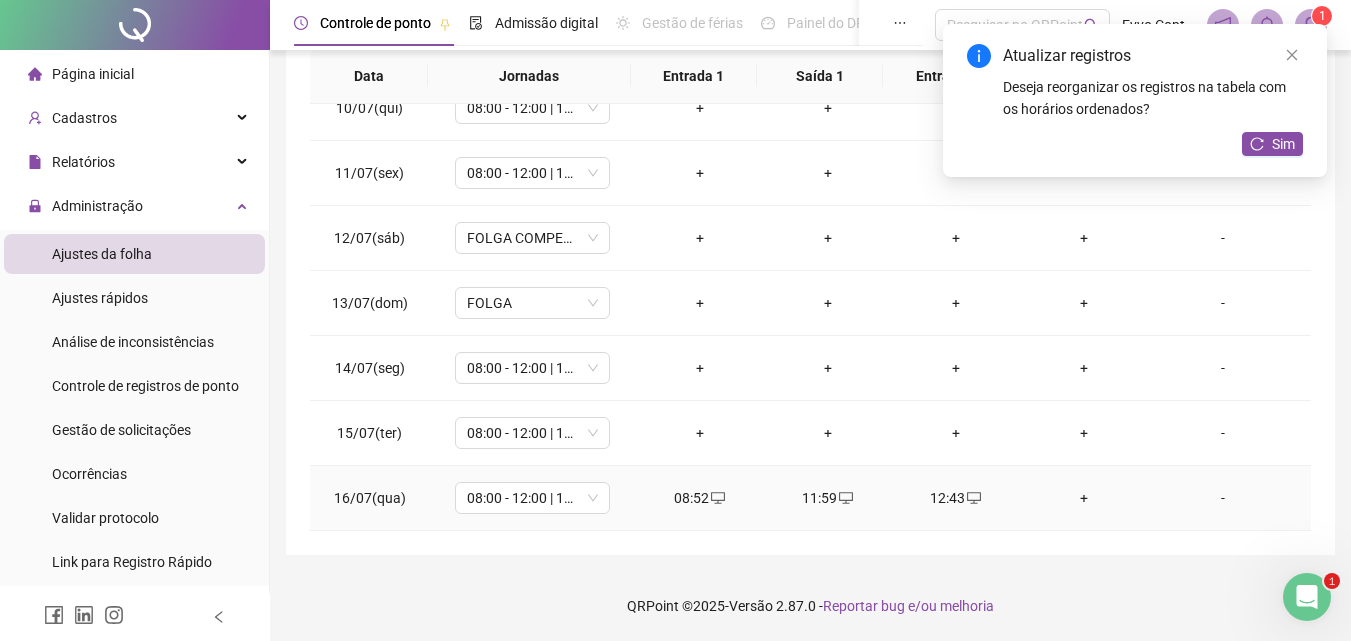 click on "+" at bounding box center [1084, 498] 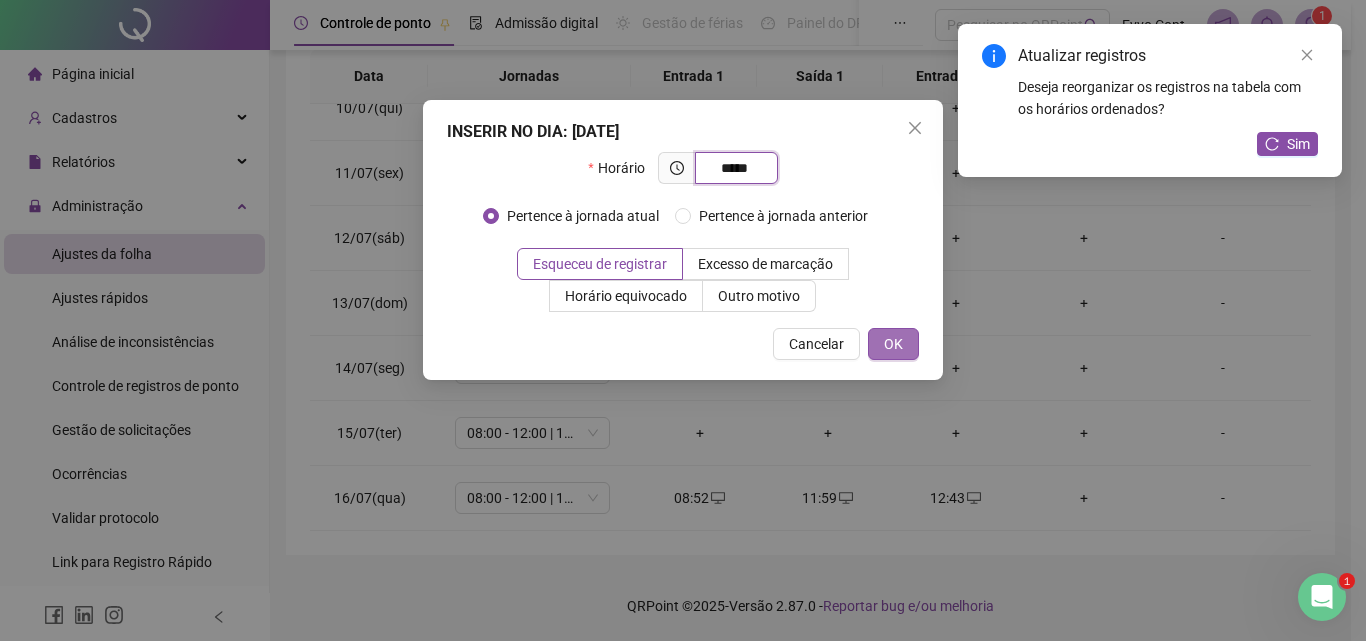 type on "*****" 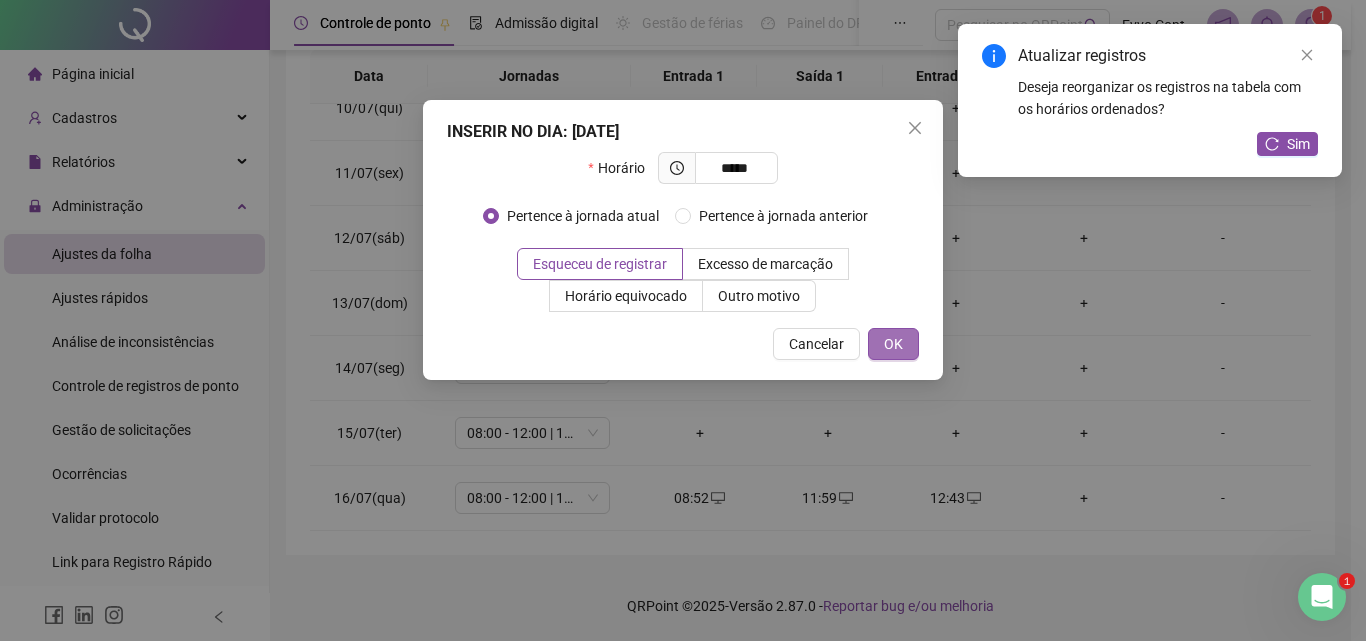 click on "OK" at bounding box center (893, 344) 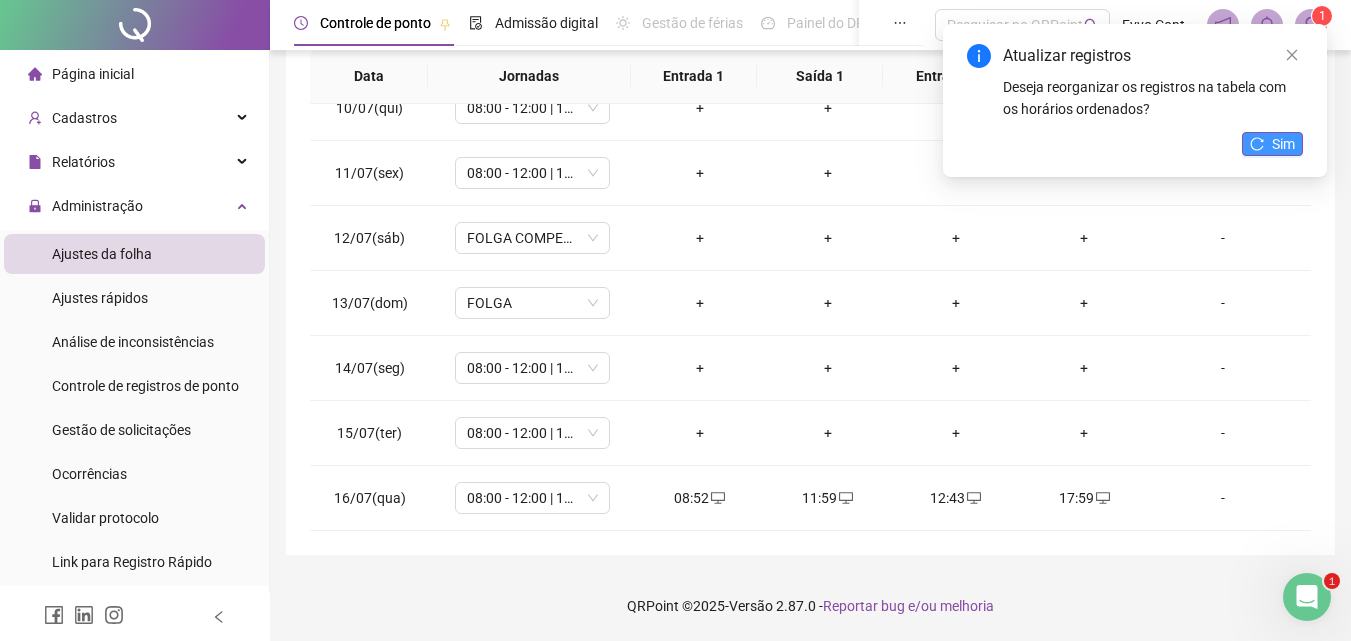 drag, startPoint x: 1275, startPoint y: 139, endPoint x: 1212, endPoint y: 174, distance: 72.06941 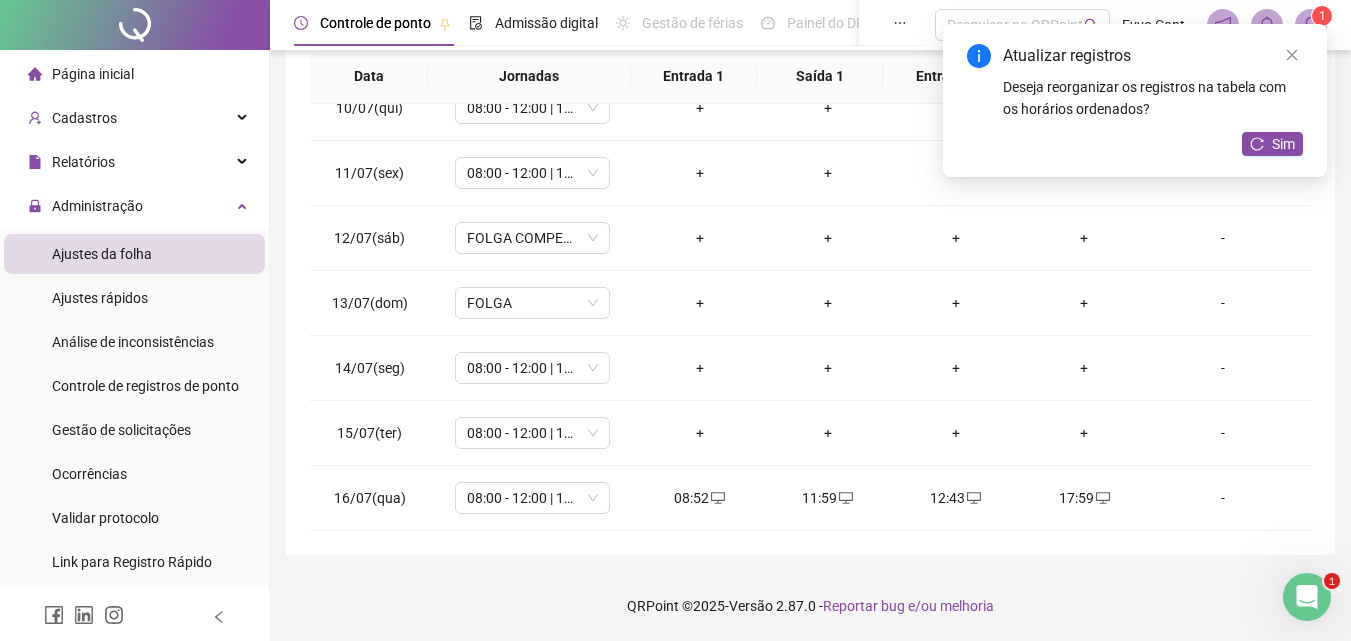 click on "Sim" at bounding box center (1272, 144) 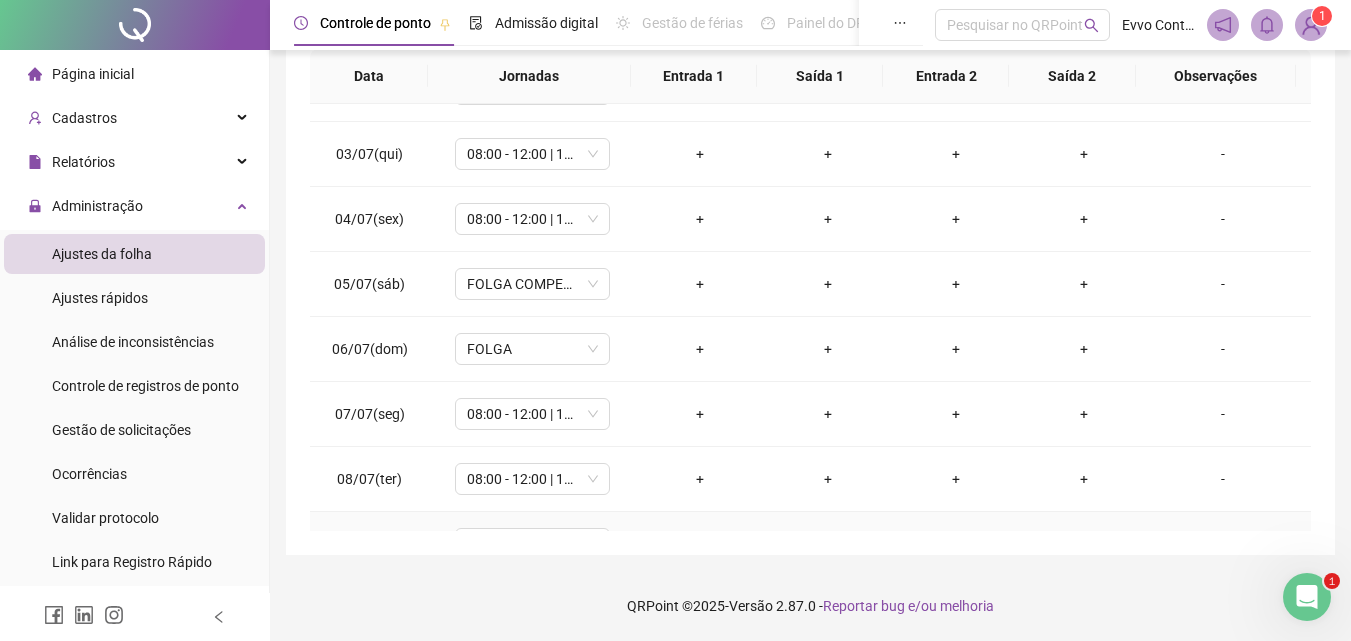 scroll, scrollTop: 0, scrollLeft: 0, axis: both 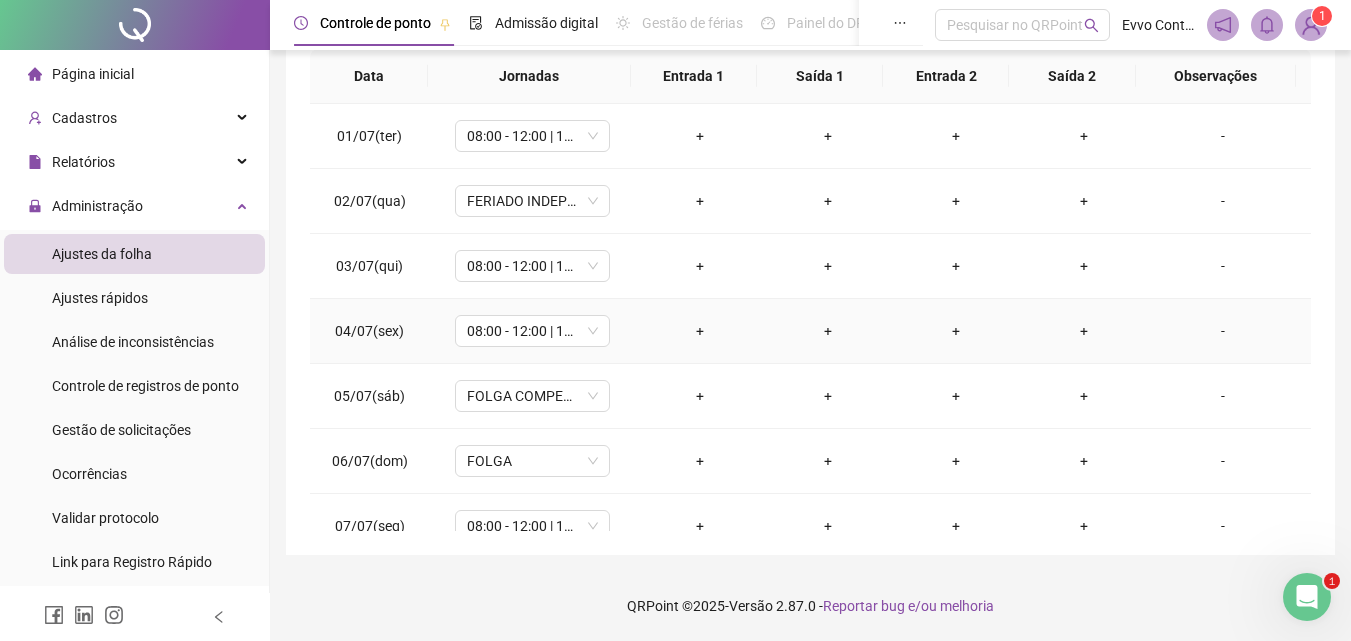 click on "+" at bounding box center [700, 331] 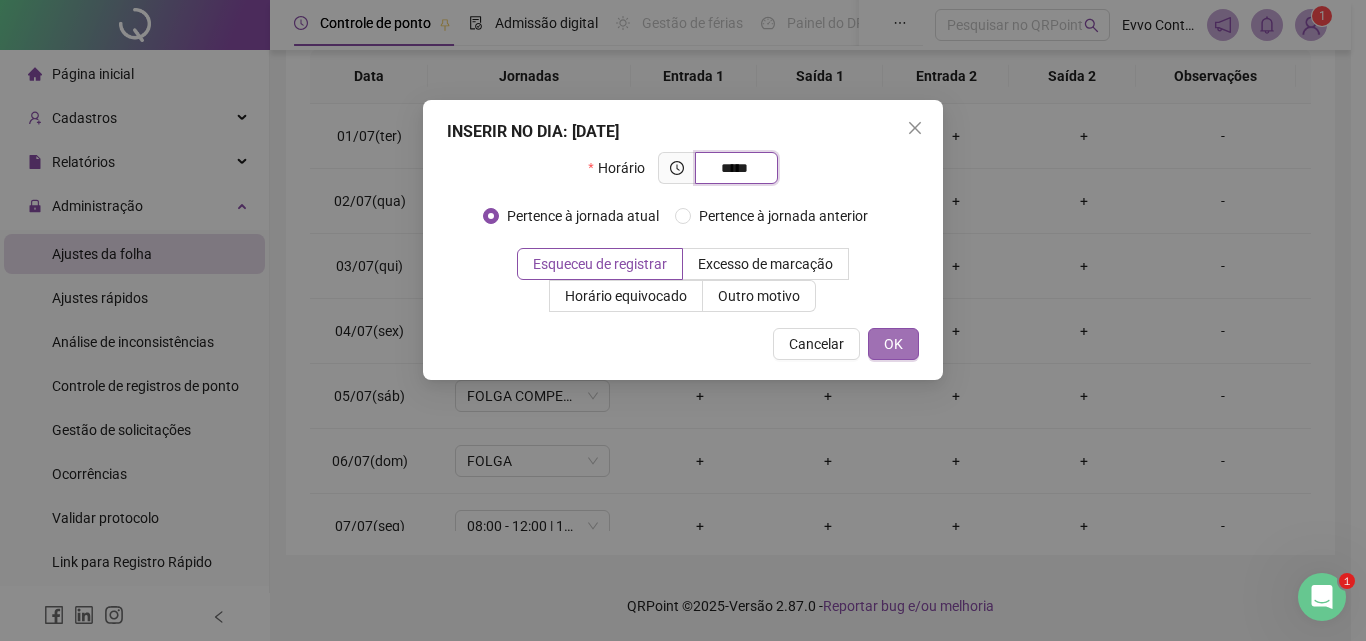 type on "*****" 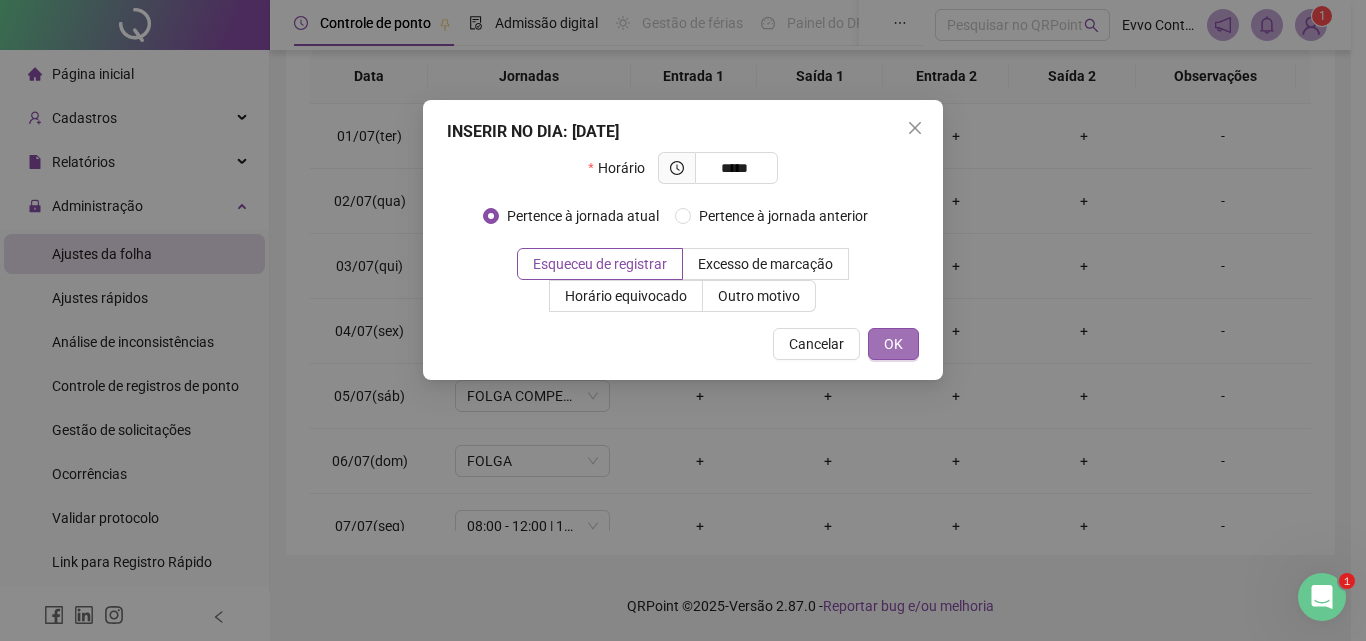 click on "OK" at bounding box center (893, 344) 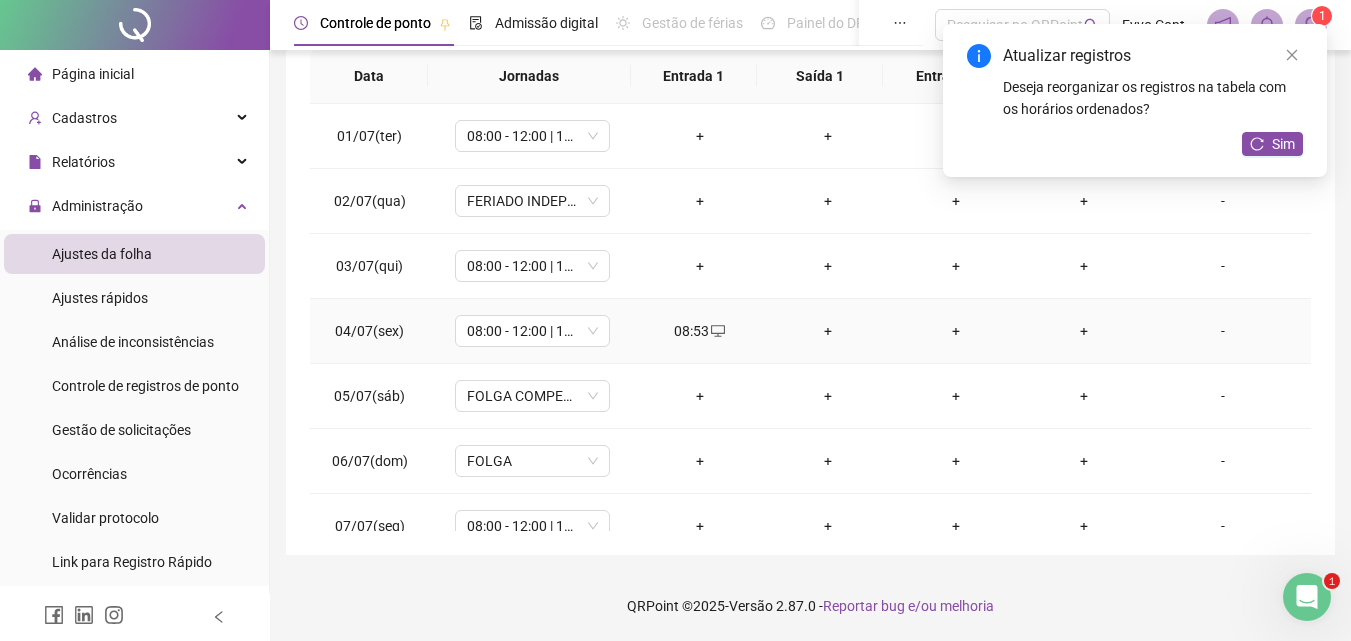 click on "+" at bounding box center [828, 331] 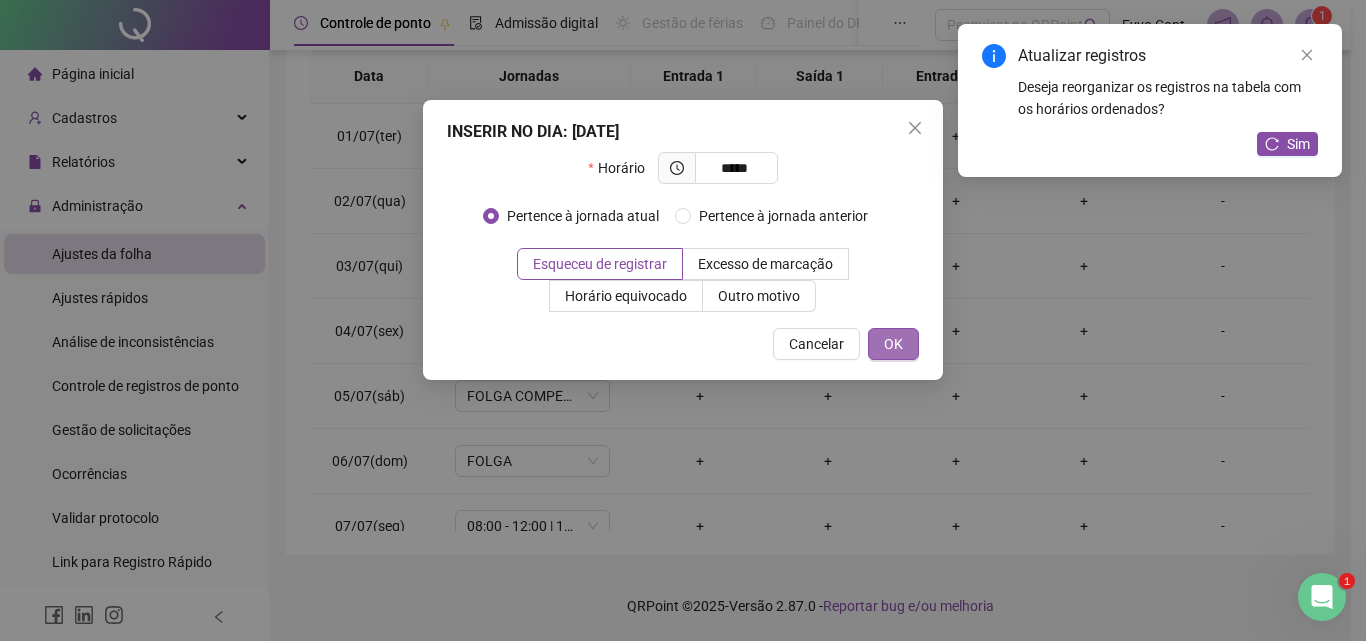 type on "*****" 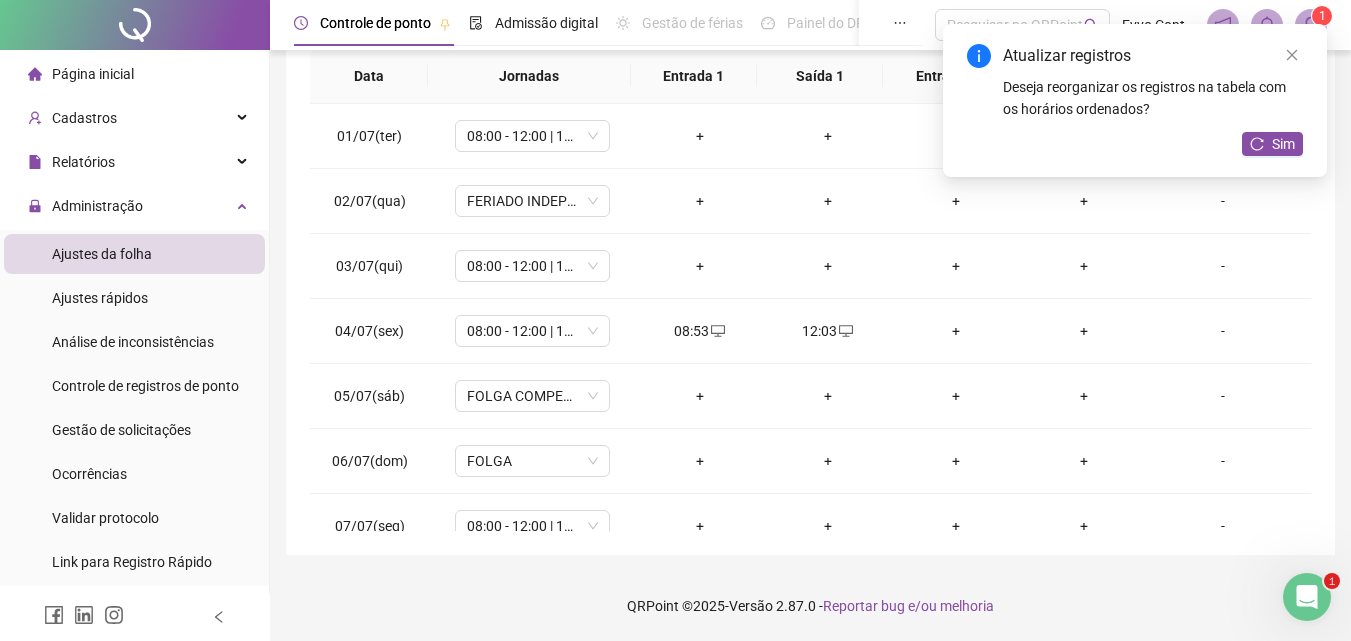 drag, startPoint x: 929, startPoint y: 332, endPoint x: 945, endPoint y: 328, distance: 16.492422 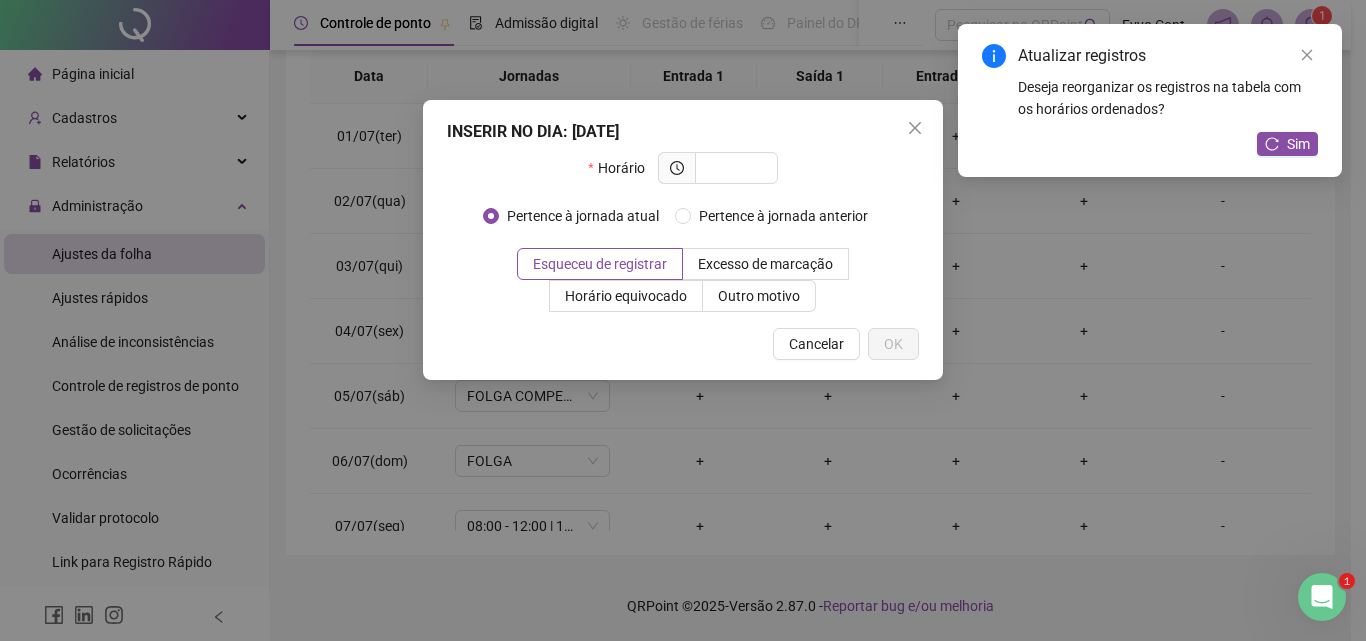 click on "INSERIR NO DIA :   [DATE] Horário Pertence à jornada atual Pertence à jornada anterior Esqueceu de registrar Excesso de marcação Horário equivocado Outro motivo Motivo Cancelar OK" at bounding box center (683, 320) 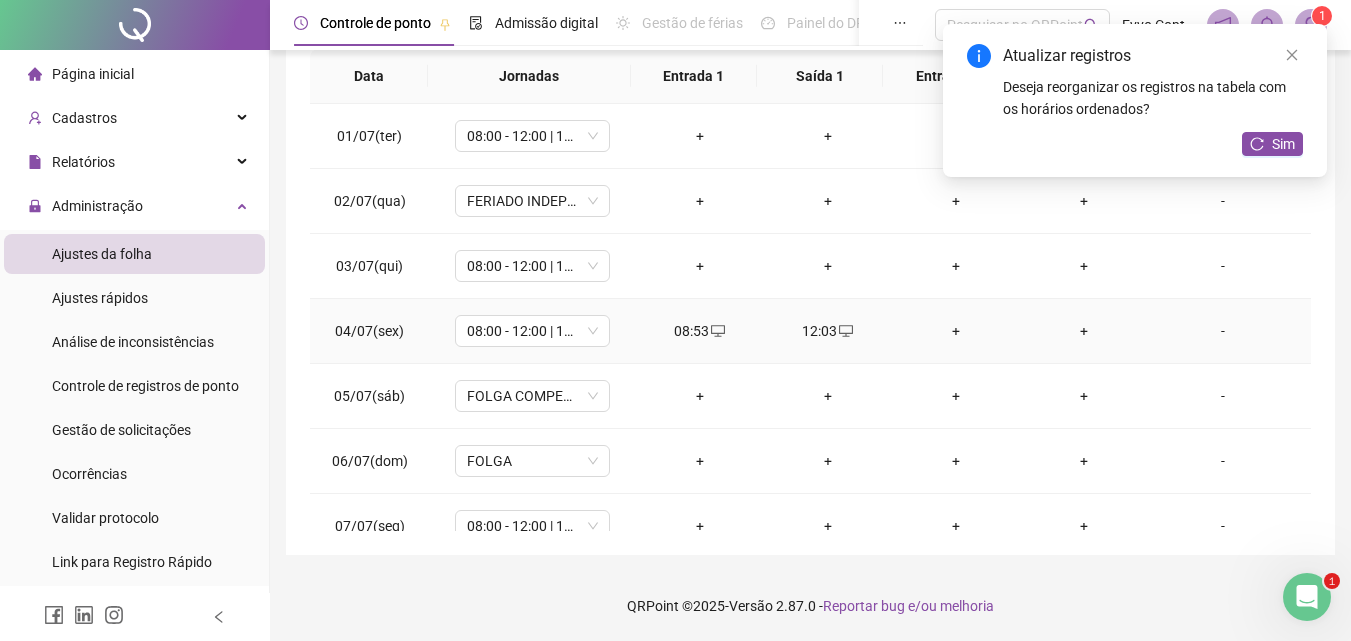 click on "+" at bounding box center [956, 331] 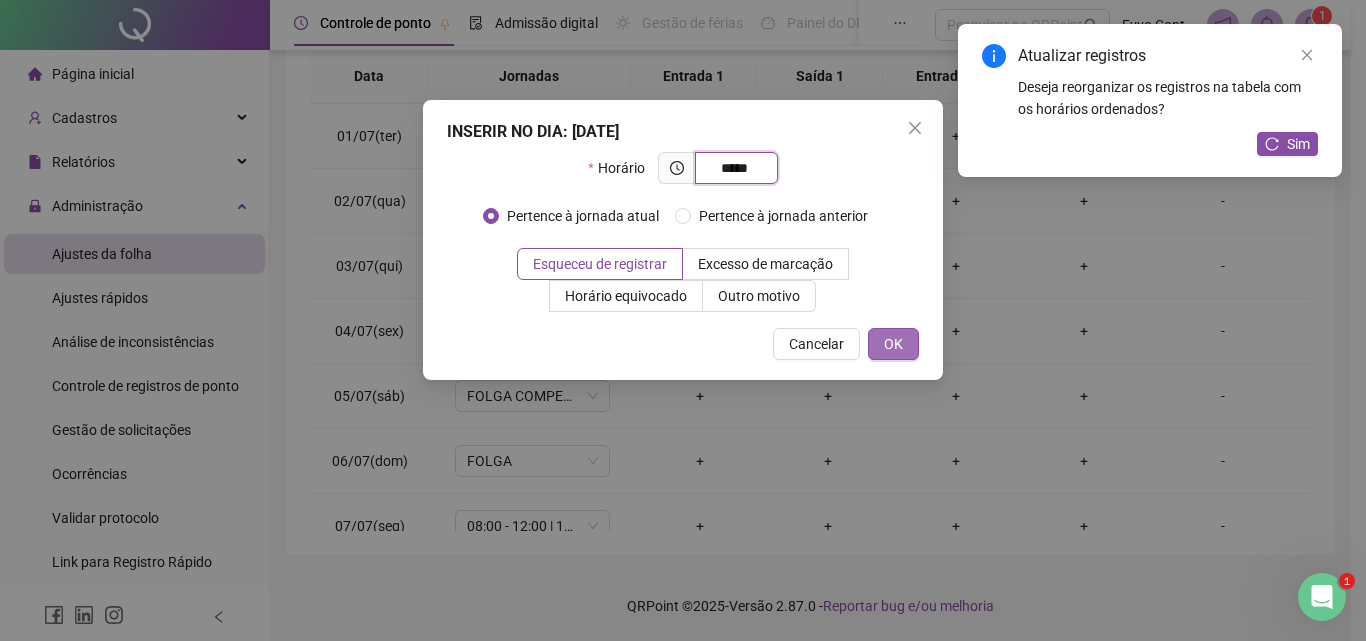 type on "*****" 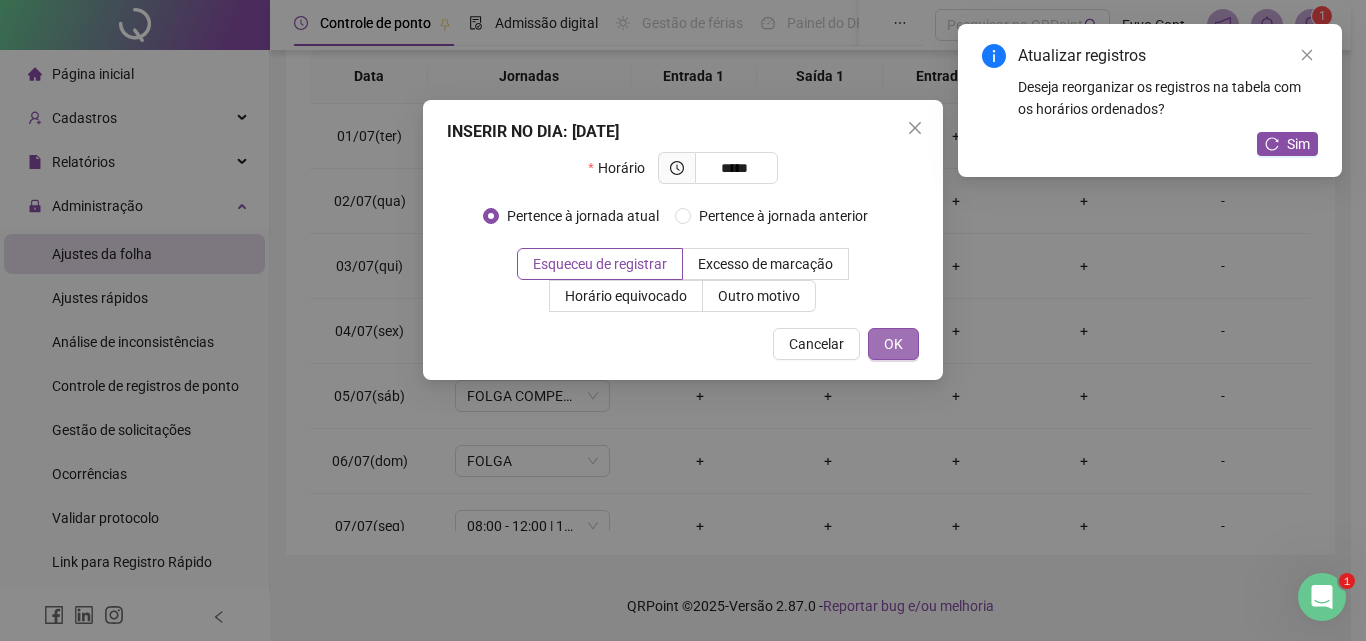 click on "OK" at bounding box center (893, 344) 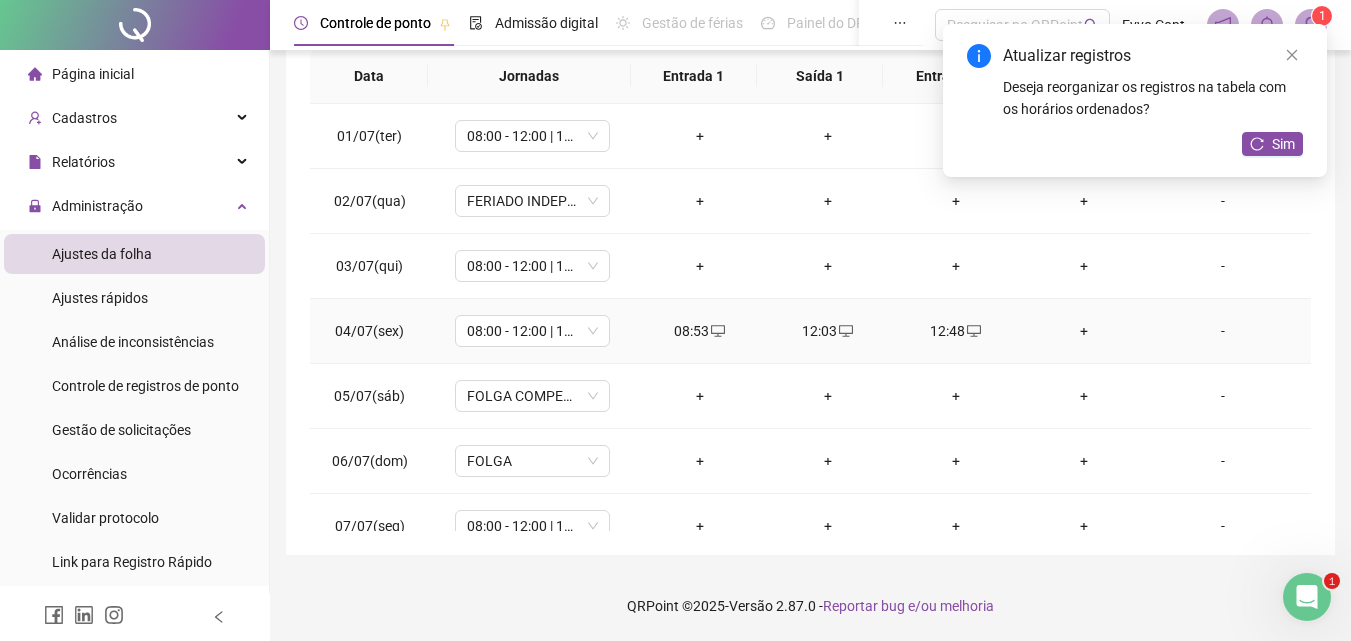 click on "+" at bounding box center [1084, 331] 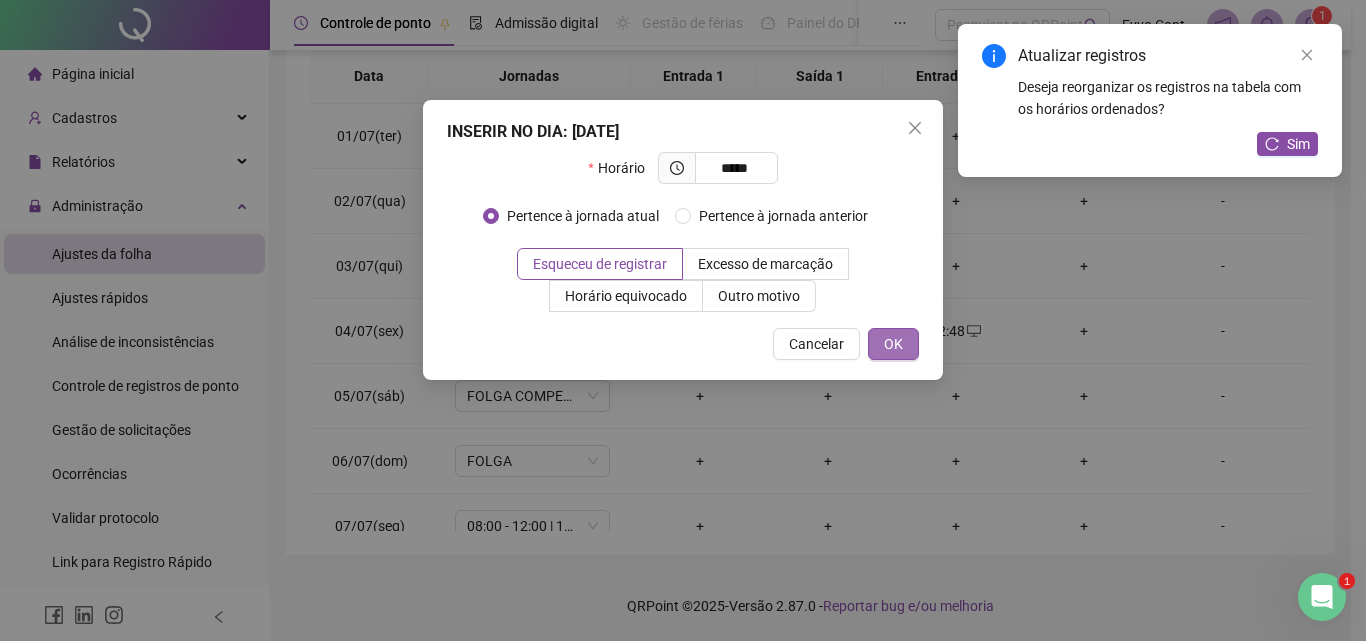 type on "*****" 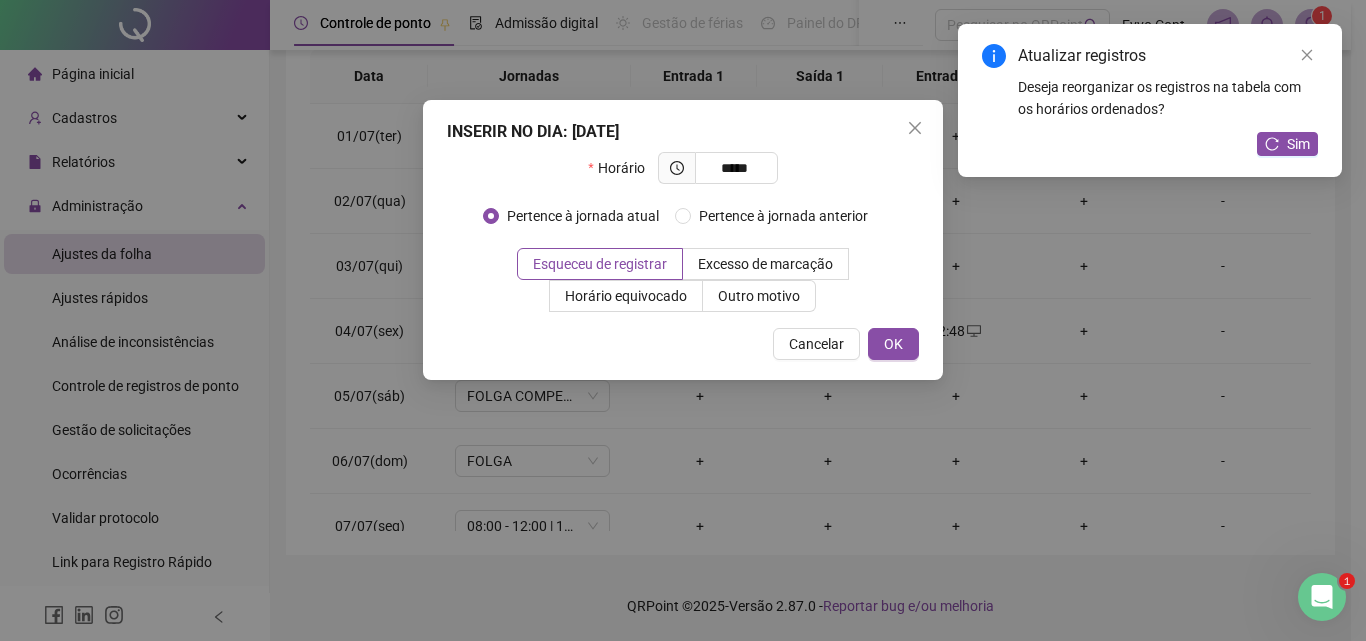 drag, startPoint x: 905, startPoint y: 334, endPoint x: 902, endPoint y: 324, distance: 10.440307 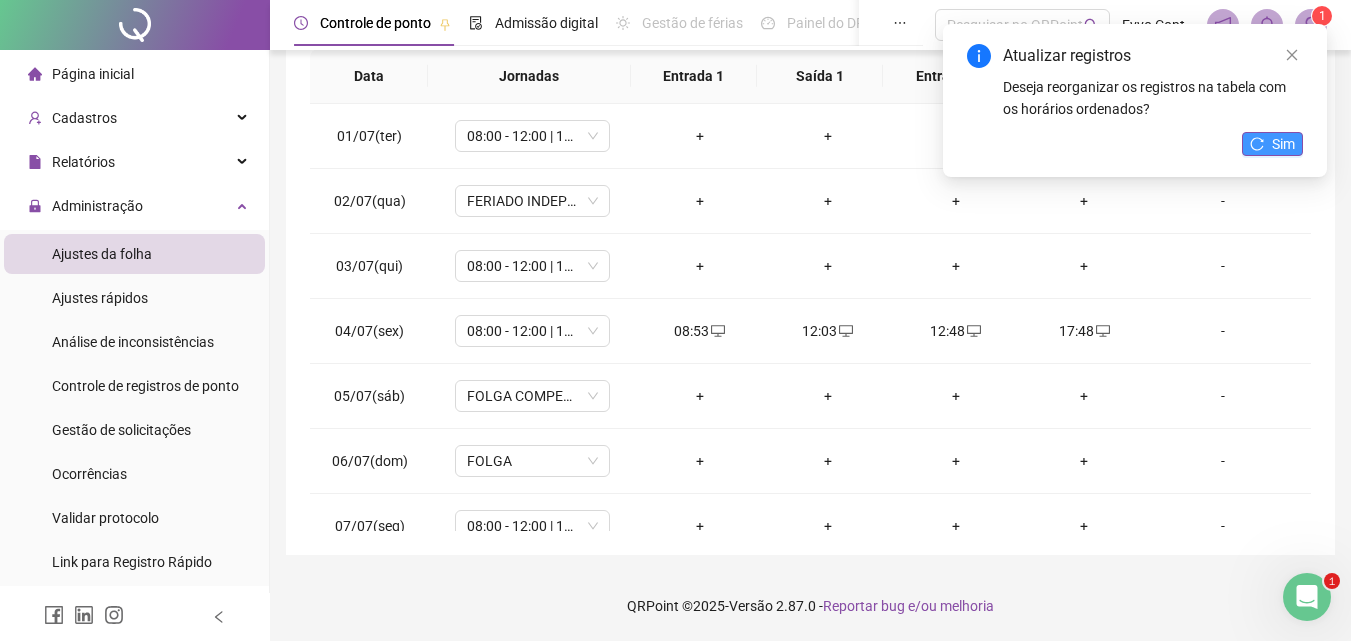 click on "Sim" at bounding box center [1283, 144] 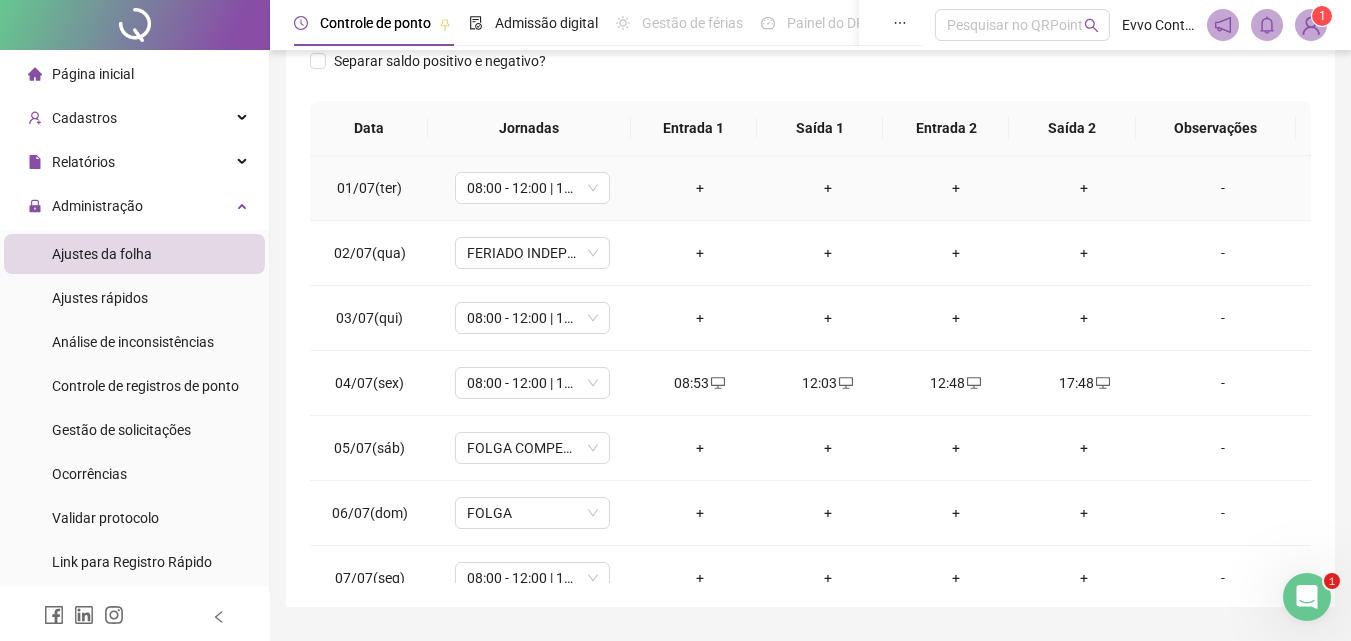 scroll, scrollTop: 381, scrollLeft: 0, axis: vertical 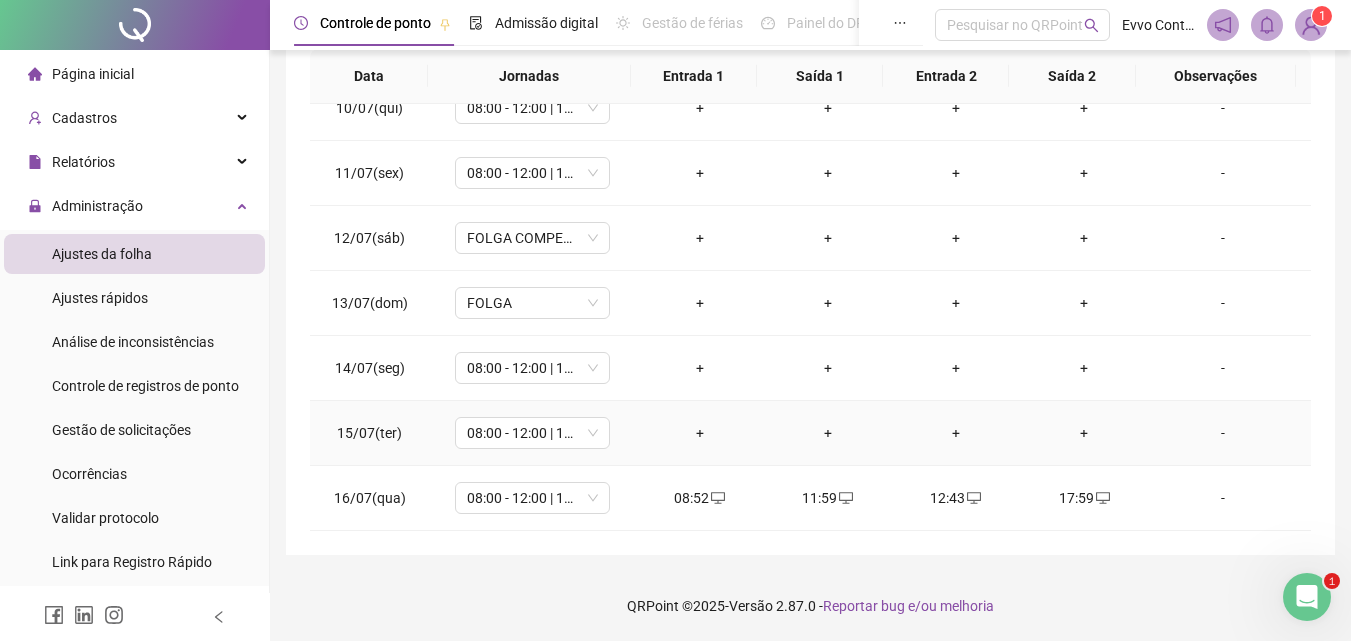 click on "+" at bounding box center [700, 433] 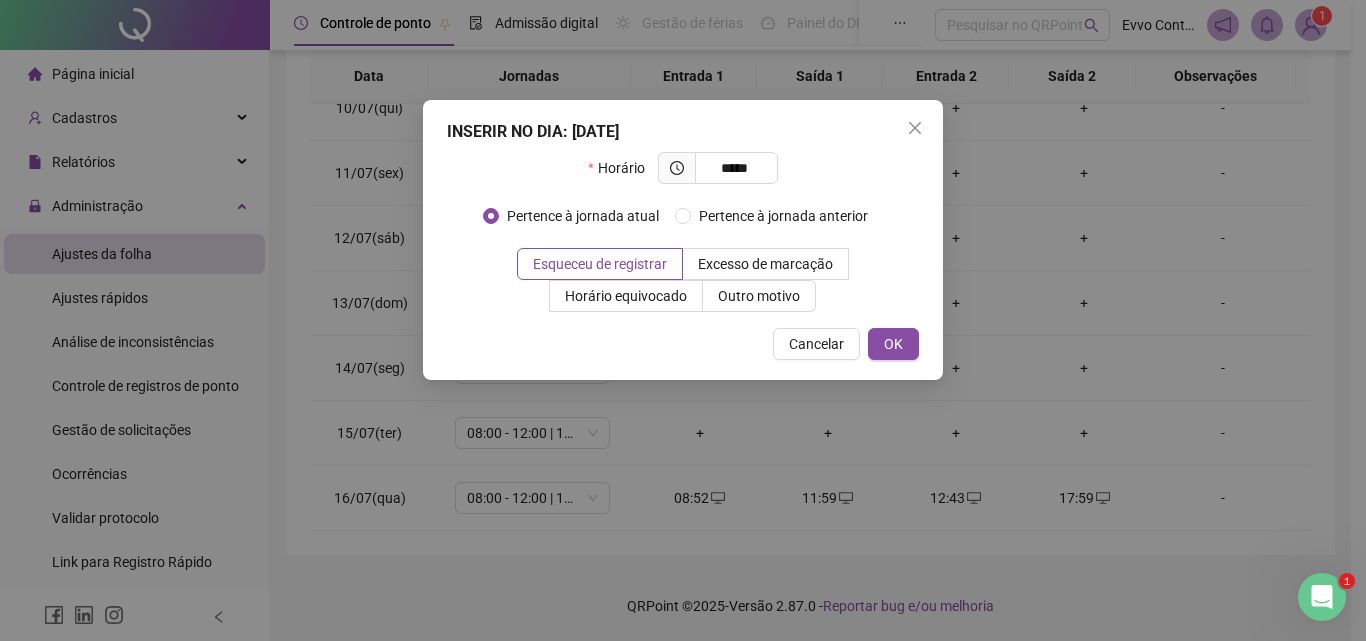 drag, startPoint x: 708, startPoint y: 161, endPoint x: 909, endPoint y: 166, distance: 201.06218 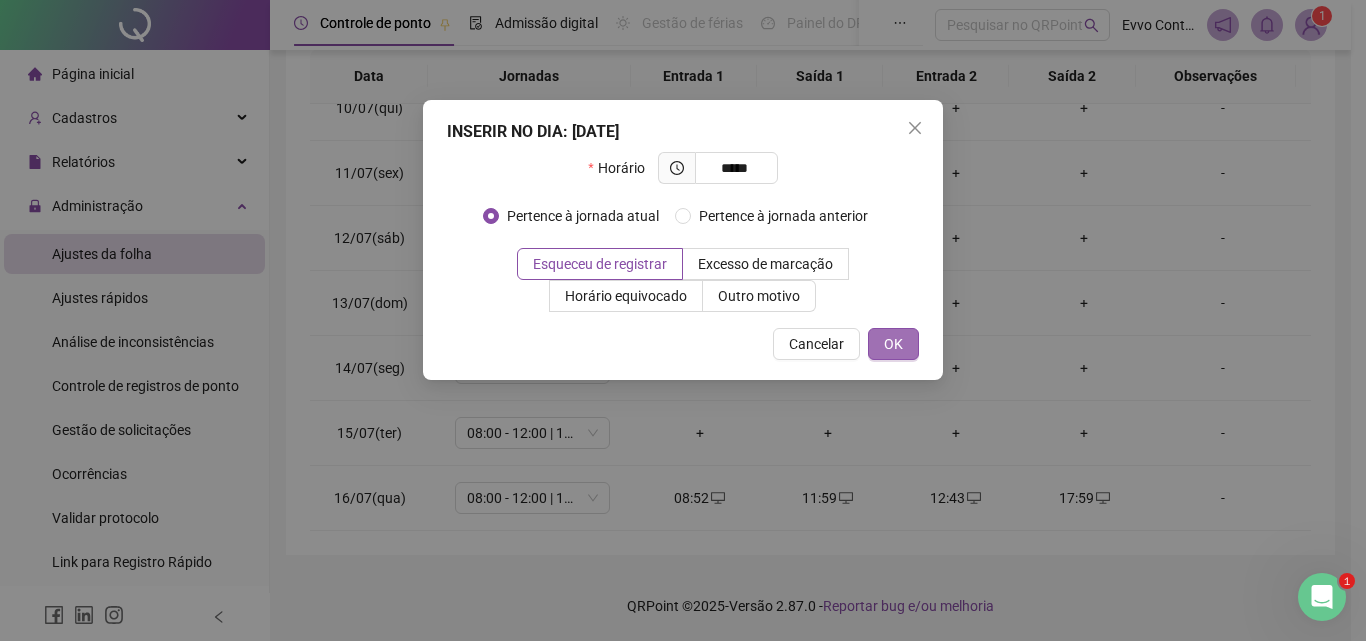 type on "*****" 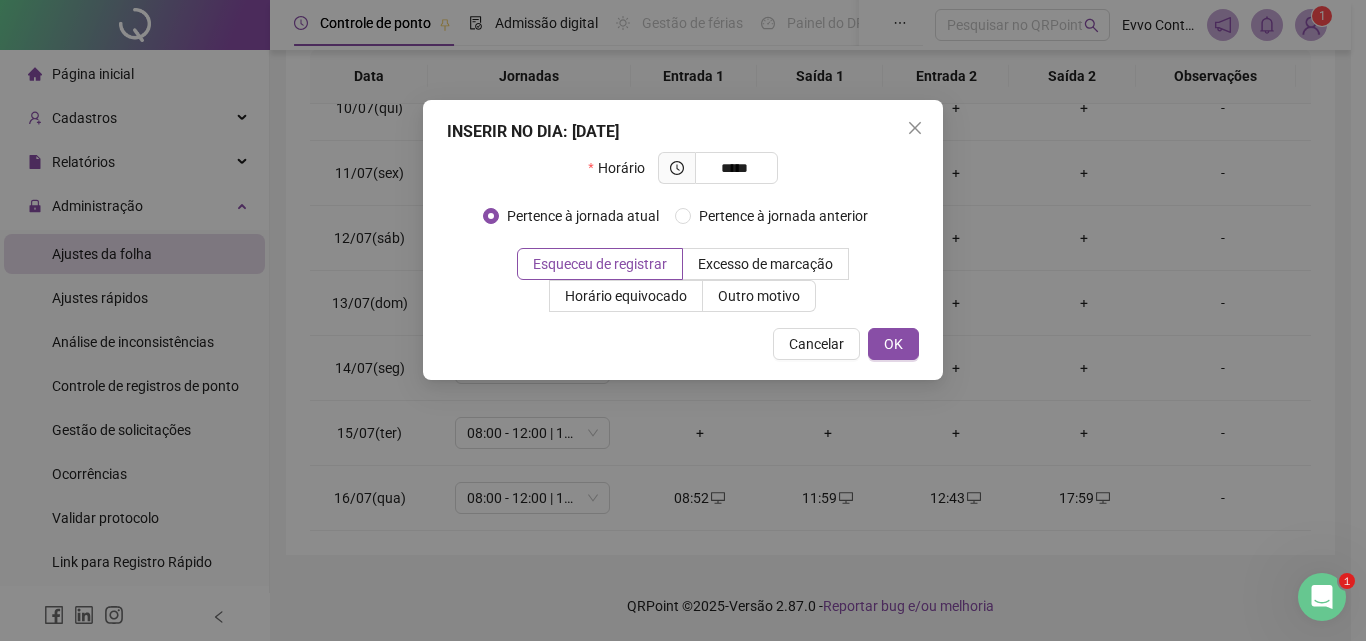 drag, startPoint x: 896, startPoint y: 334, endPoint x: 882, endPoint y: 287, distance: 49.0408 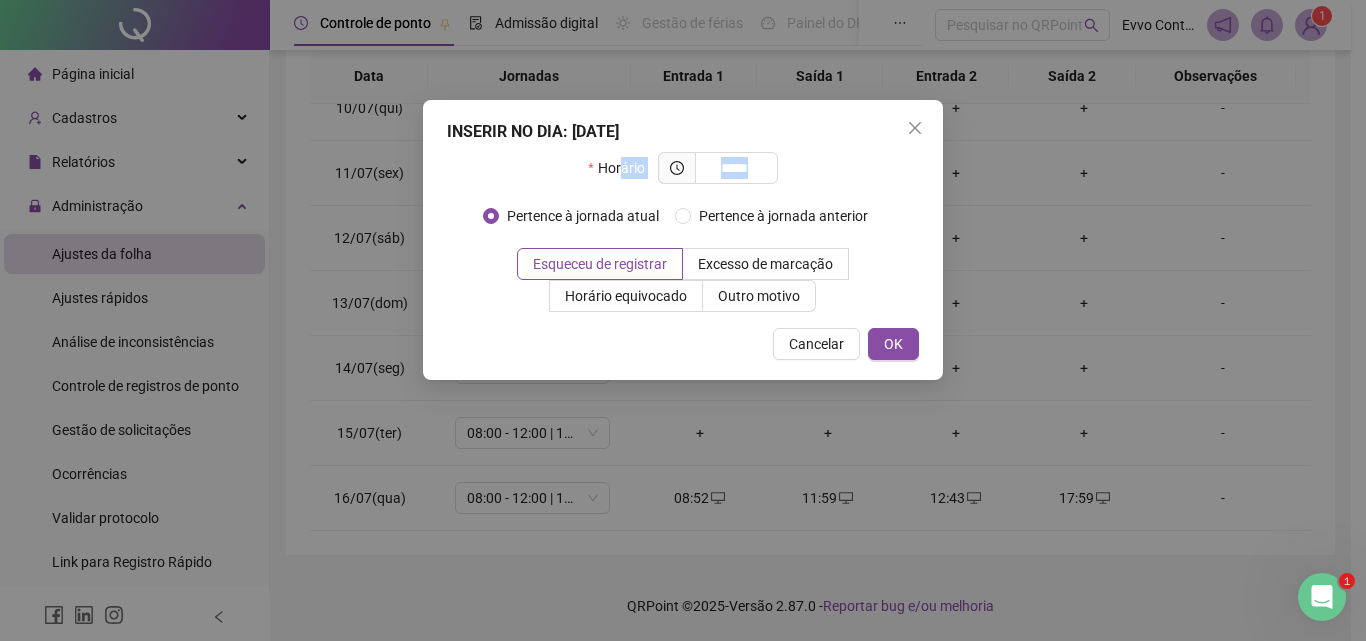drag, startPoint x: 776, startPoint y: 167, endPoint x: 629, endPoint y: 115, distance: 155.92627 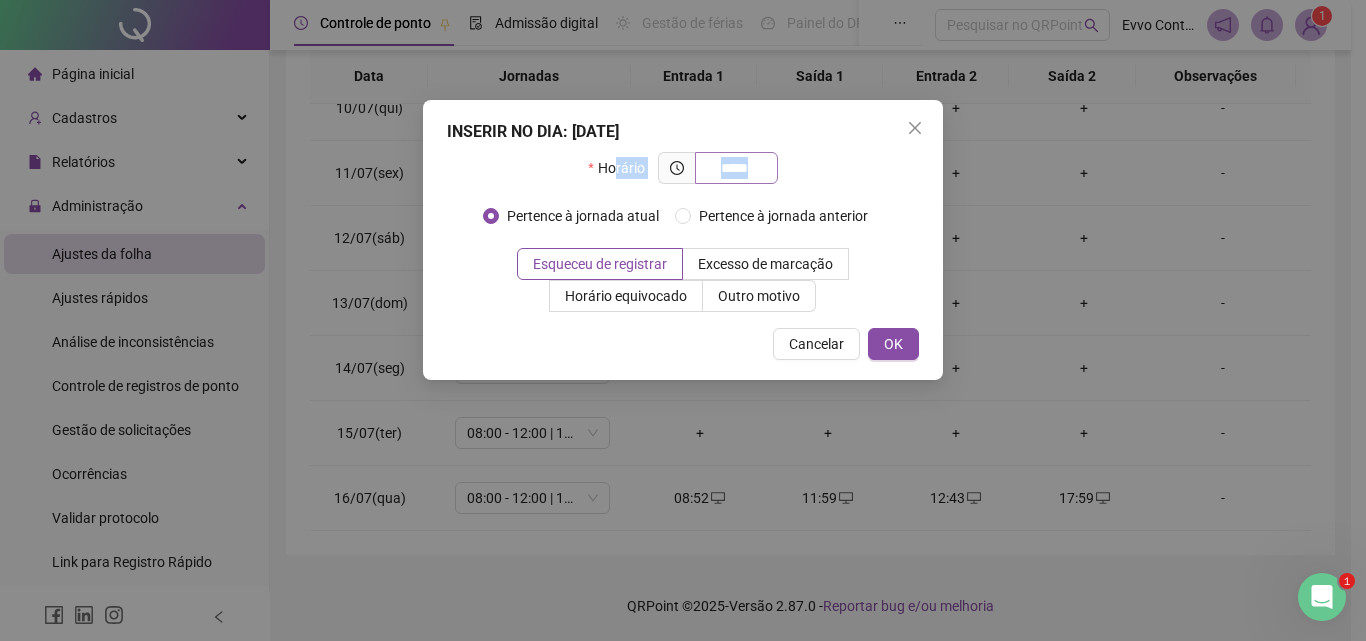 click on "*****" at bounding box center (736, 168) 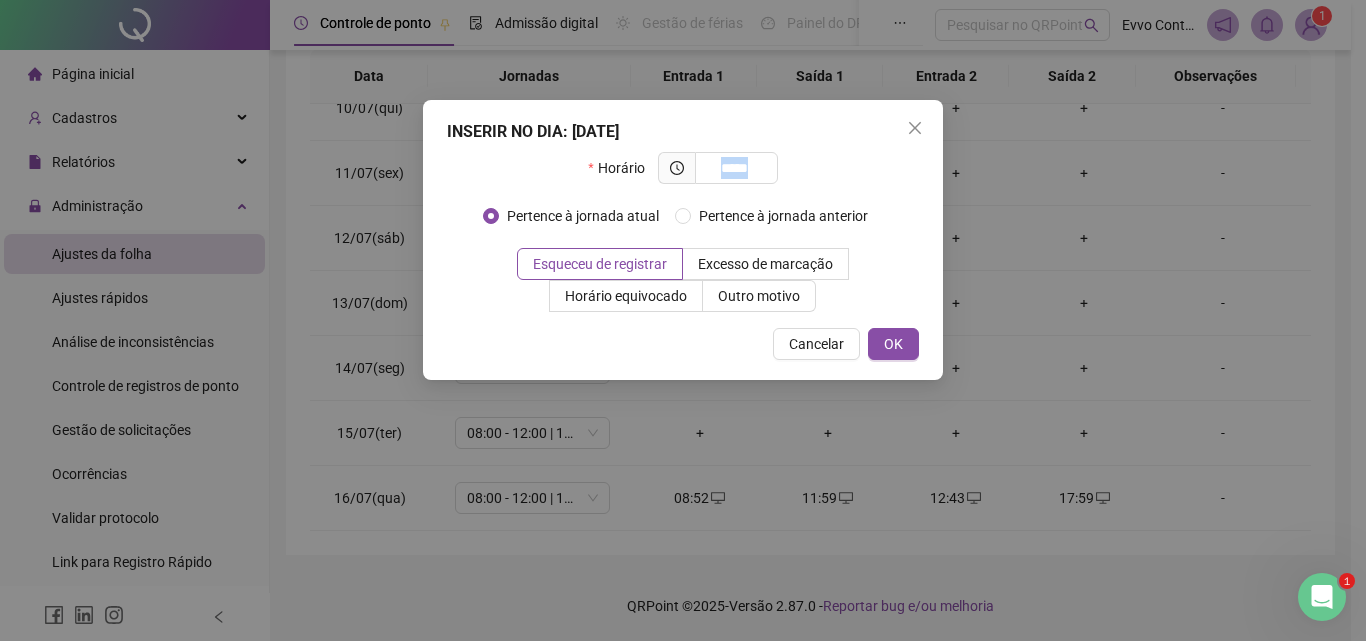 drag, startPoint x: 772, startPoint y: 163, endPoint x: 693, endPoint y: 126, distance: 87.23531 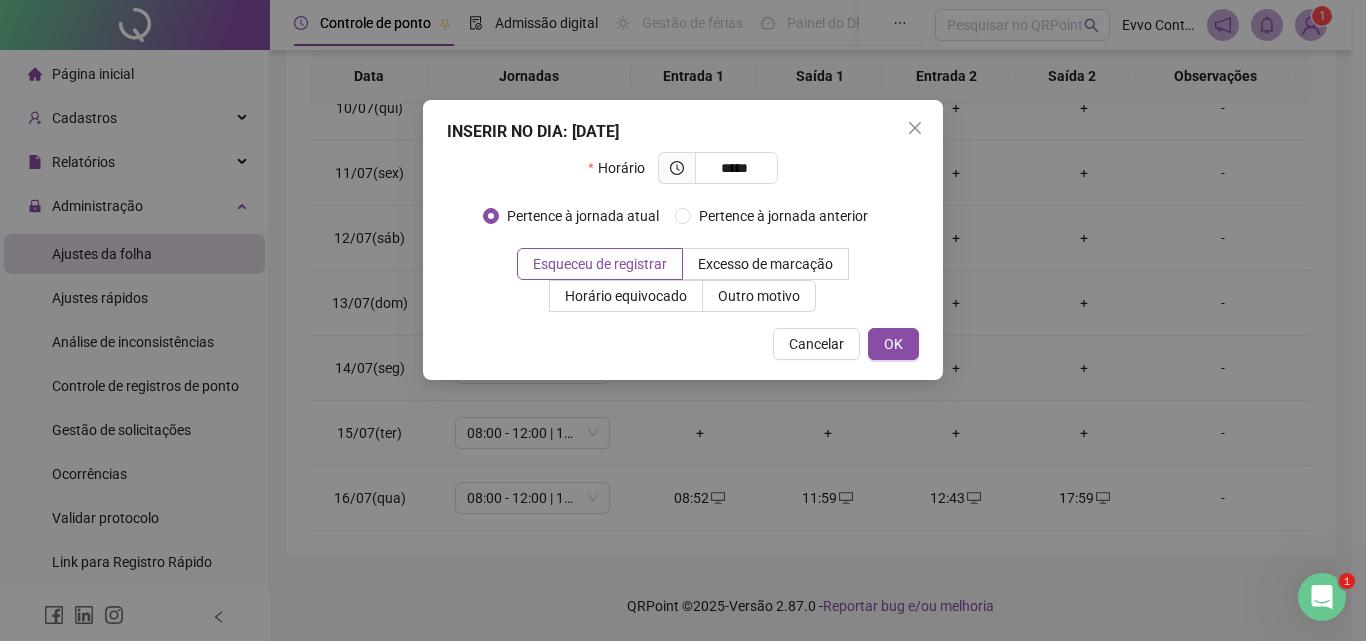 drag, startPoint x: 832, startPoint y: 176, endPoint x: 800, endPoint y: 175, distance: 32.01562 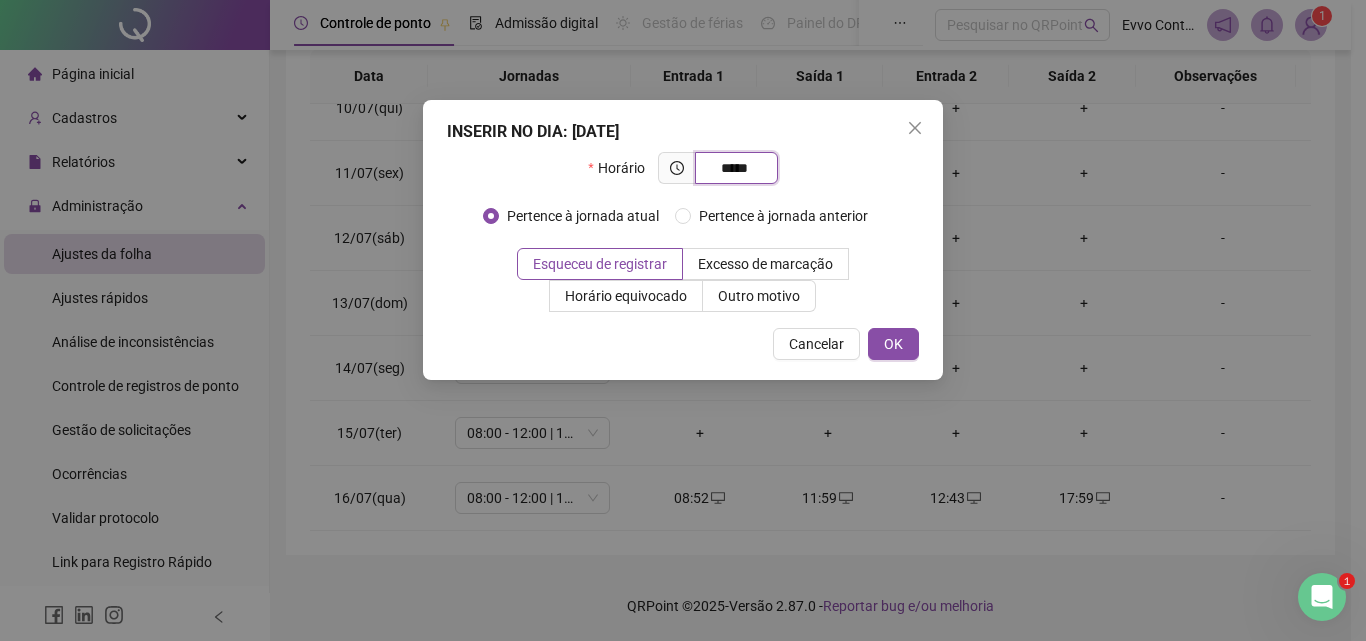 drag, startPoint x: 718, startPoint y: 161, endPoint x: 838, endPoint y: 157, distance: 120.06665 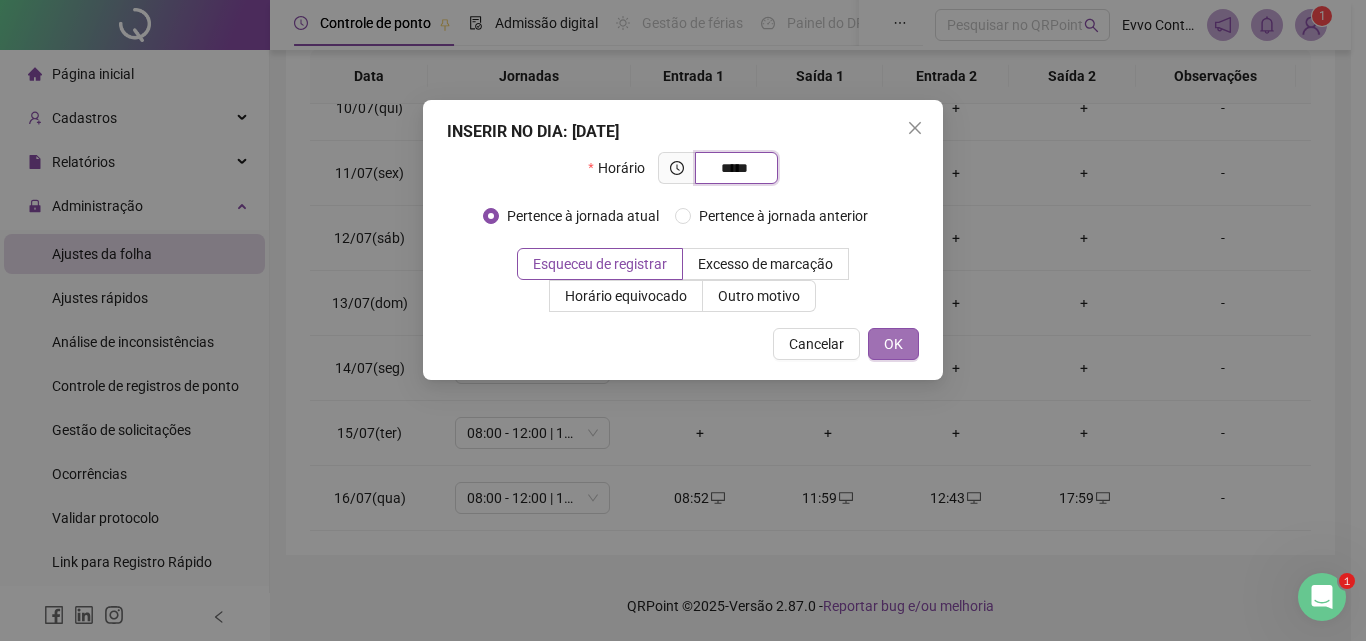 type on "*****" 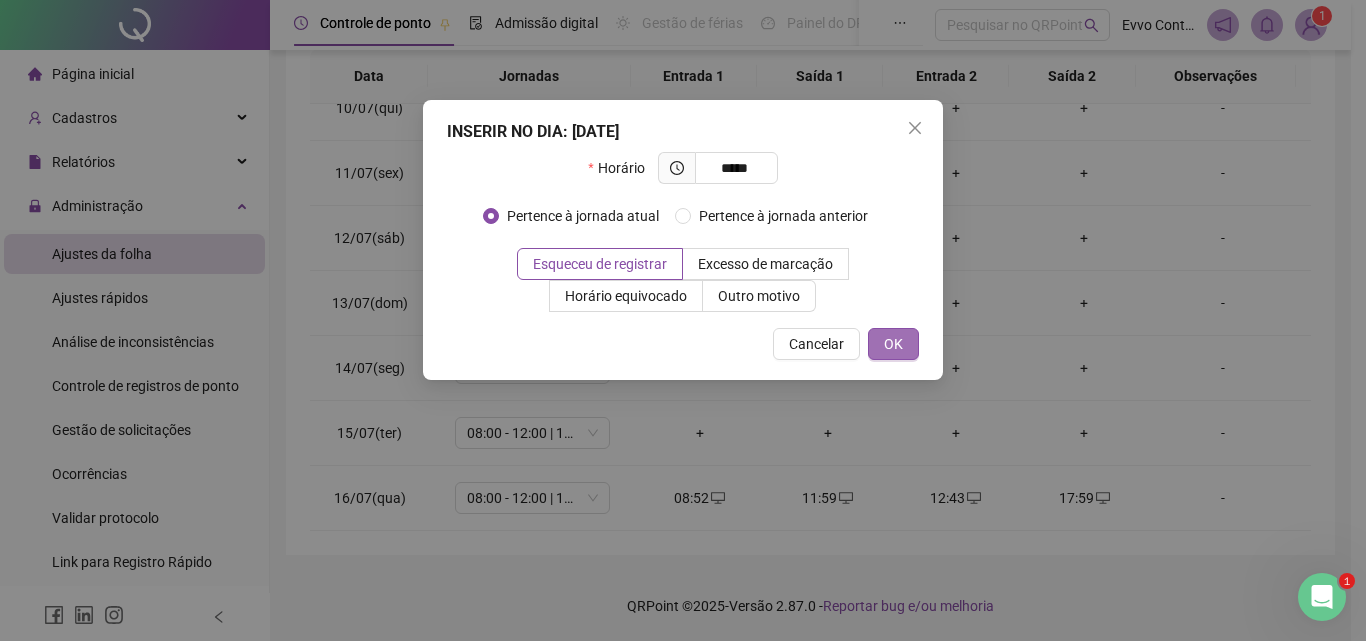 click on "OK" at bounding box center [893, 344] 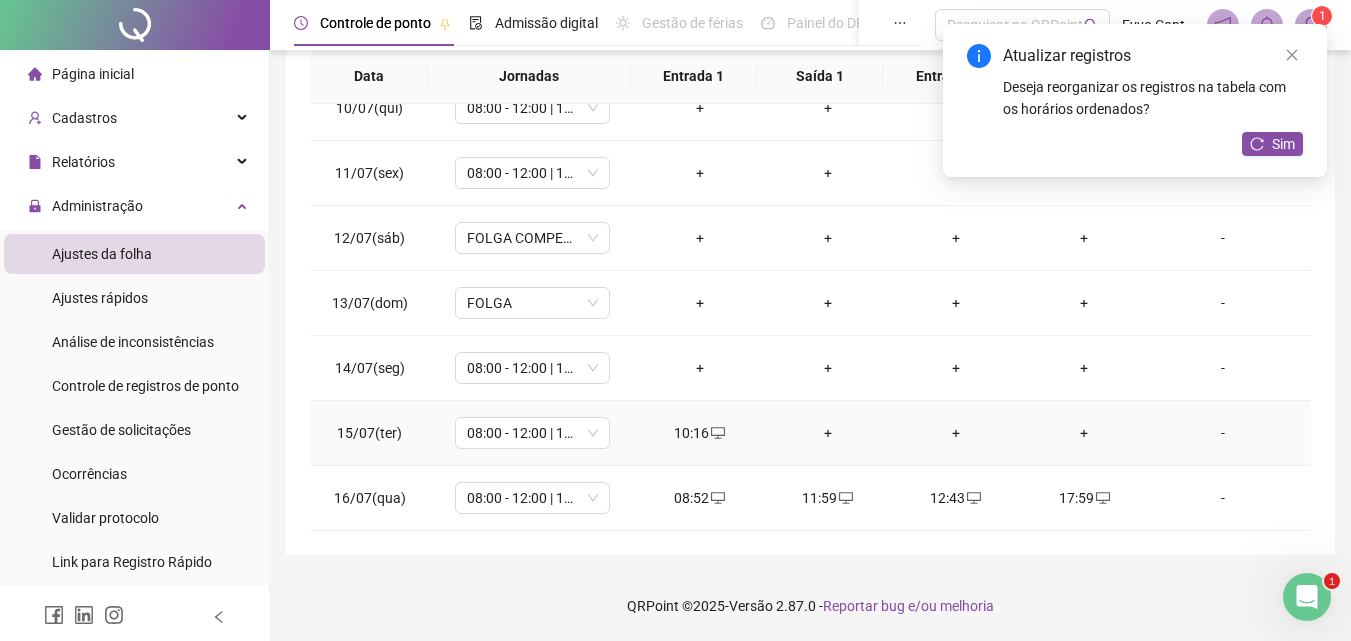 click on "+" at bounding box center [828, 433] 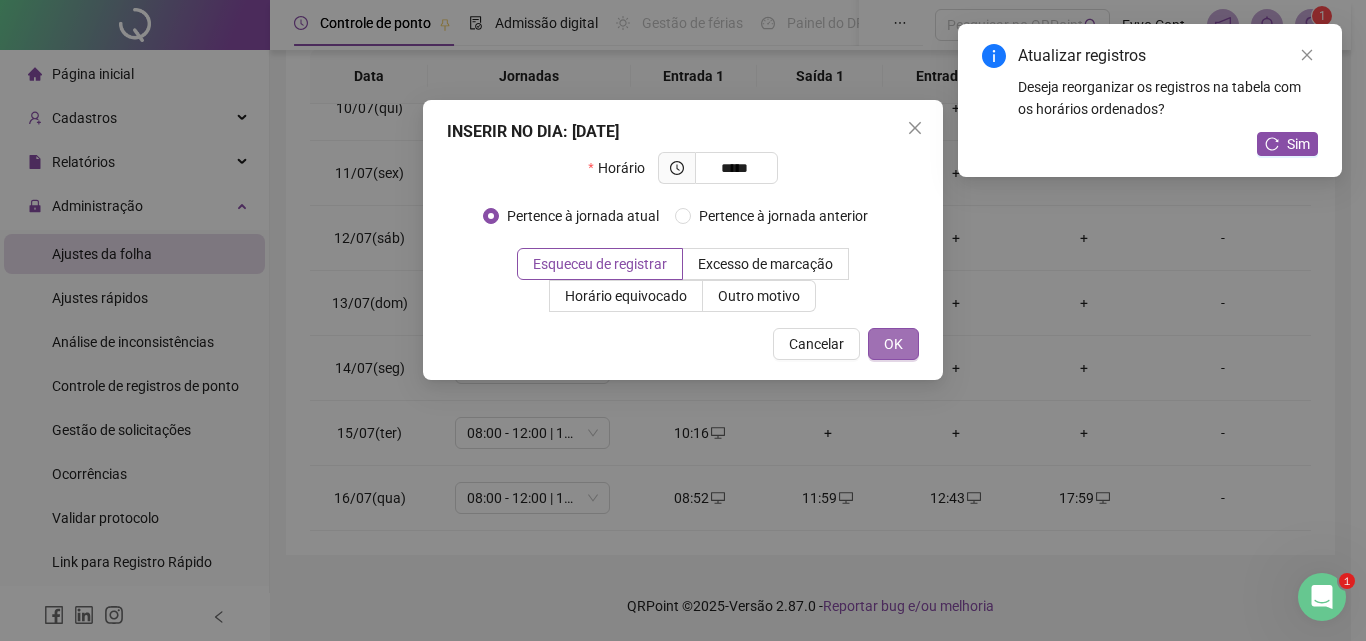 type on "*****" 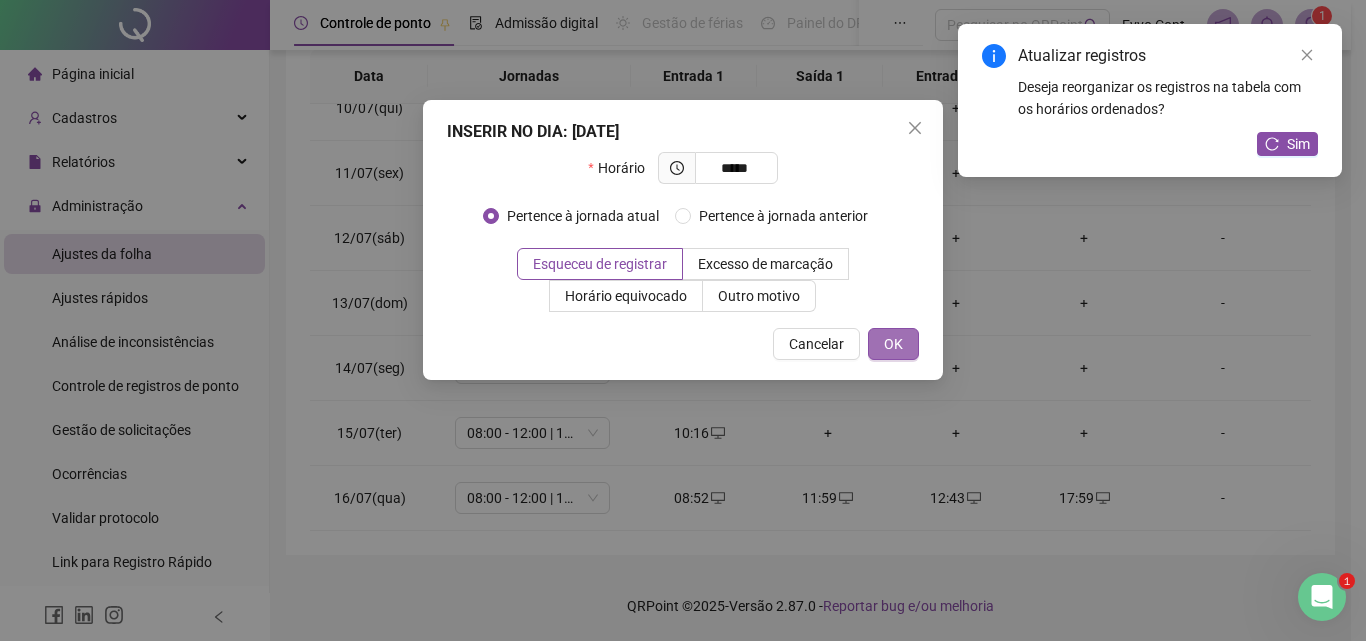click on "OK" at bounding box center [893, 344] 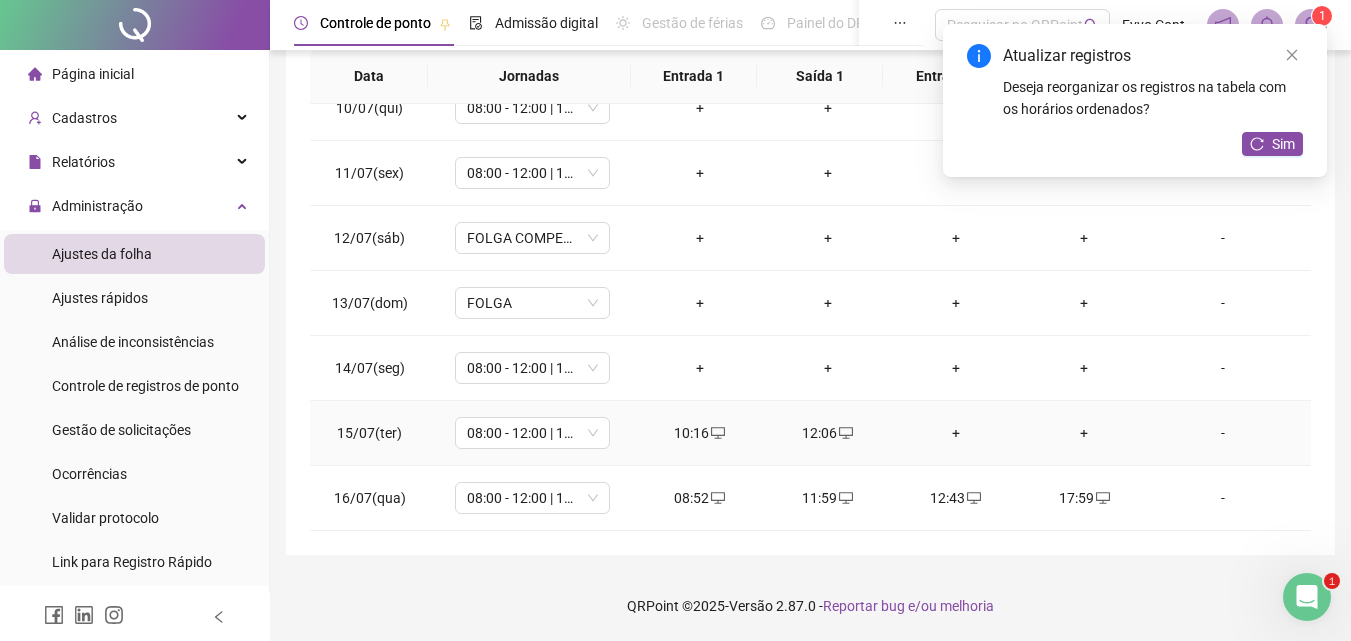 click on "+" at bounding box center [956, 433] 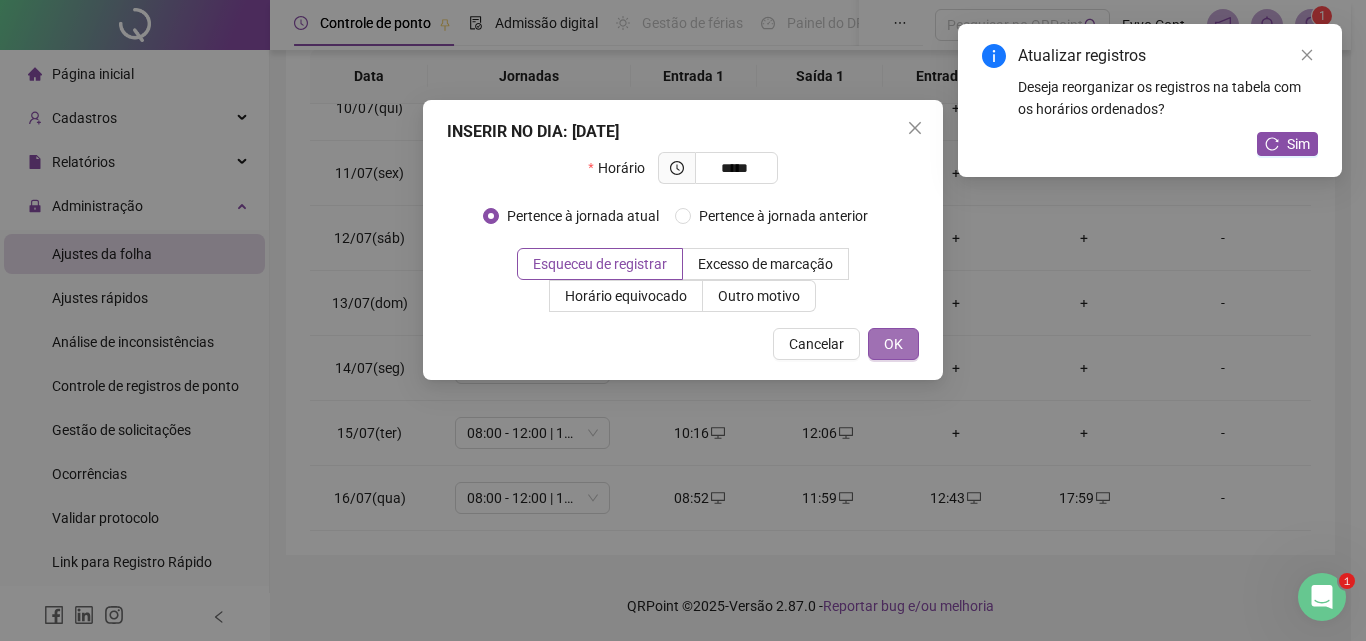 type on "*****" 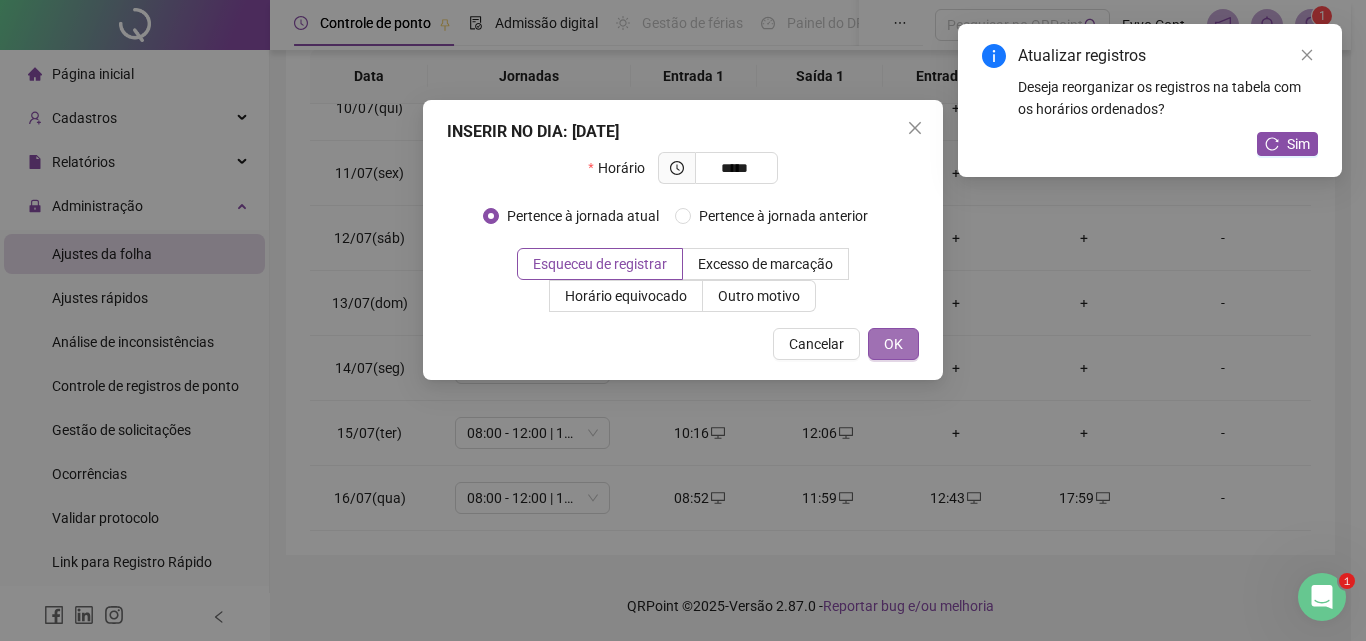 click on "OK" at bounding box center (893, 344) 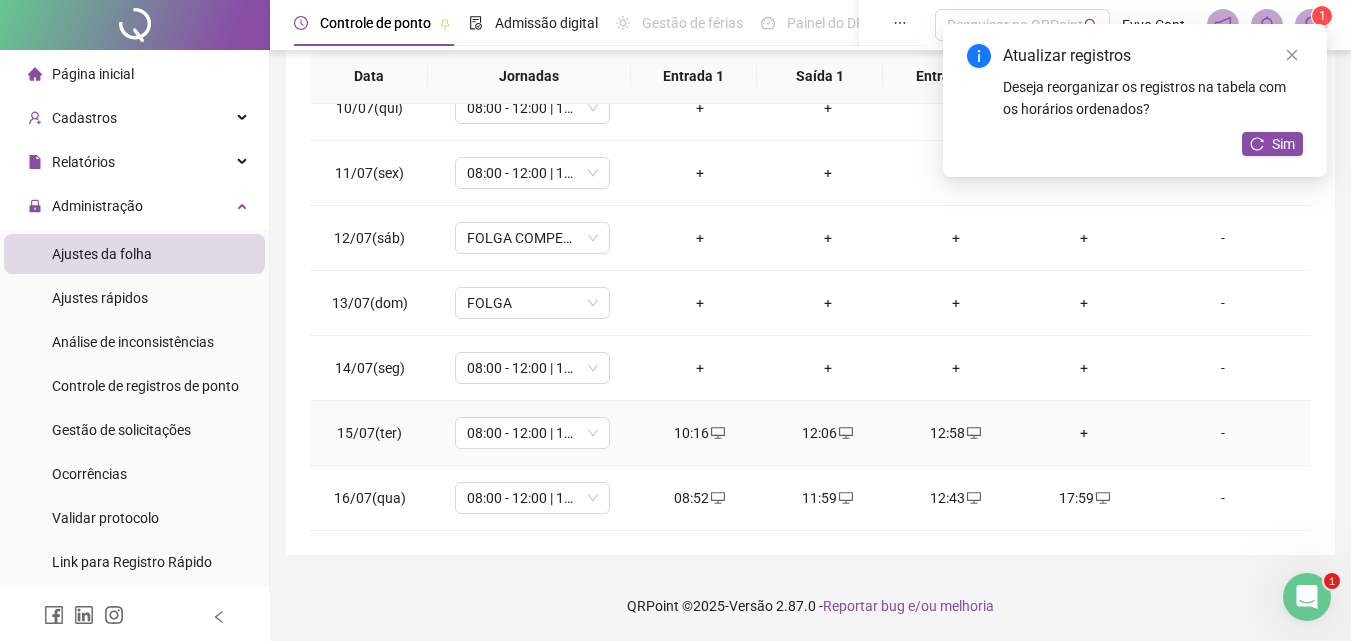 click on "+" at bounding box center (1084, 433) 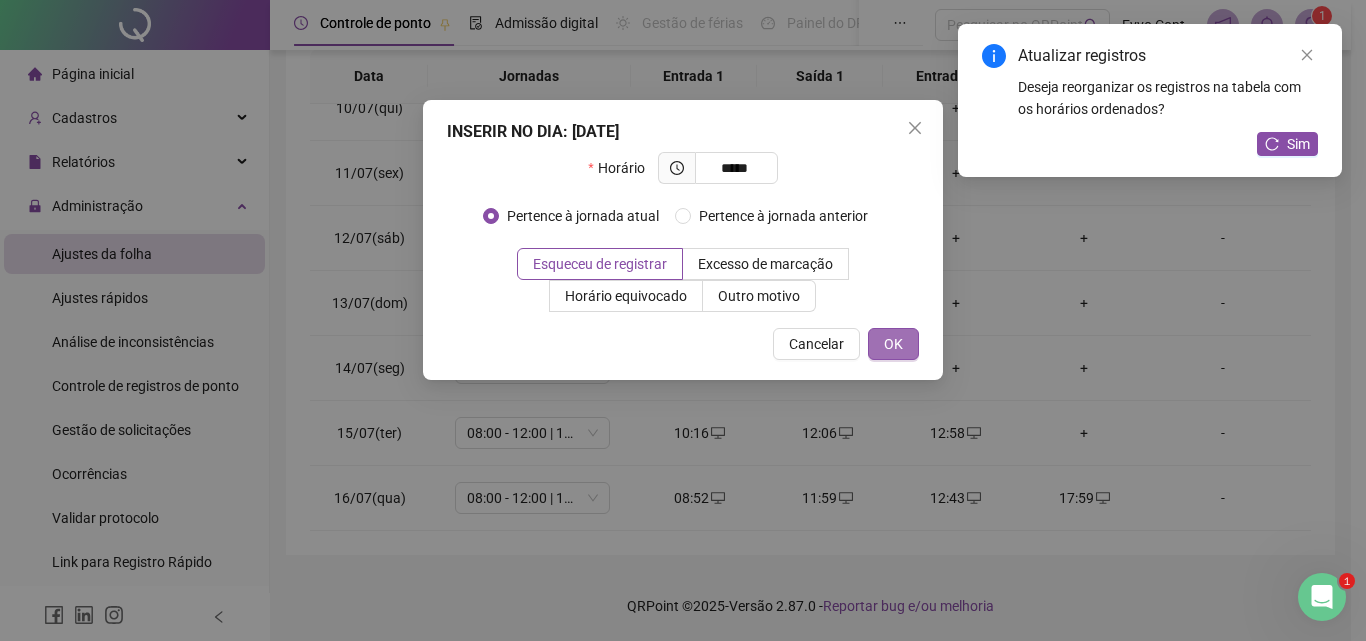 type on "*****" 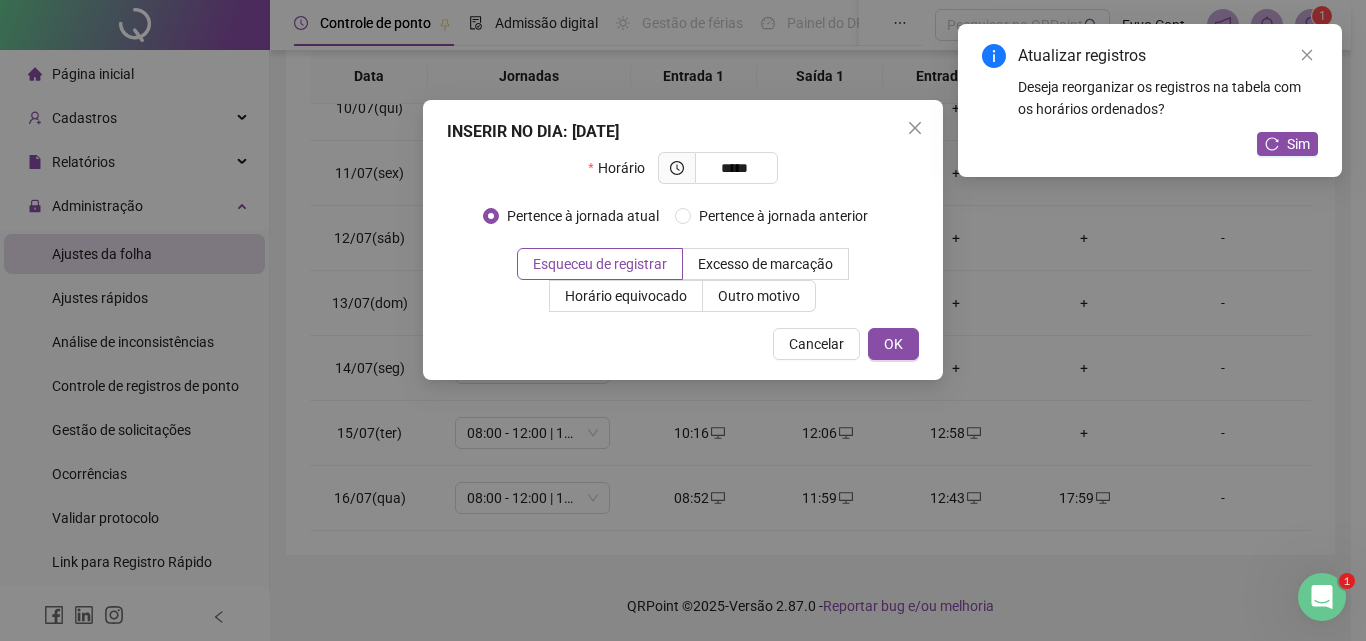 drag, startPoint x: 890, startPoint y: 337, endPoint x: 910, endPoint y: 324, distance: 23.853722 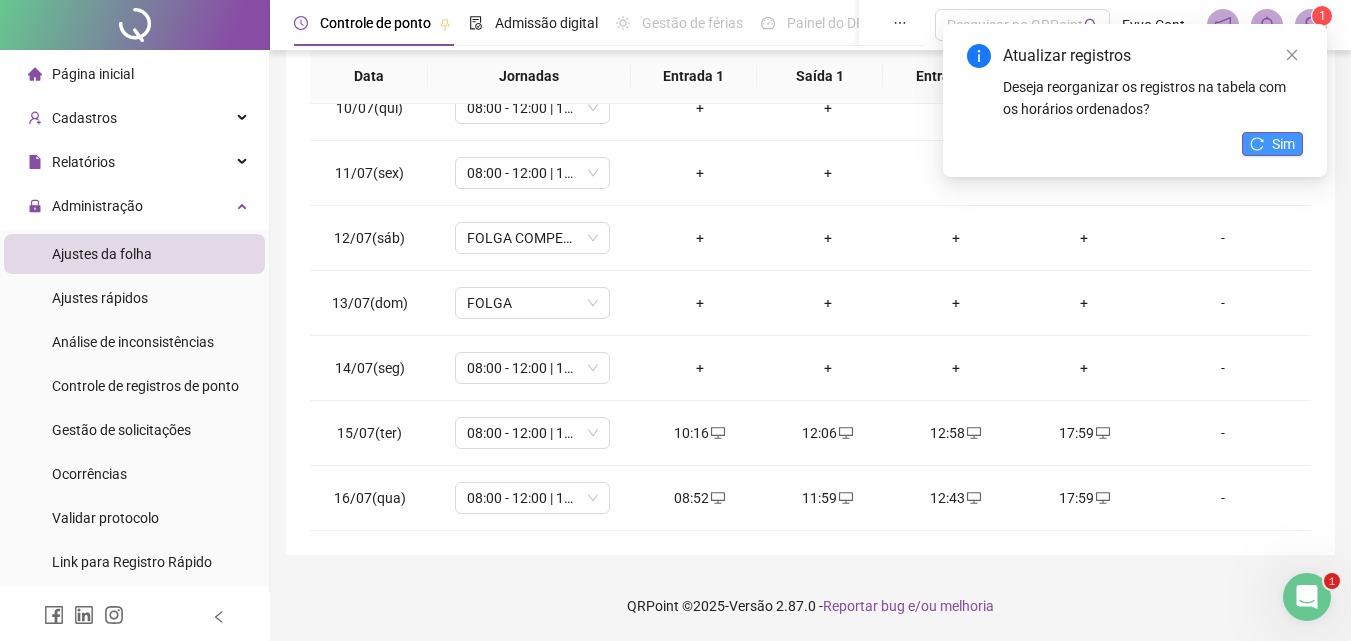 click on "Sim" at bounding box center [1283, 144] 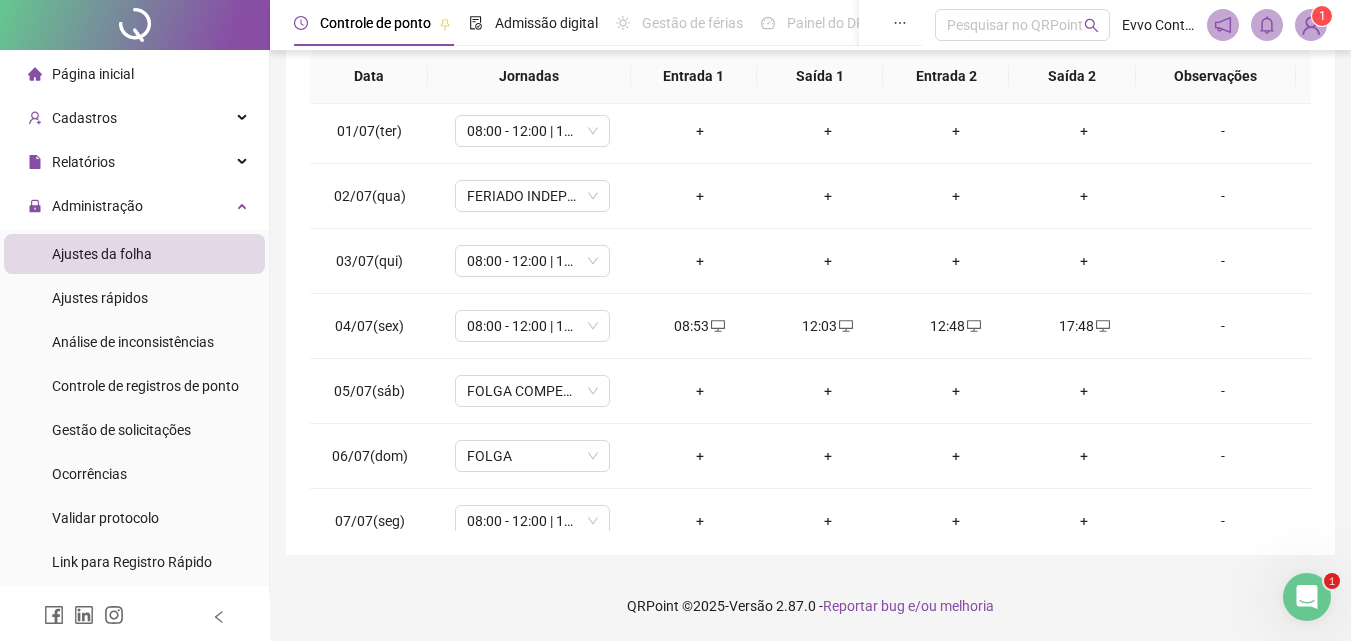 scroll, scrollTop: 0, scrollLeft: 0, axis: both 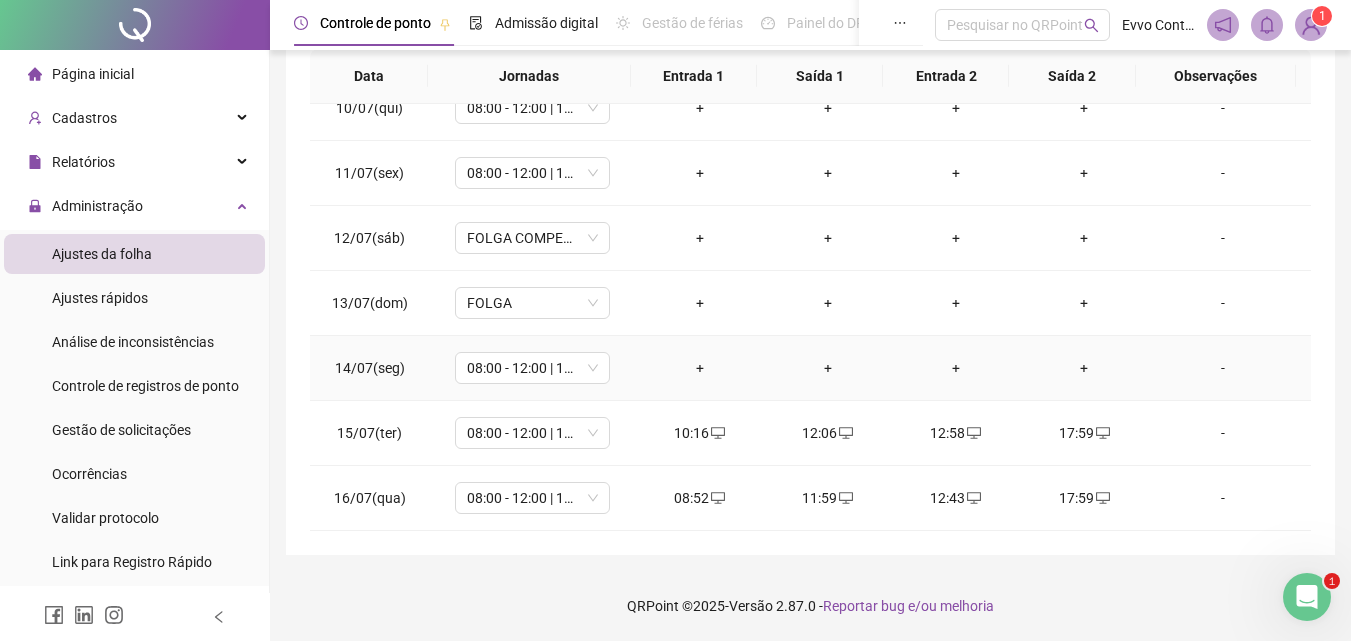 click on "+" at bounding box center [700, 368] 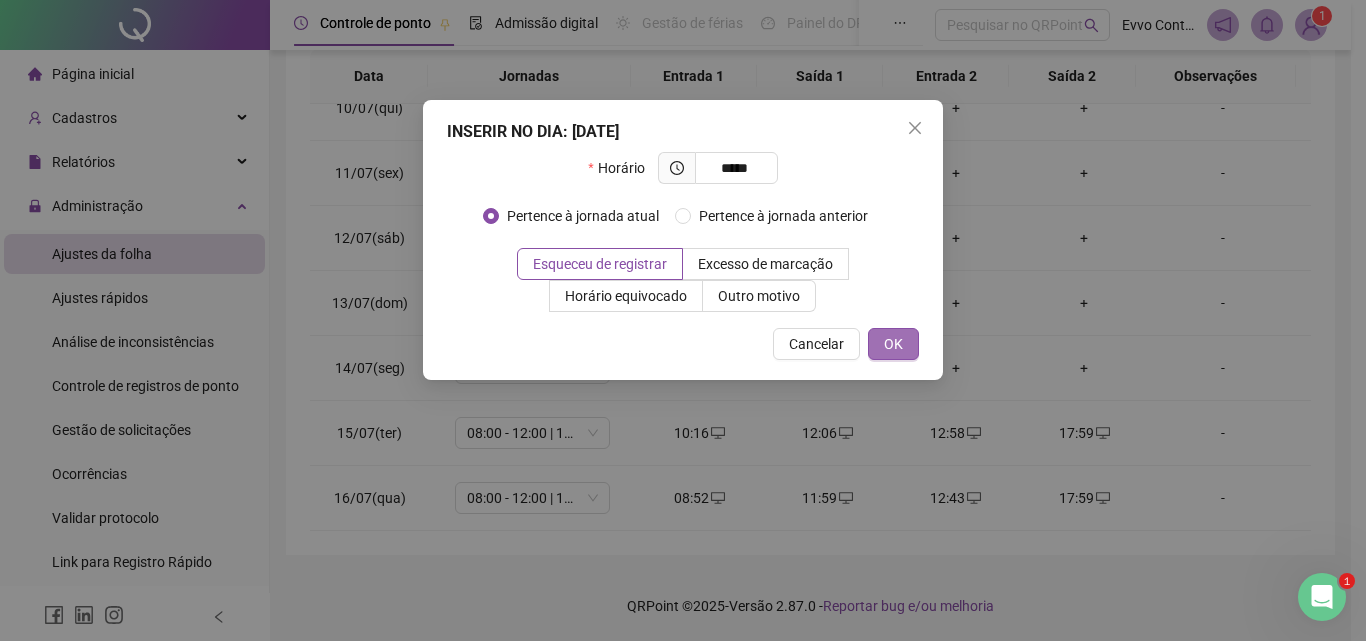 type on "*****" 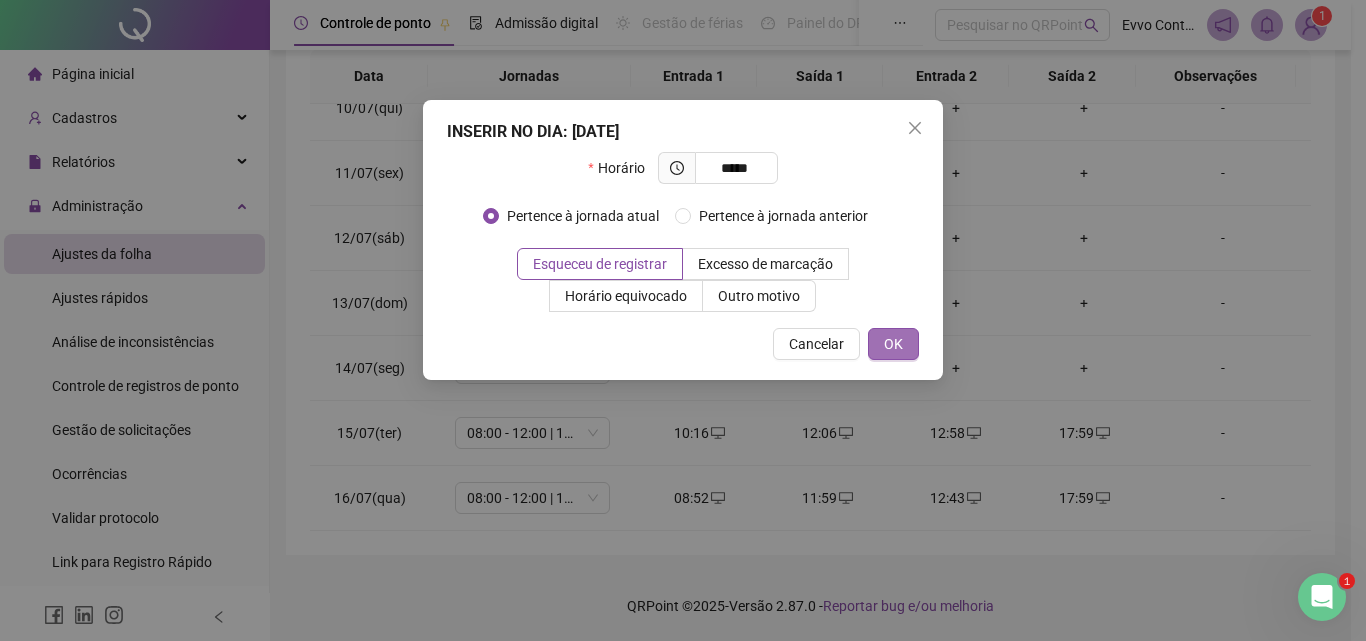 click on "OK" at bounding box center (893, 344) 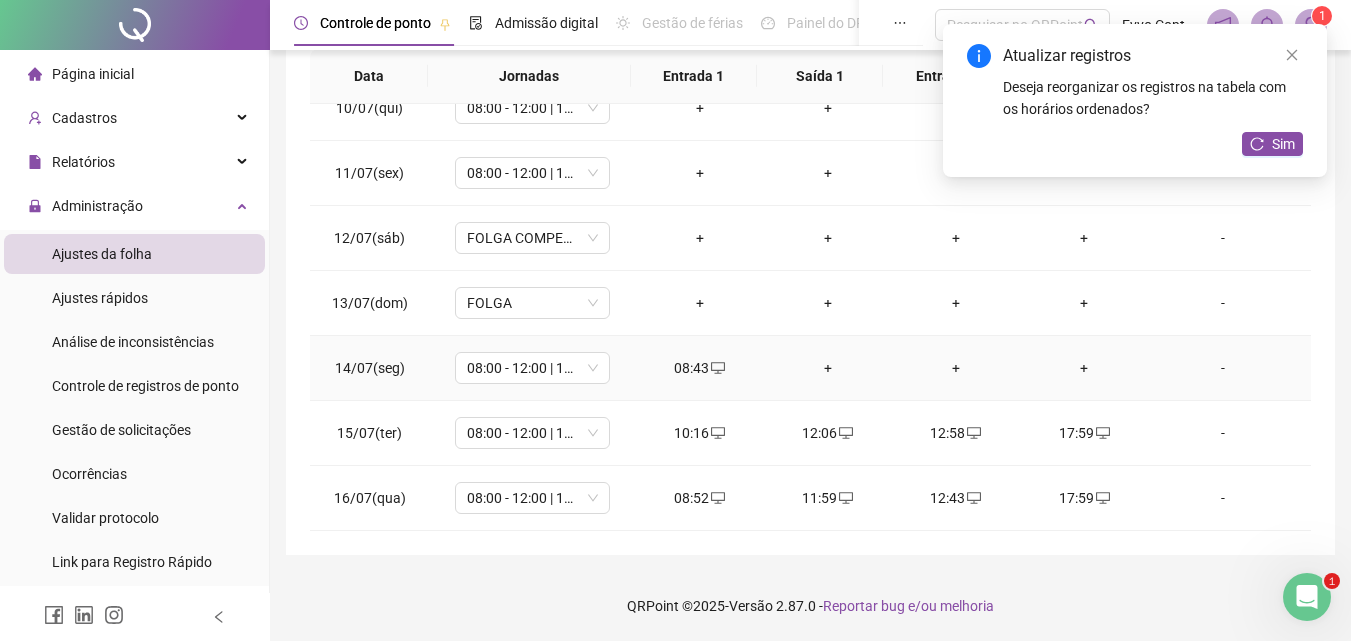 click on "+" at bounding box center [828, 368] 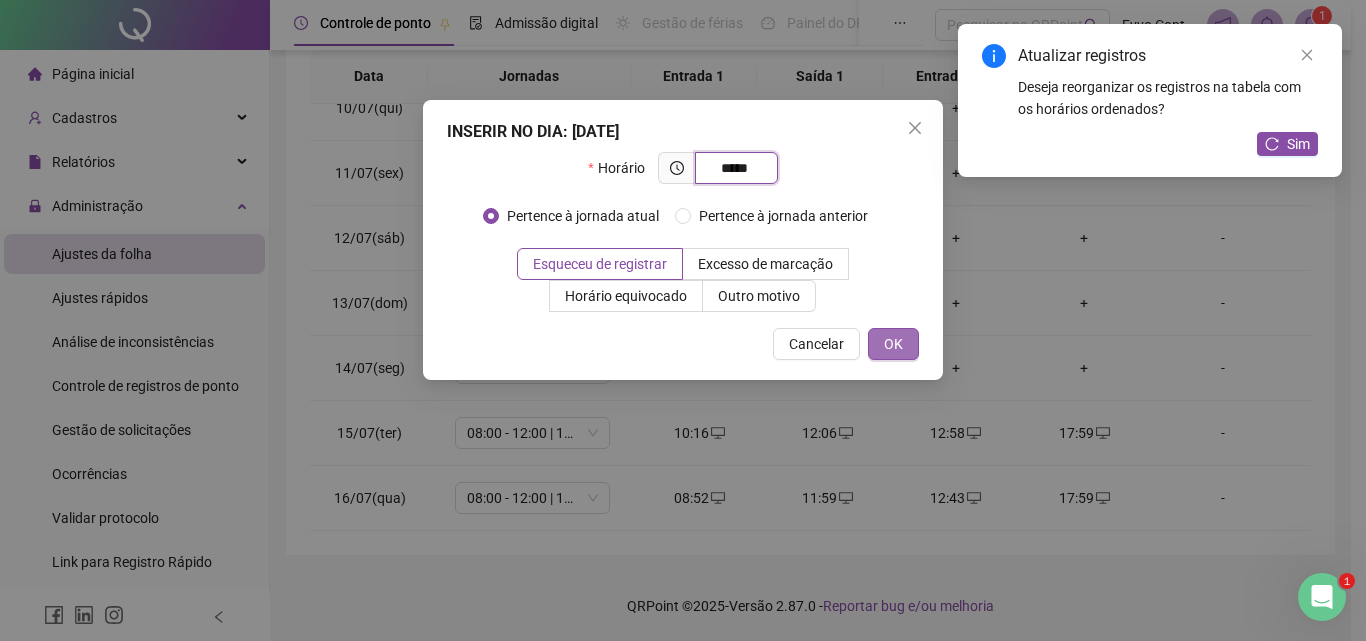 type on "*****" 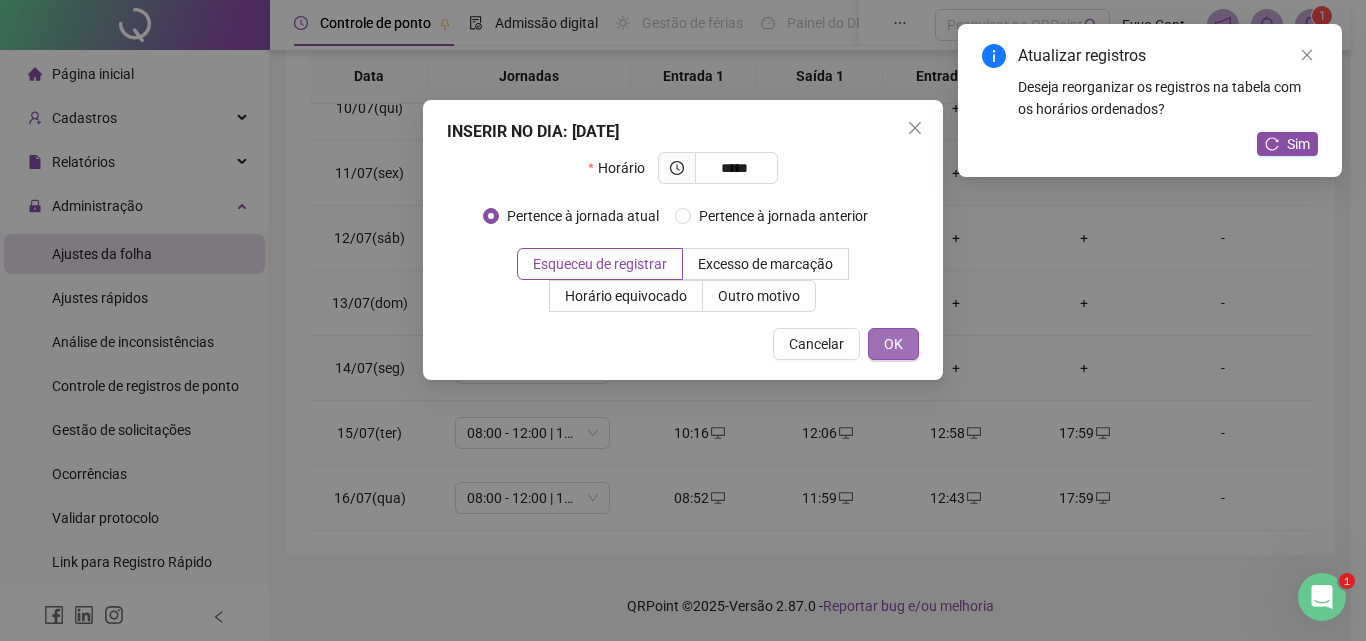 click on "OK" at bounding box center [893, 344] 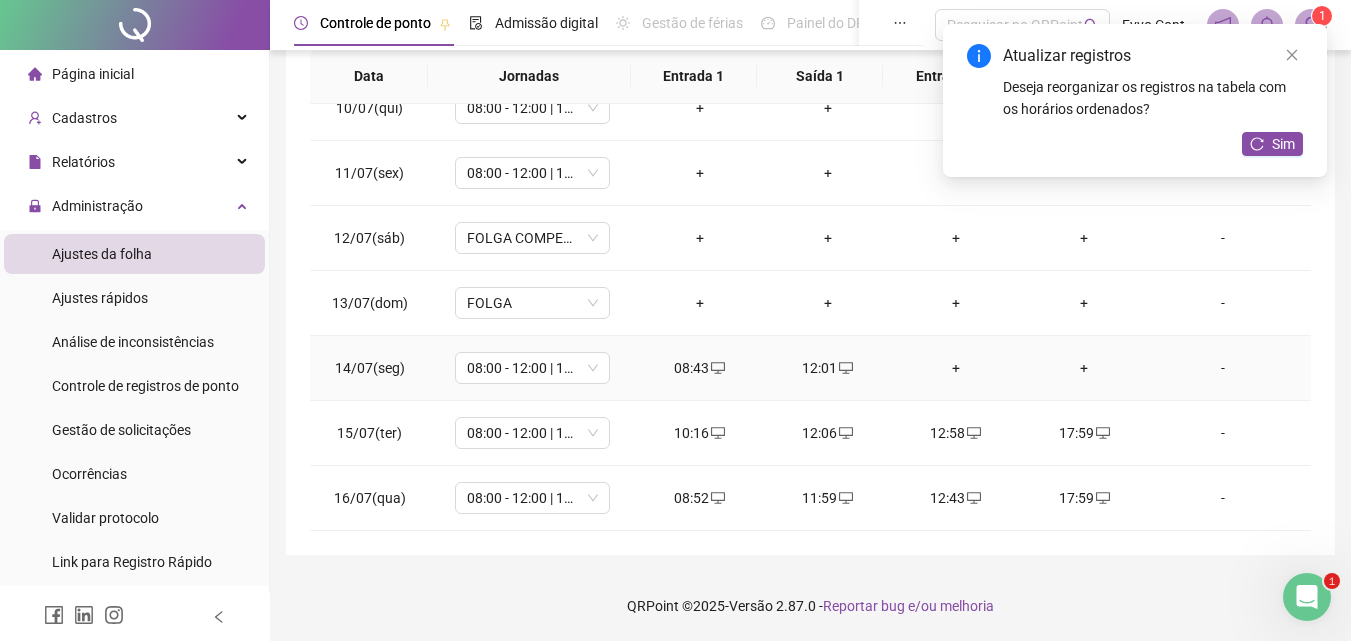 click on "+" at bounding box center (956, 368) 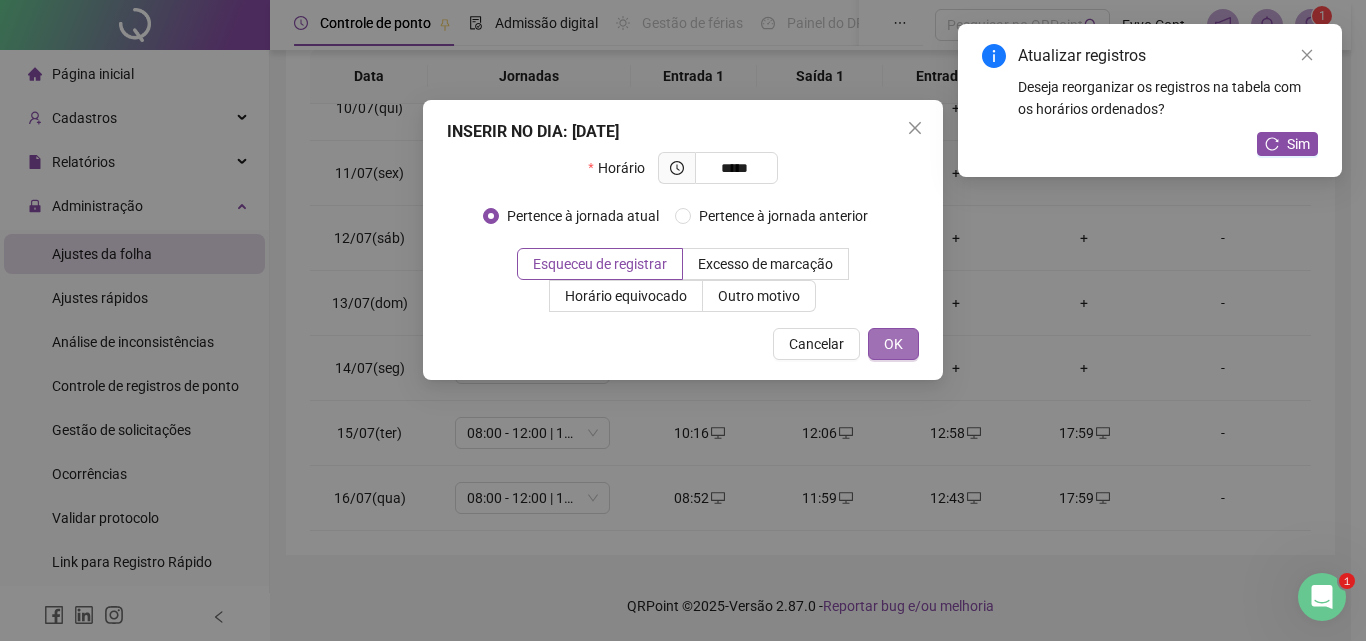 type on "*****" 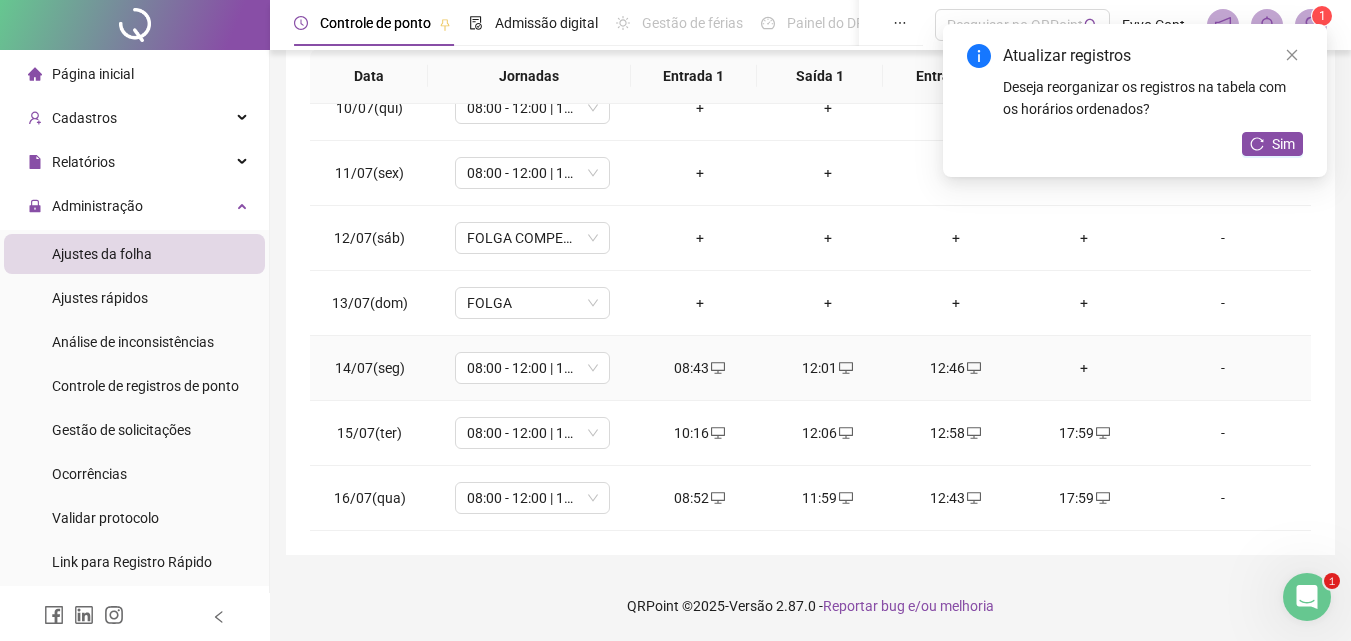 click on "+" at bounding box center (1084, 368) 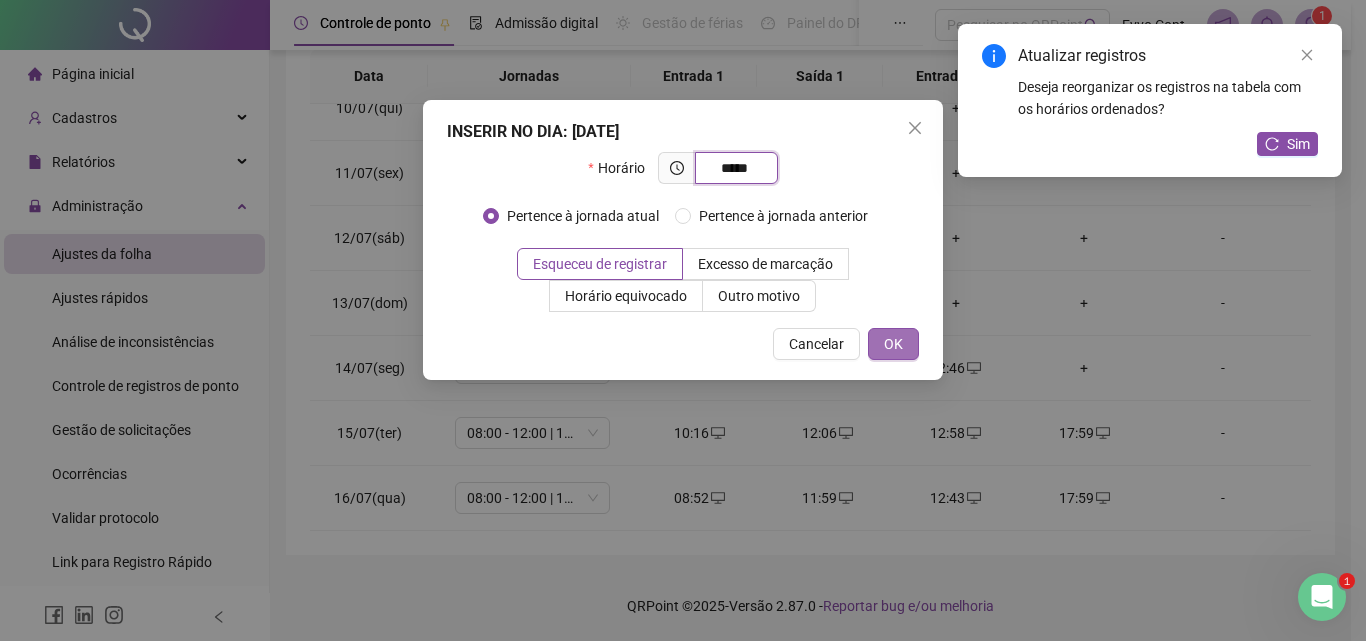 type on "*****" 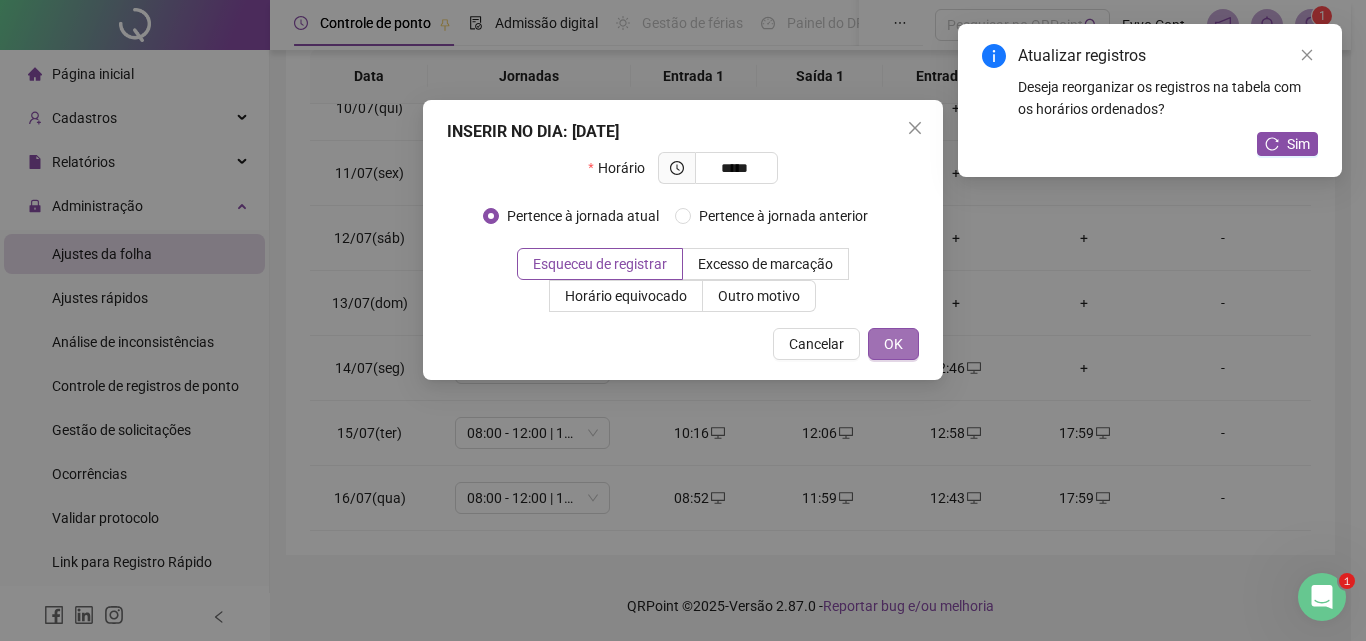 click on "OK" at bounding box center (893, 344) 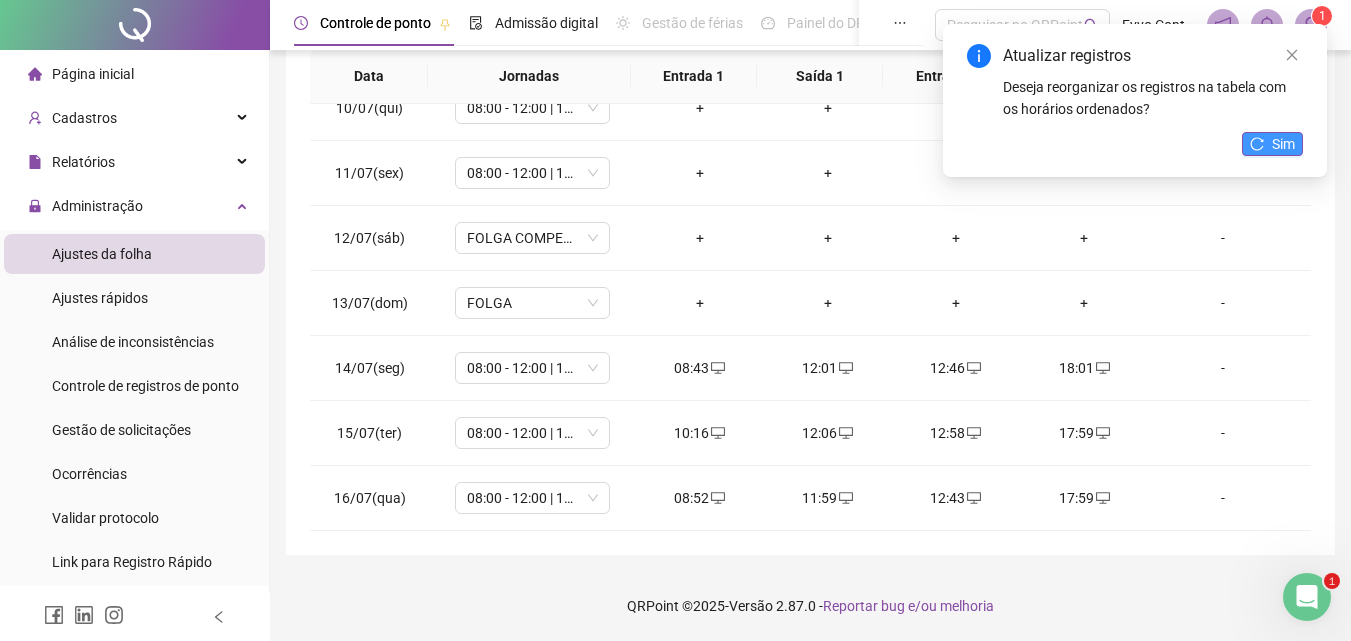 click on "Sim" at bounding box center [1283, 144] 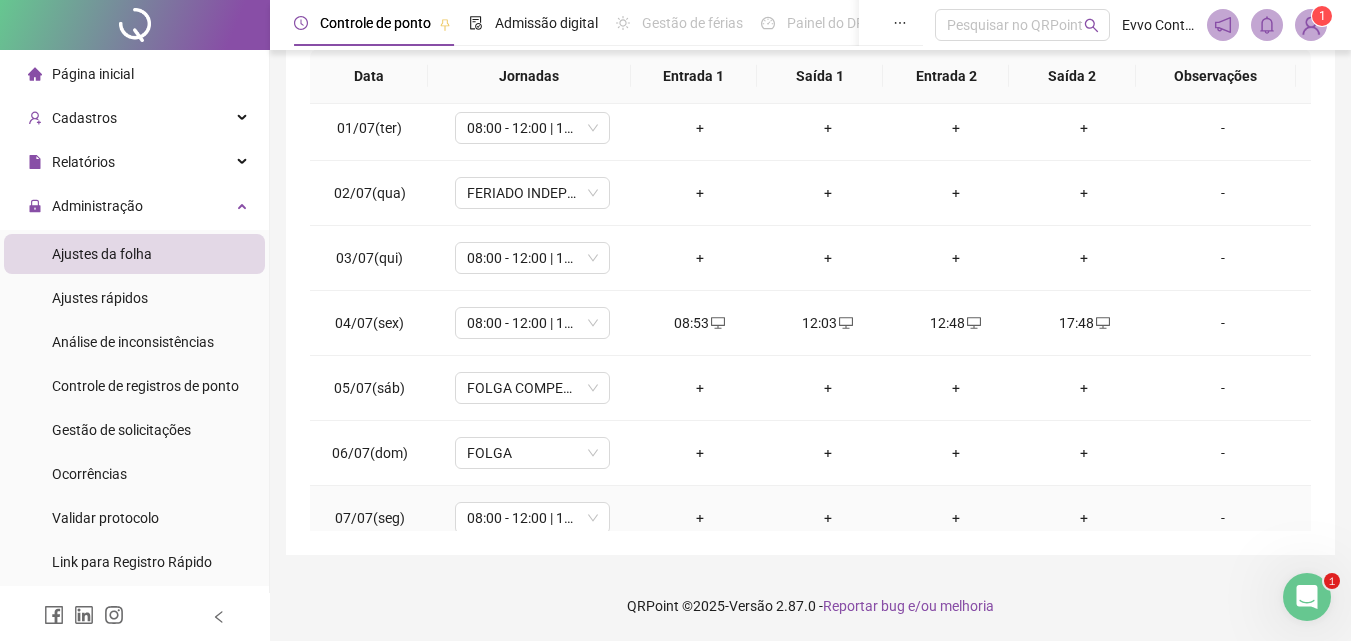 scroll, scrollTop: 0, scrollLeft: 0, axis: both 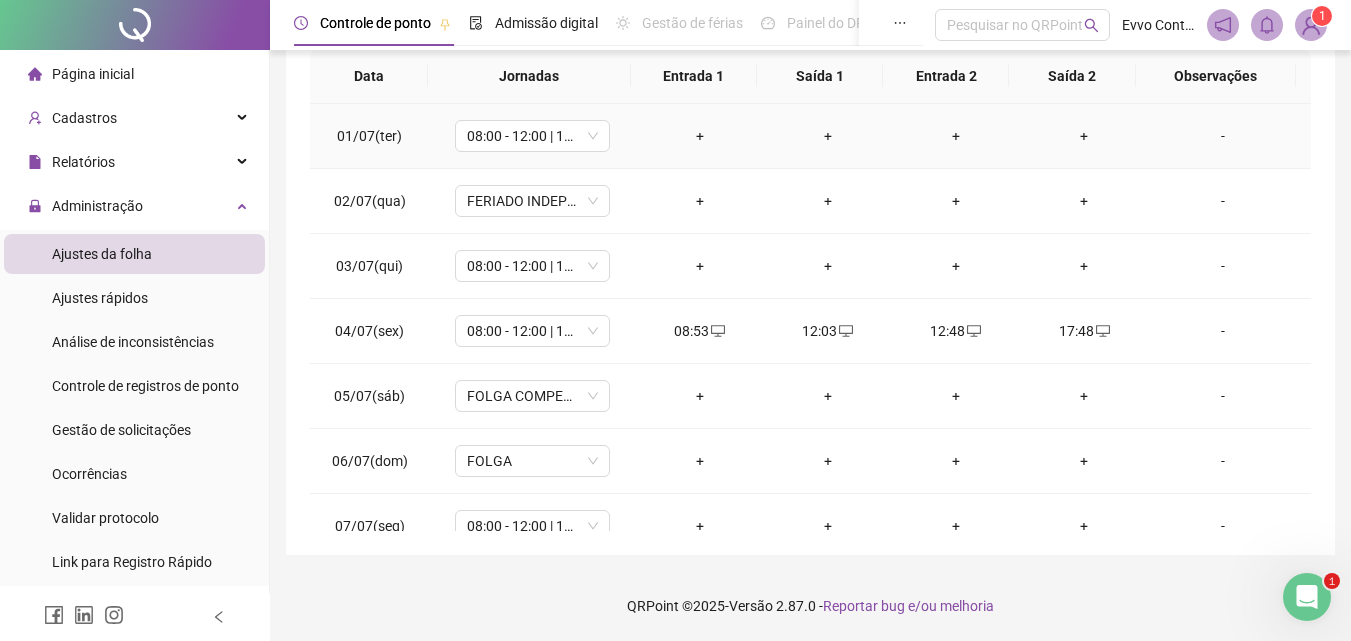 click on "+" at bounding box center [700, 136] 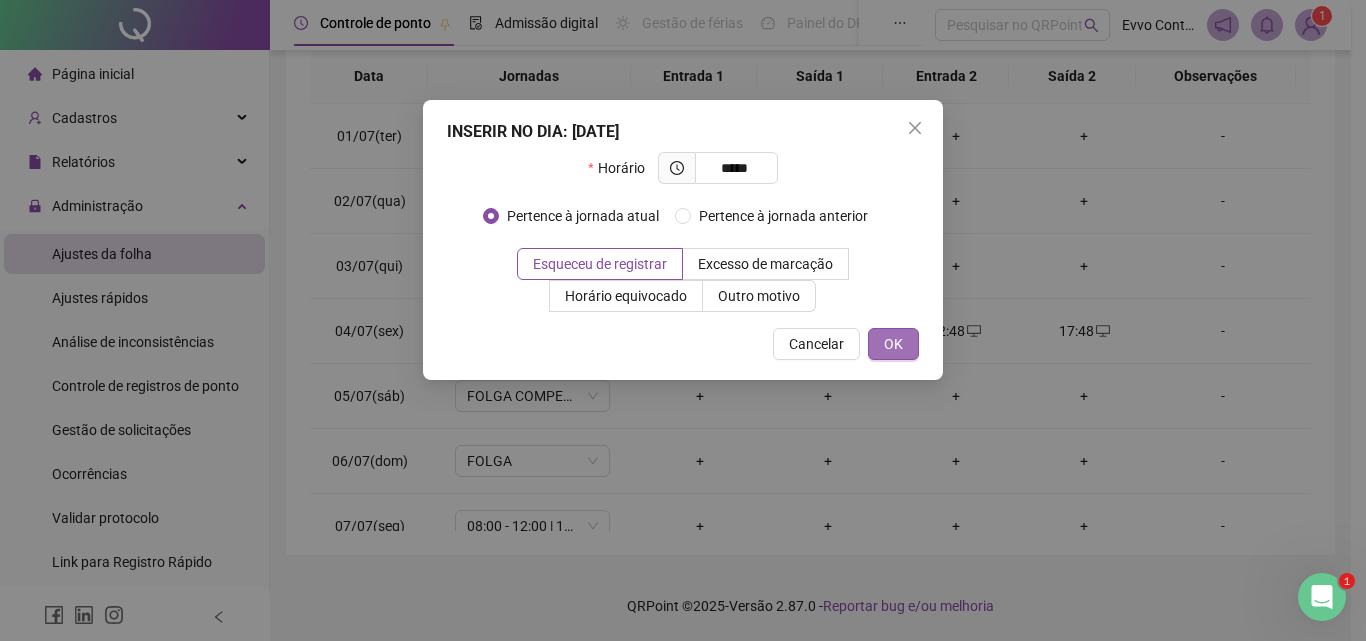 type on "*****" 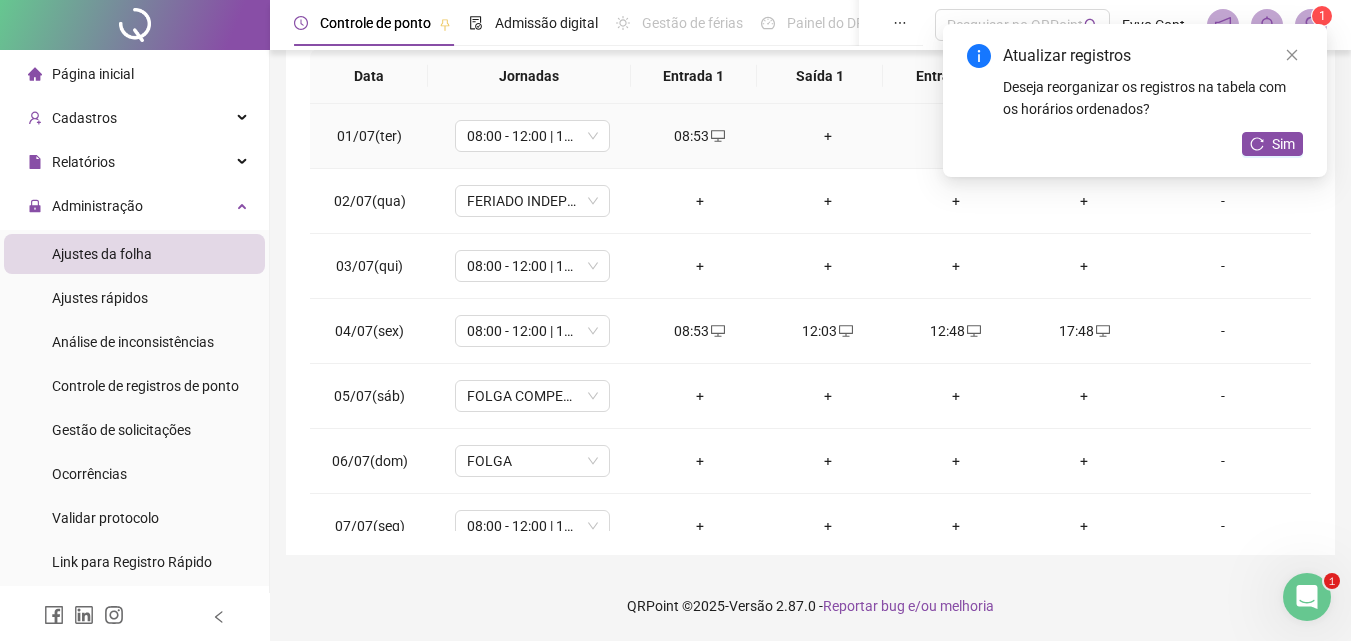 click on "+" at bounding box center (828, 136) 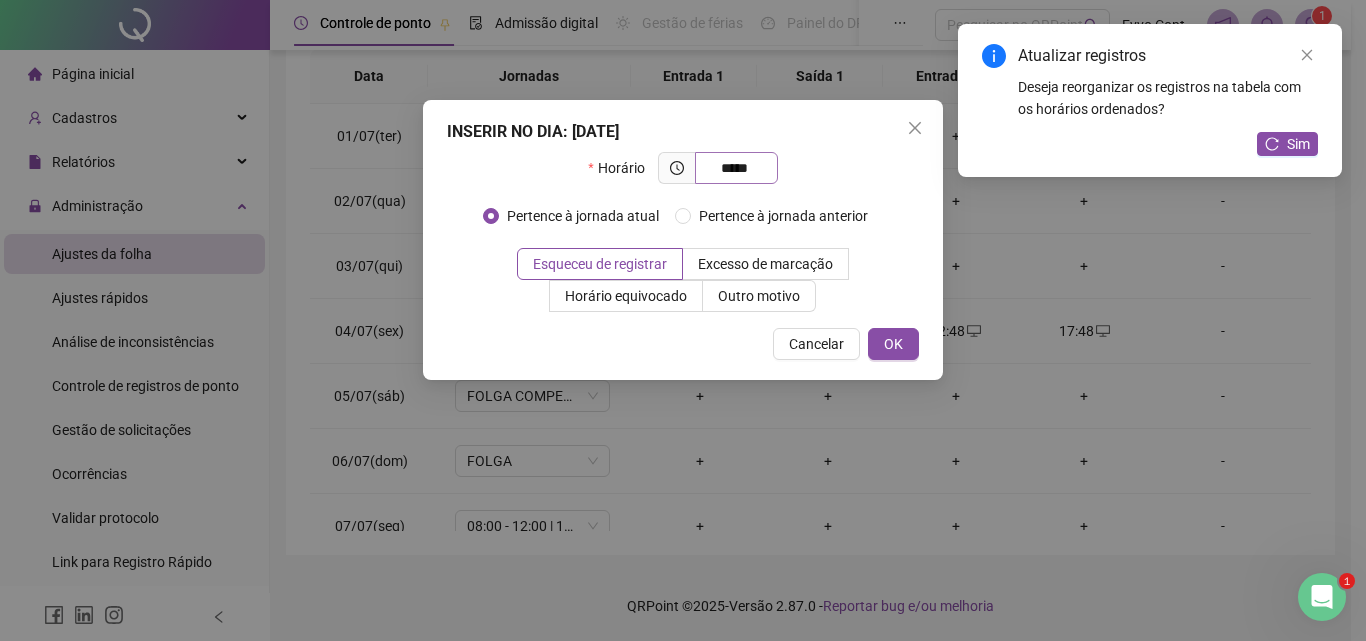 type on "*****" 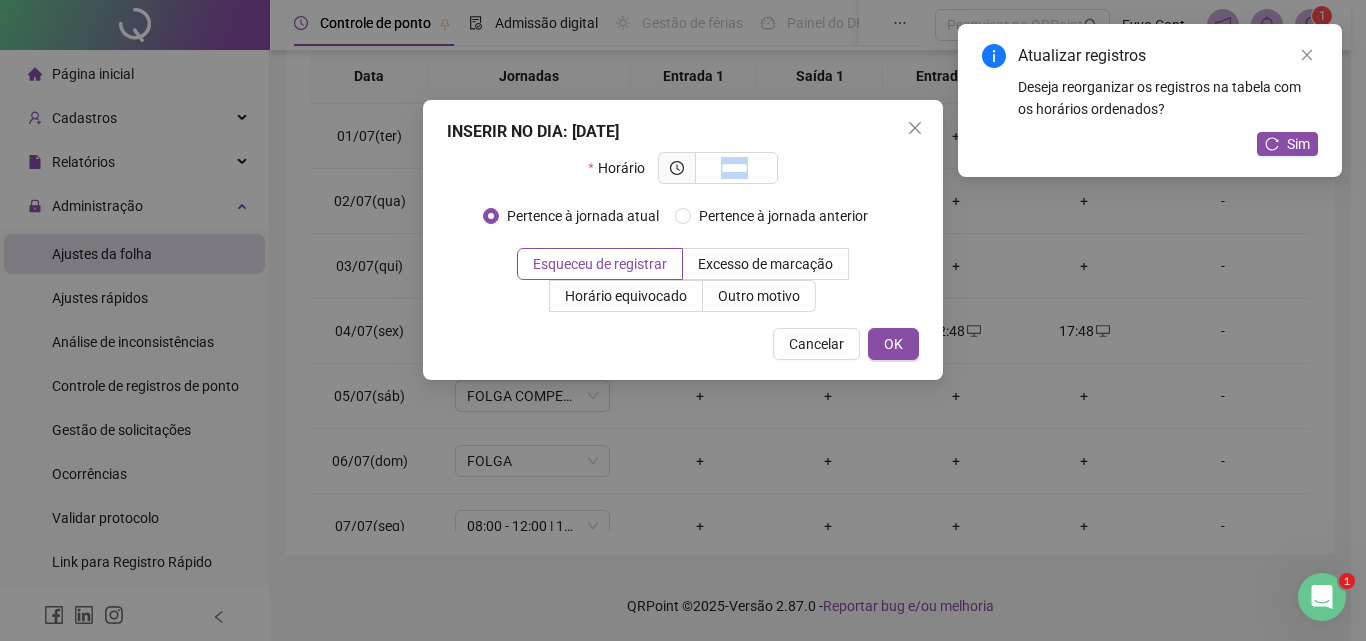 drag, startPoint x: 777, startPoint y: 165, endPoint x: 689, endPoint y: 169, distance: 88.09086 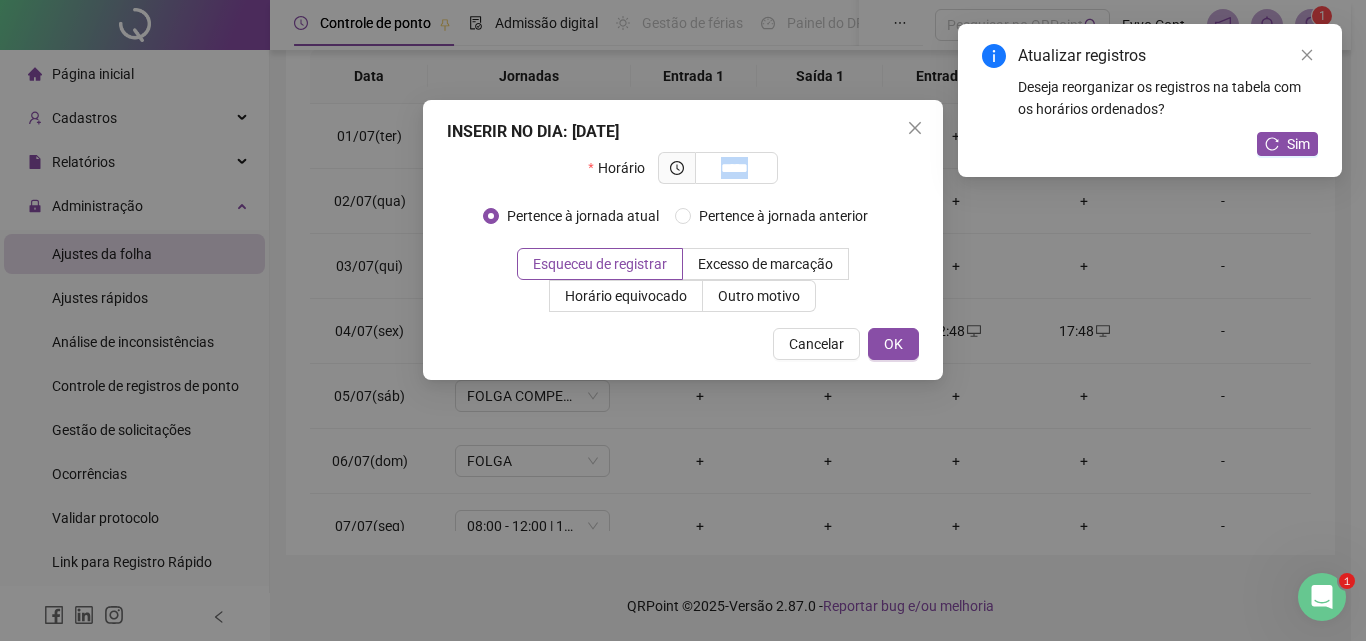 drag, startPoint x: 1278, startPoint y: 140, endPoint x: 1113, endPoint y: 152, distance: 165.43579 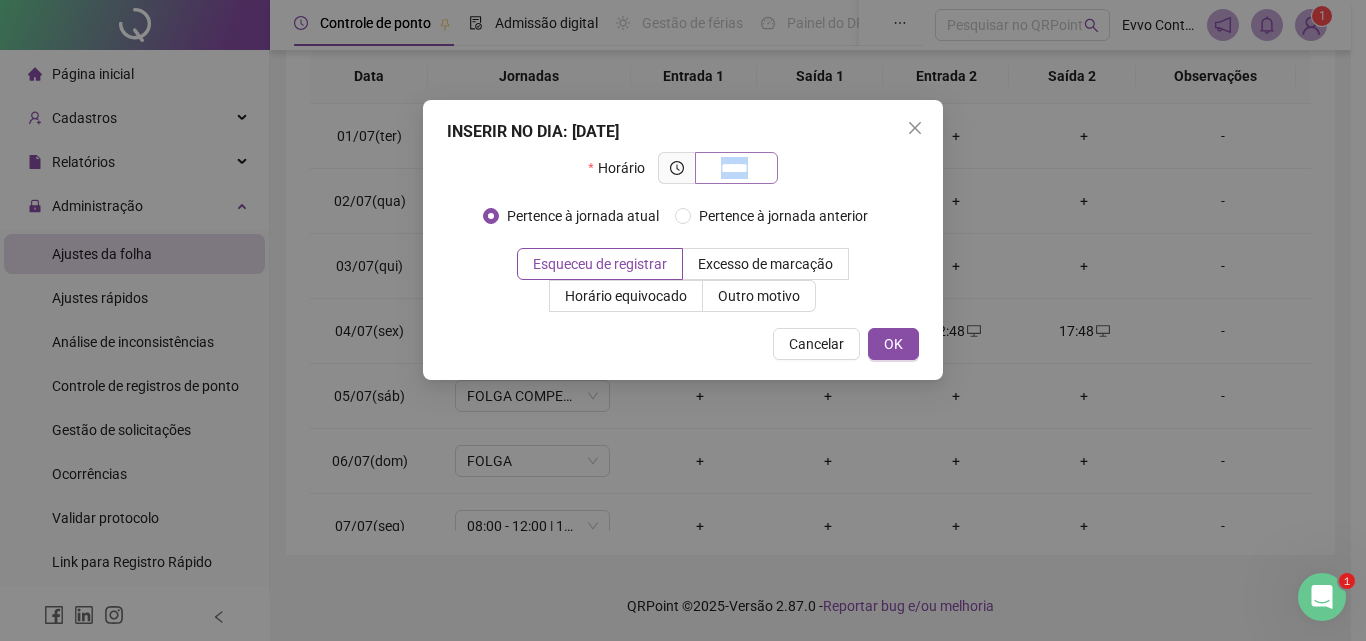 click on "*****" at bounding box center (734, 168) 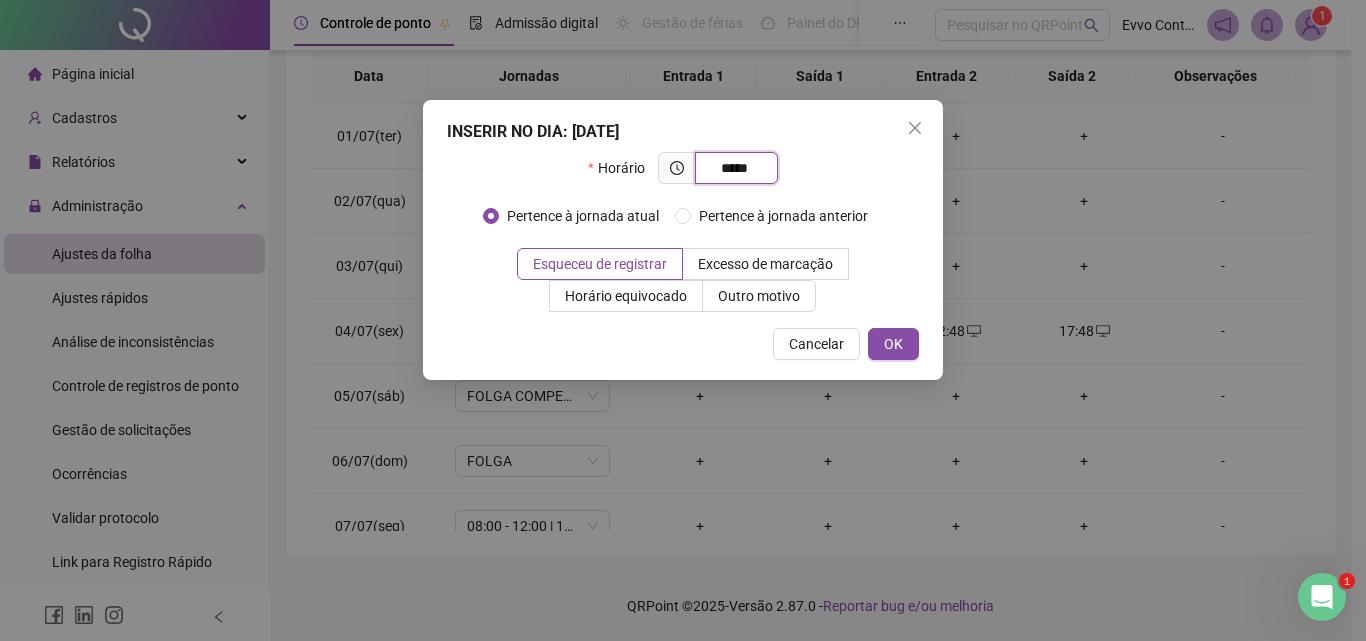 drag, startPoint x: 758, startPoint y: 163, endPoint x: 680, endPoint y: 170, distance: 78.31347 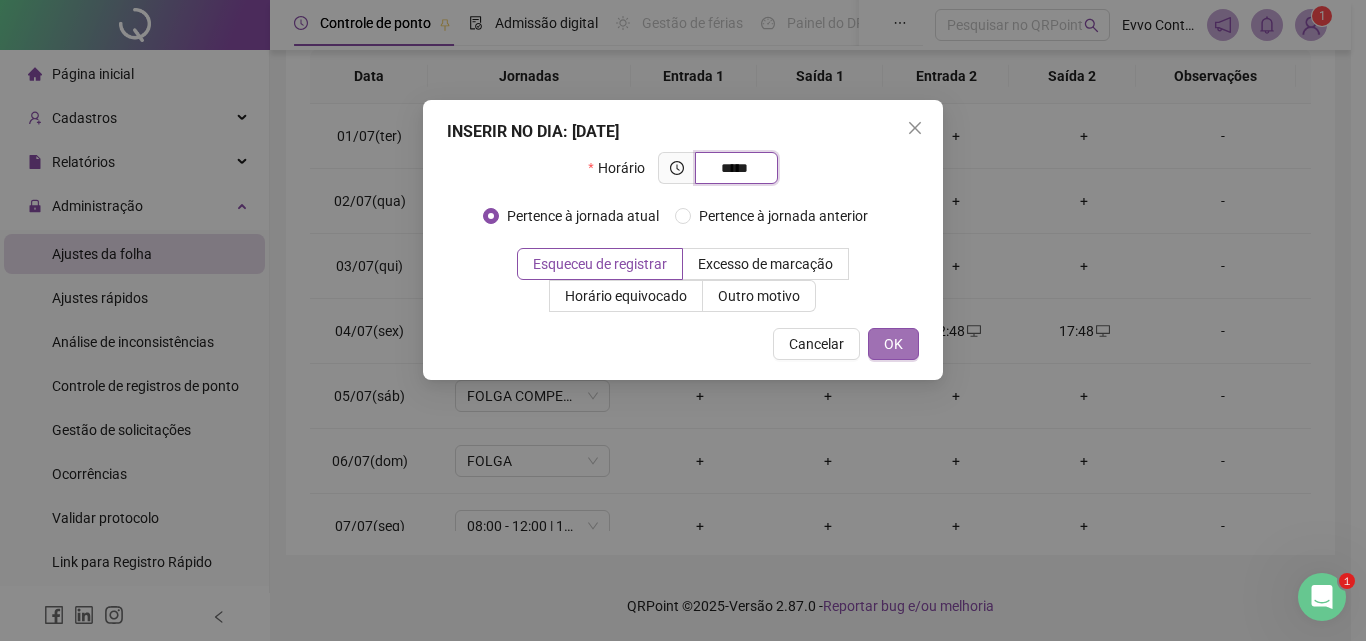 type on "*****" 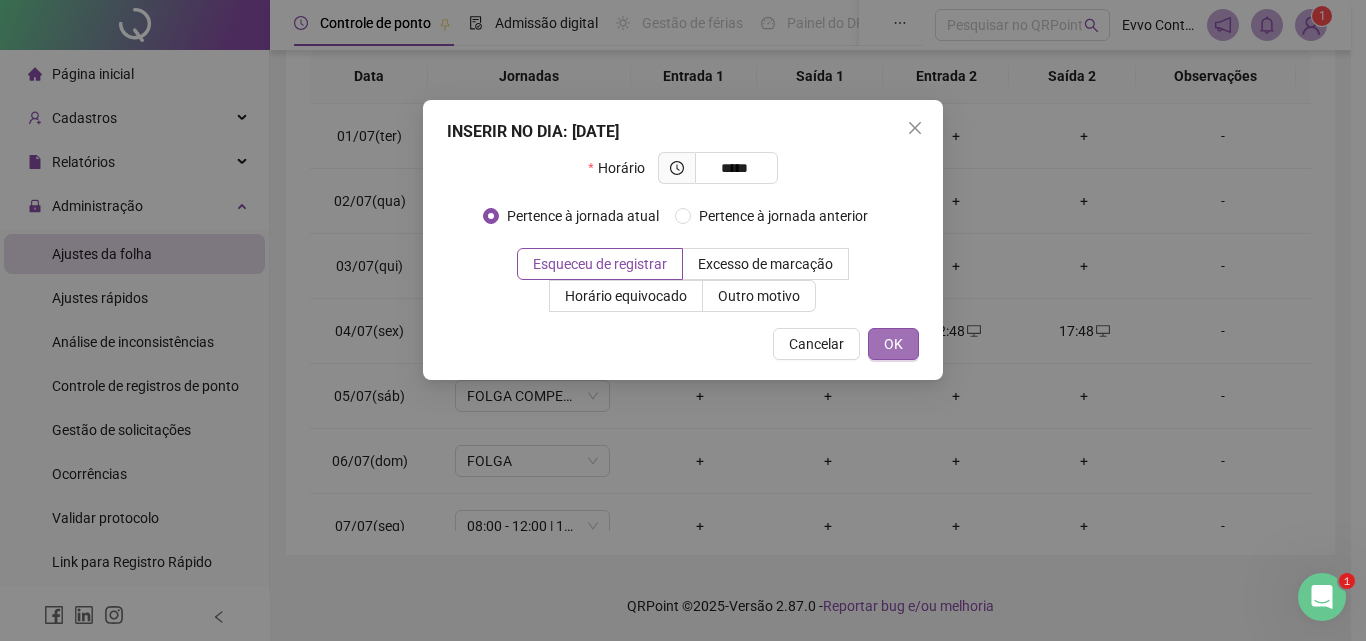 click on "OK" at bounding box center [893, 344] 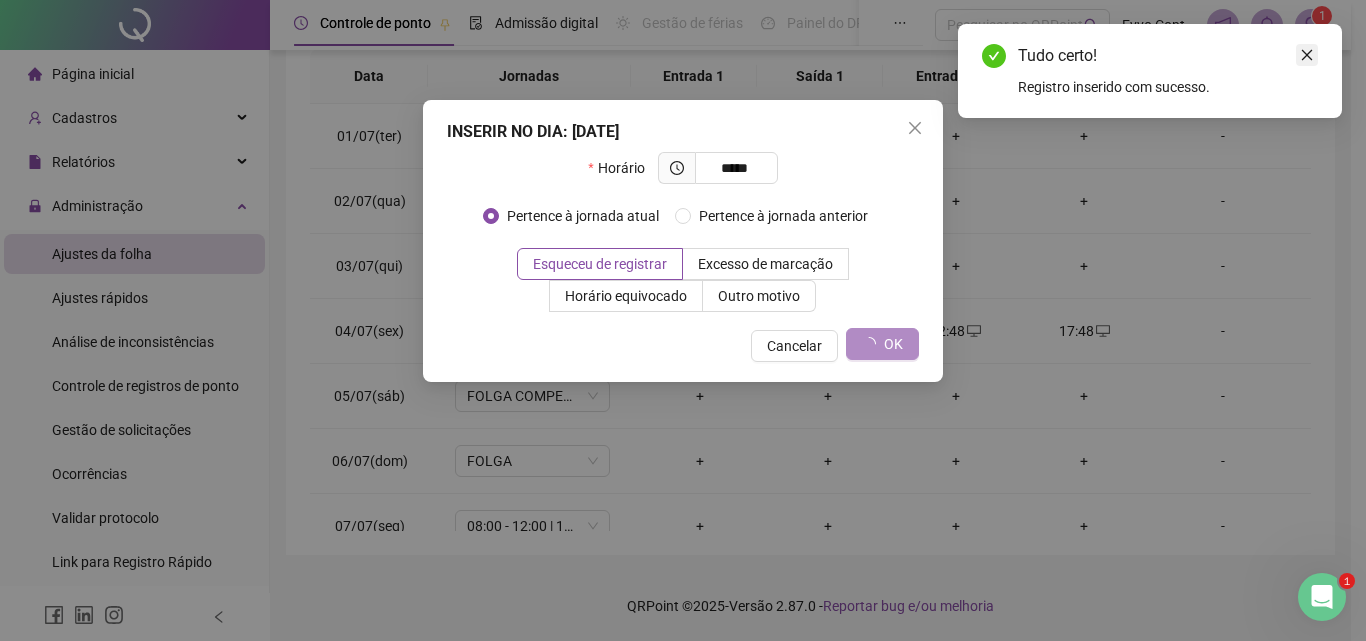 click 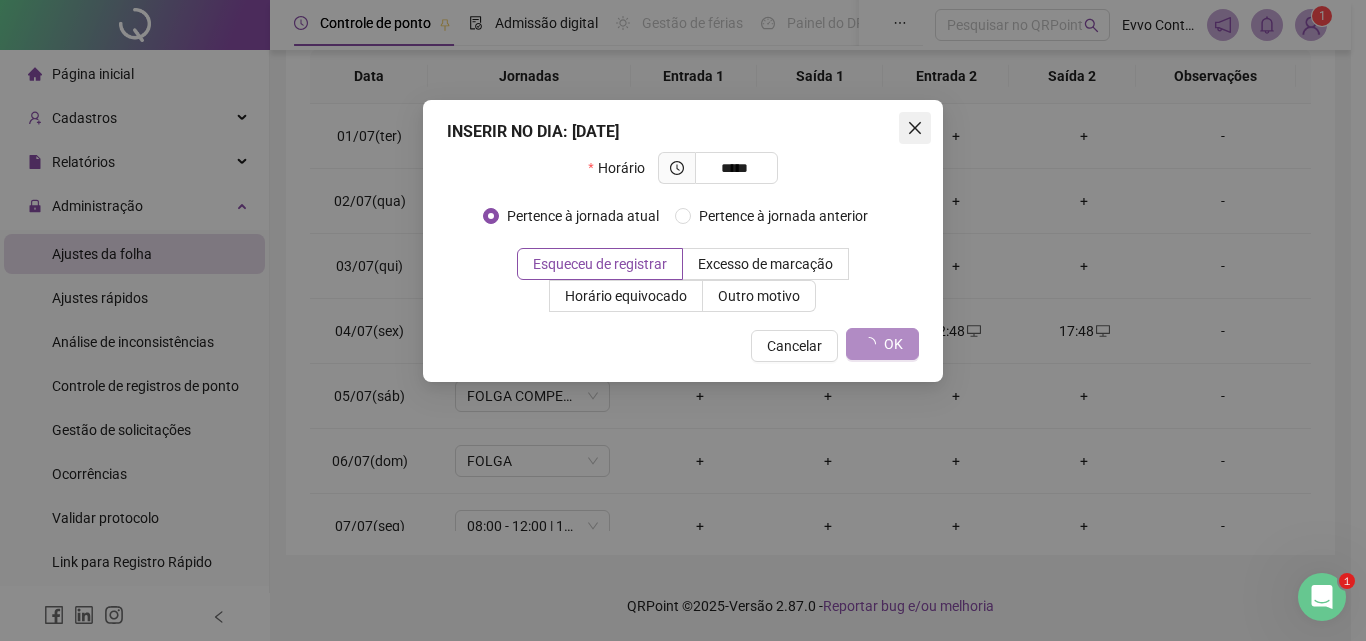 click 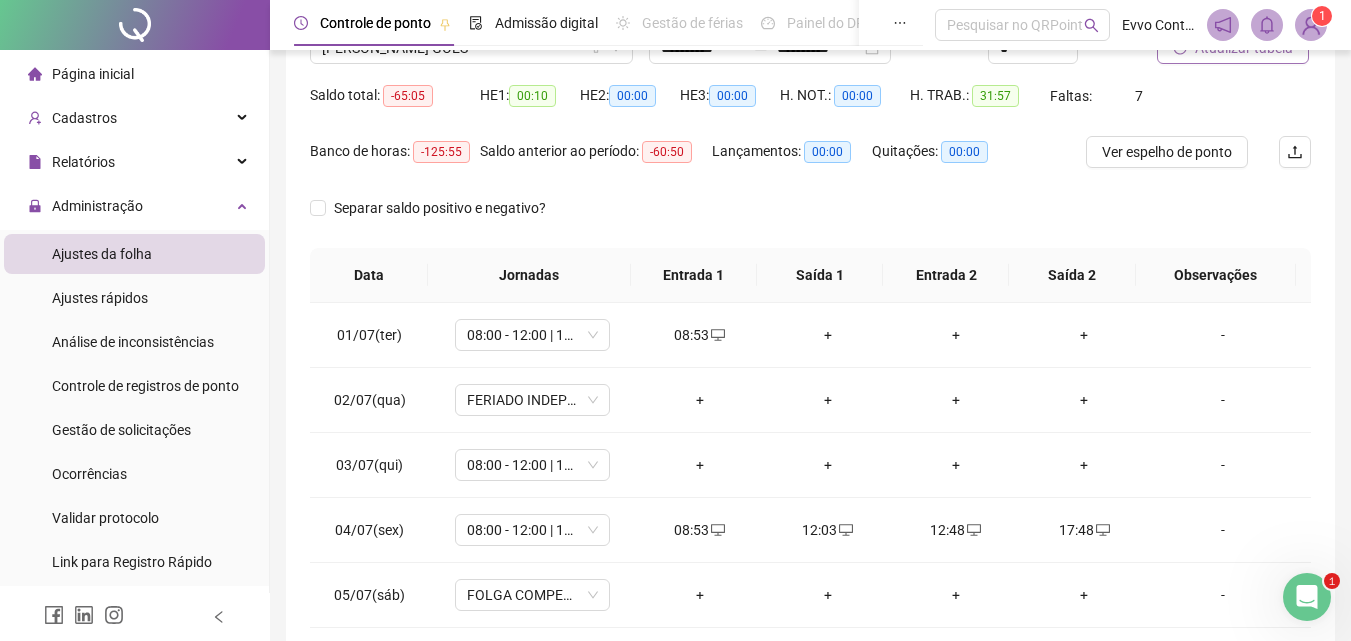 scroll, scrollTop: 181, scrollLeft: 0, axis: vertical 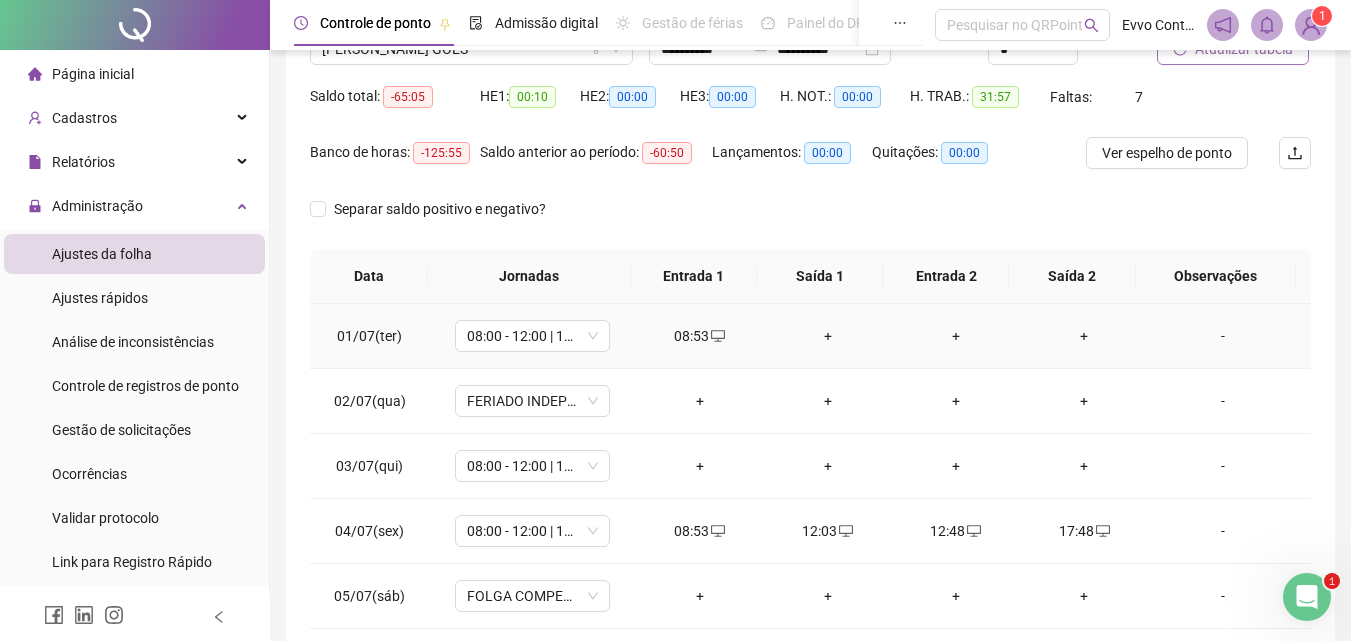 click on "+" at bounding box center [828, 336] 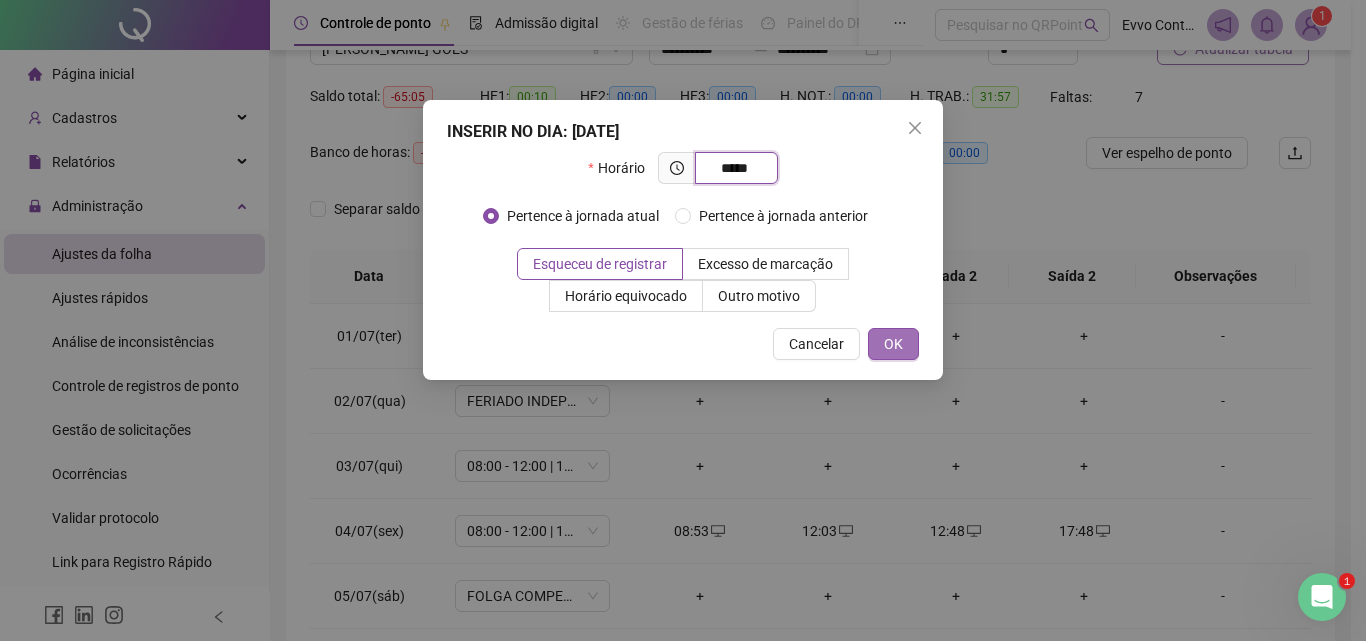 type on "*****" 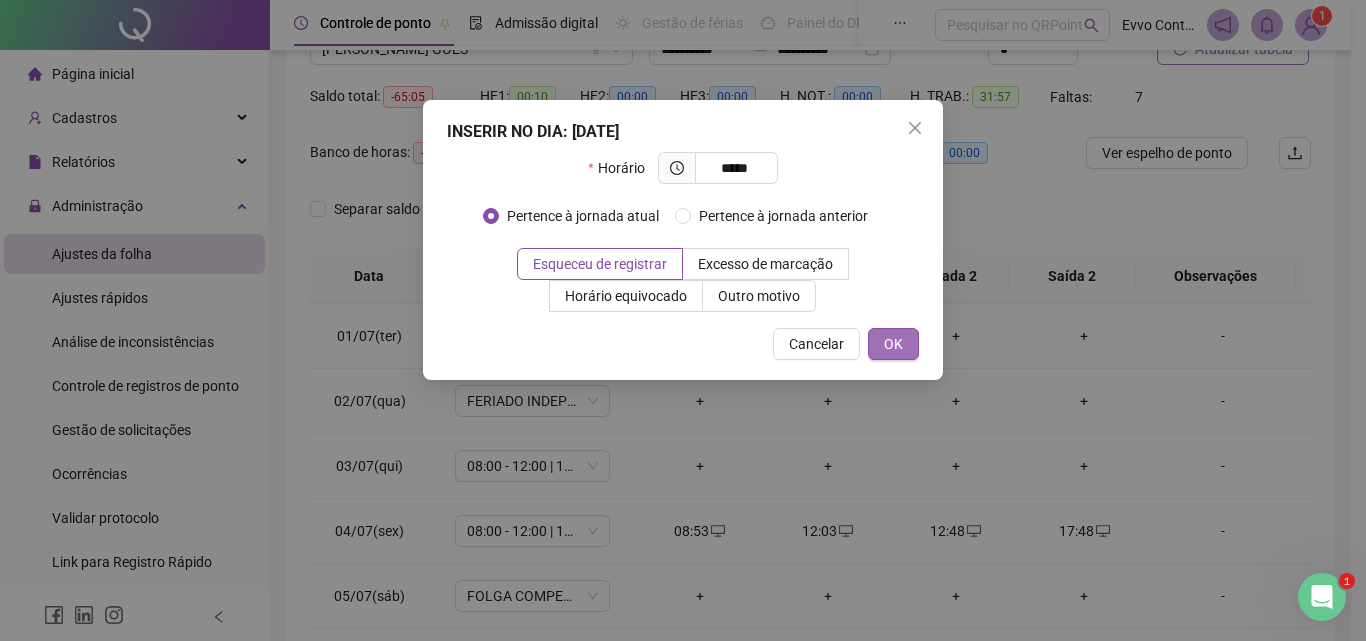click on "OK" at bounding box center [893, 344] 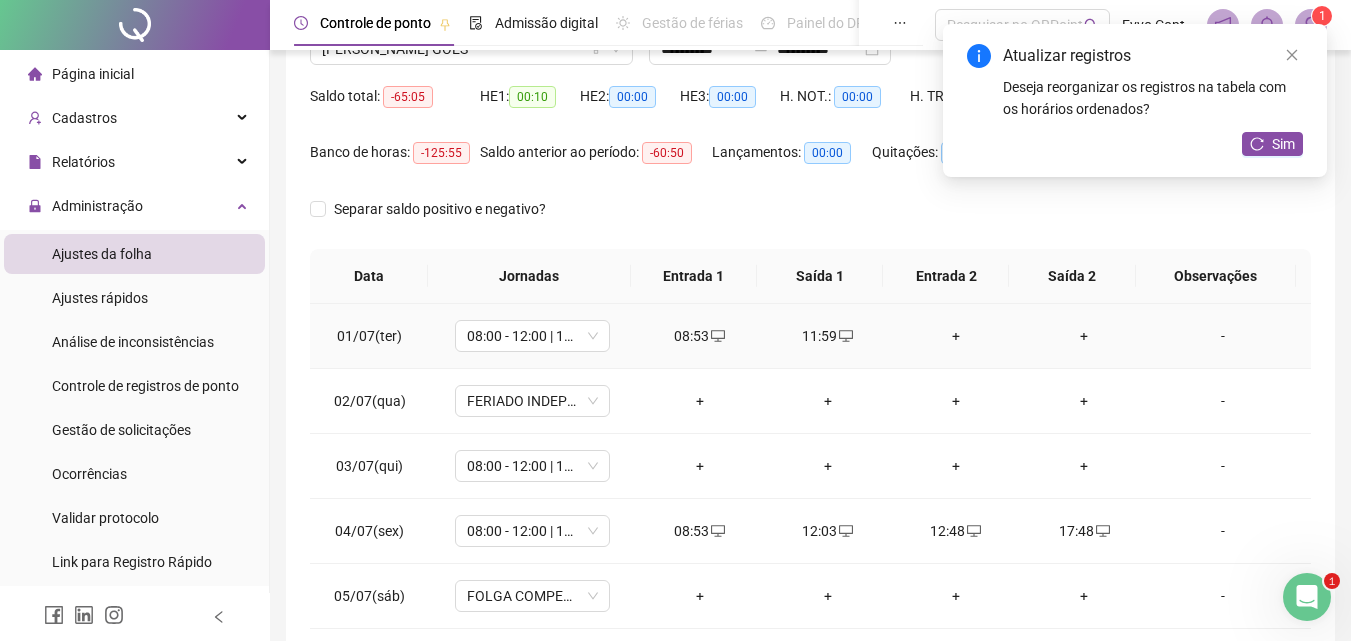 click on "+" at bounding box center [956, 336] 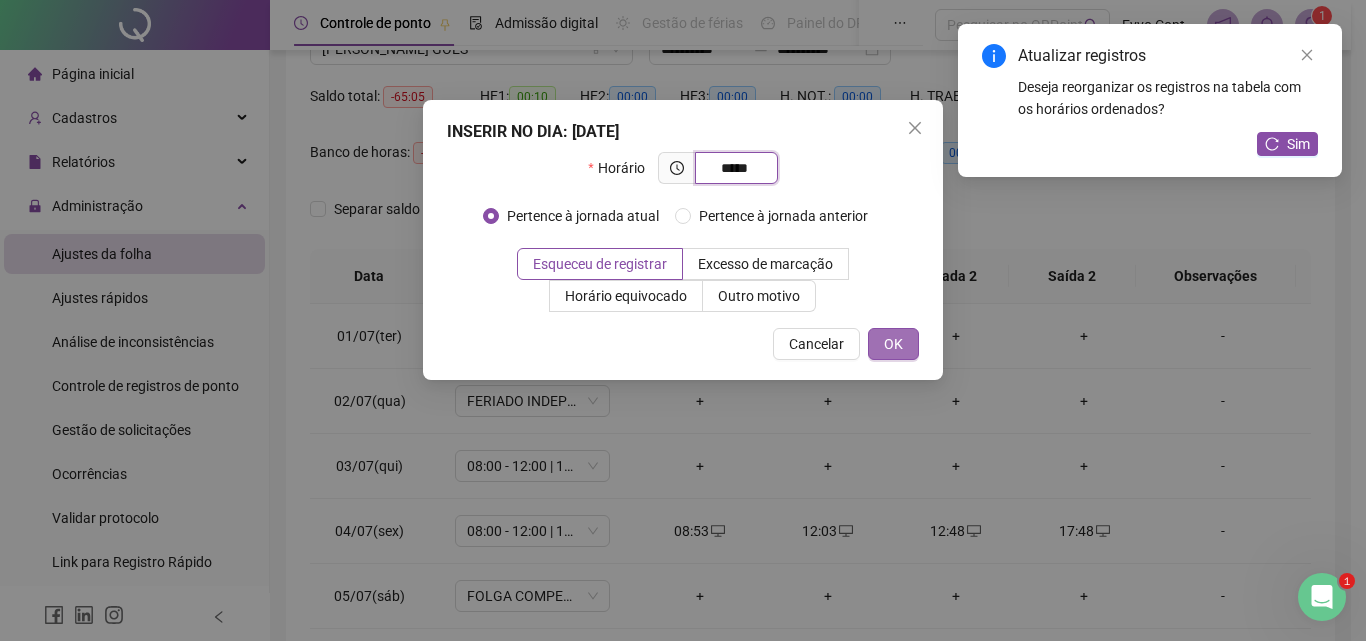type on "*****" 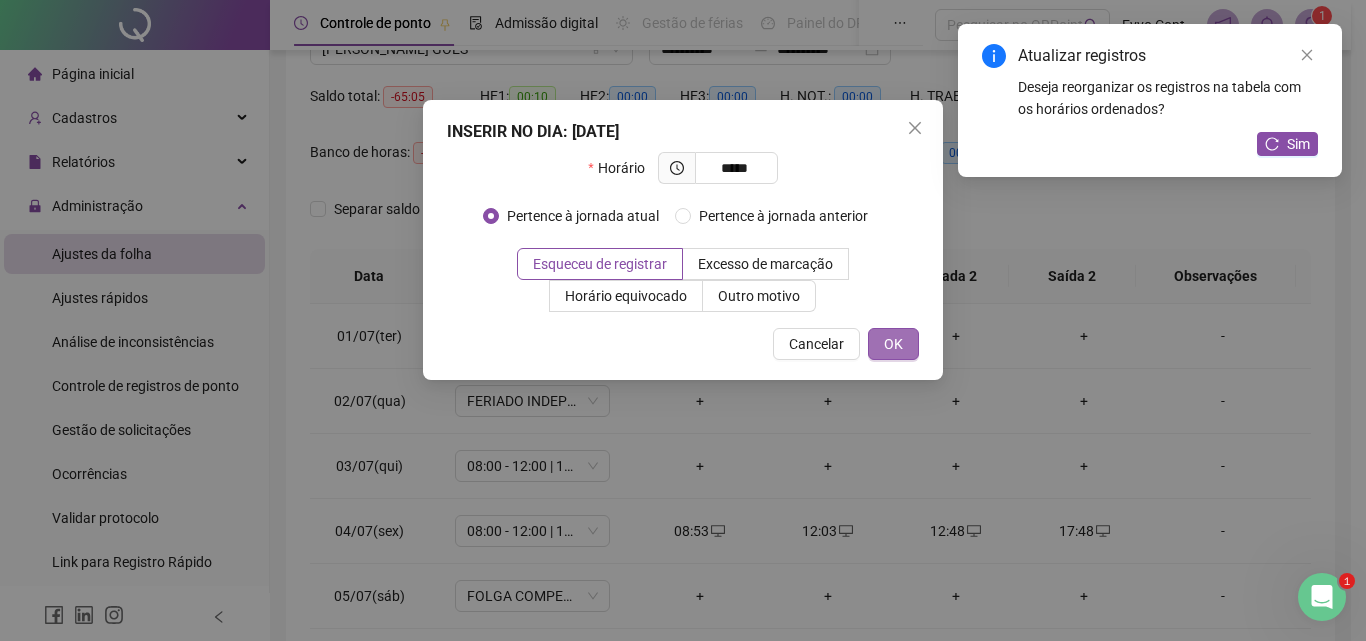 click on "OK" at bounding box center (893, 344) 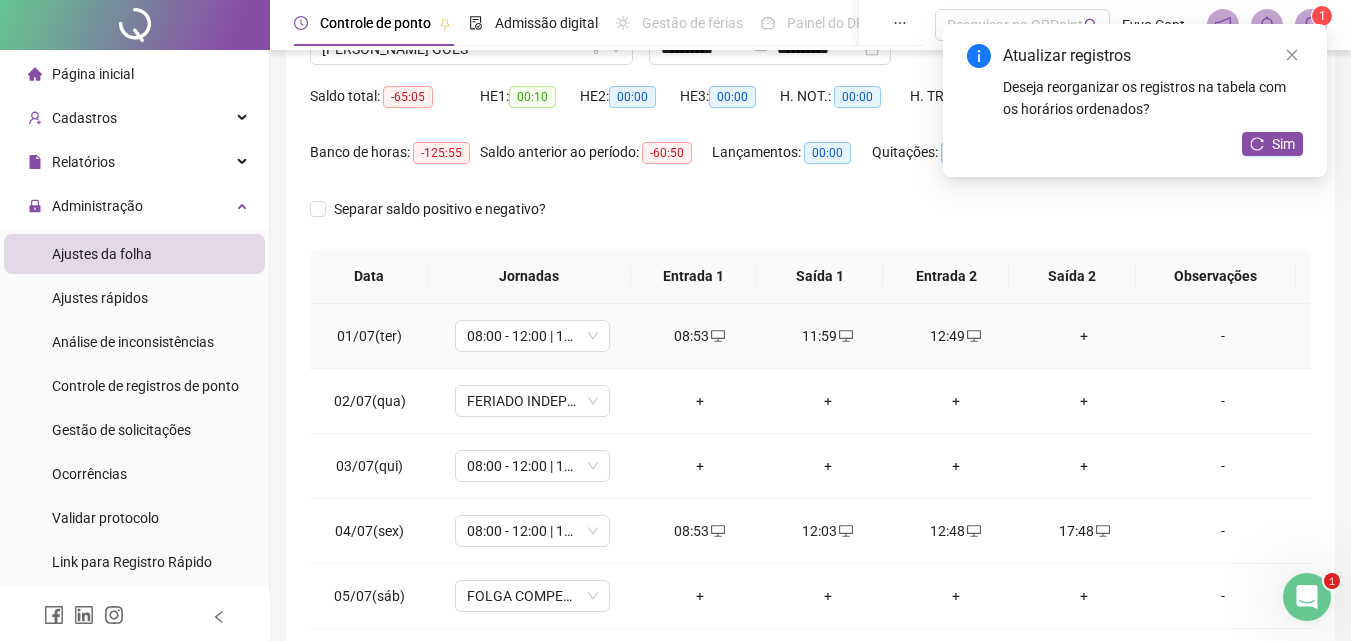 click on "+" at bounding box center (1084, 336) 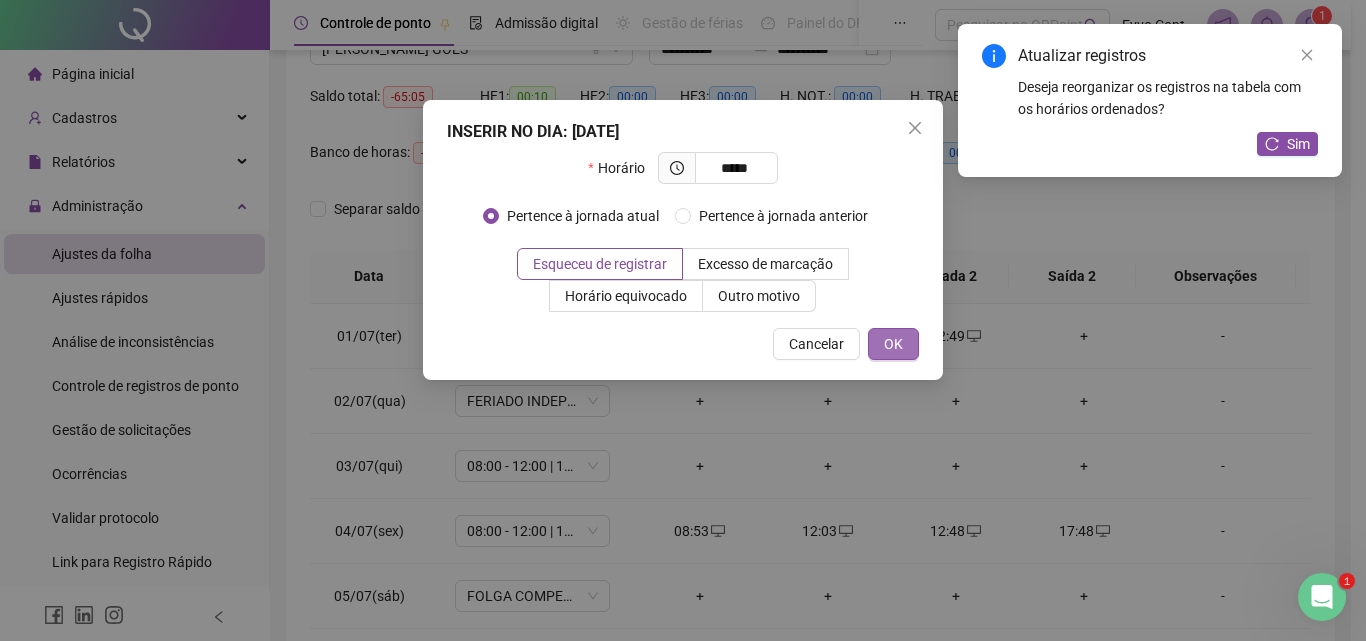 type on "*****" 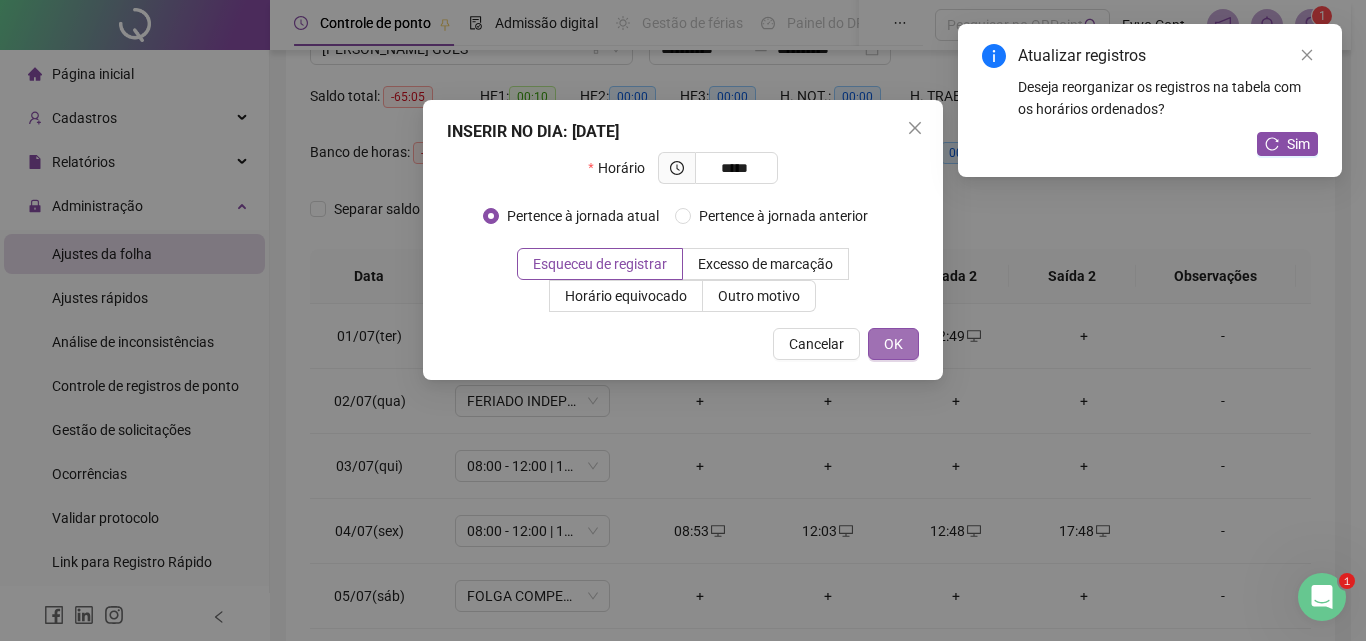 click on "OK" at bounding box center (893, 344) 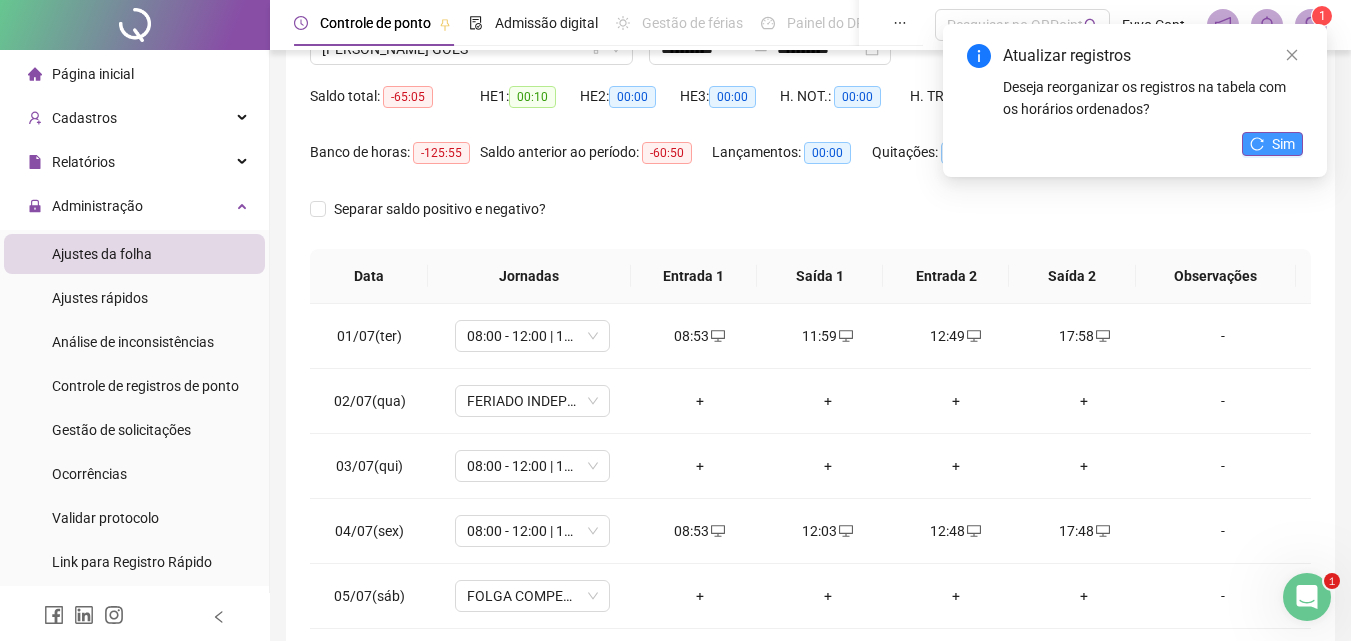 click on "Sim" at bounding box center (1283, 144) 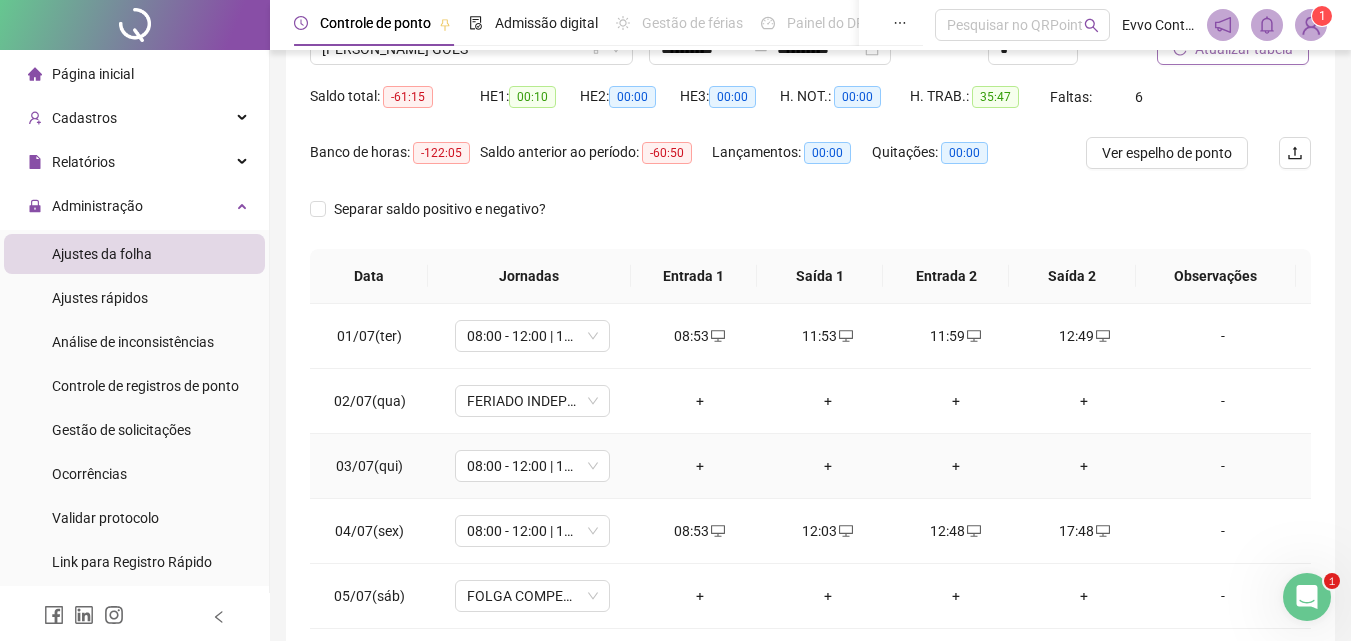 click on "+" at bounding box center [700, 466] 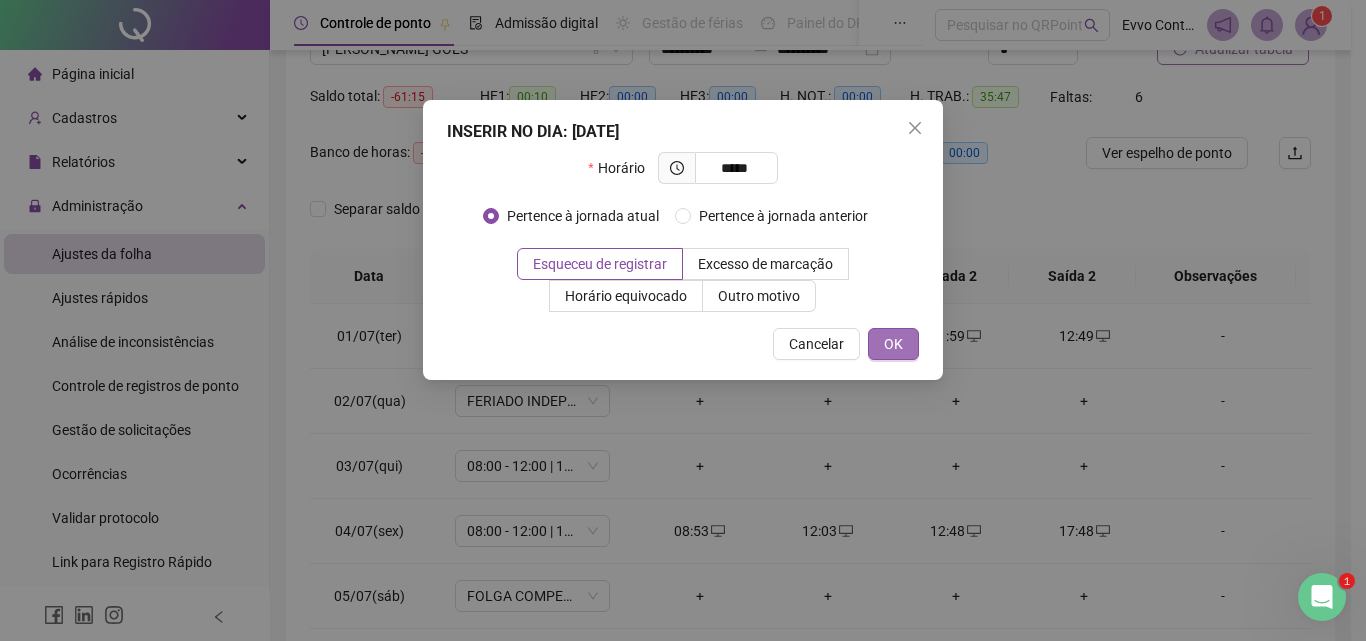type on "*****" 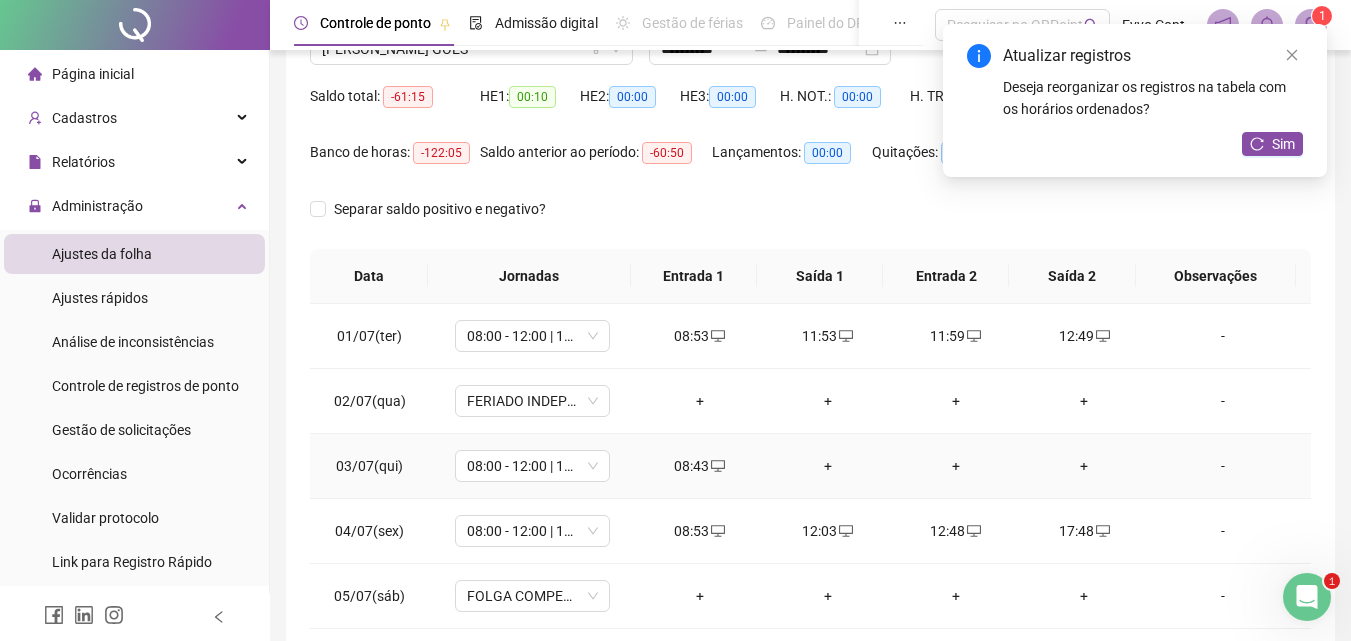 click on "+" at bounding box center [828, 466] 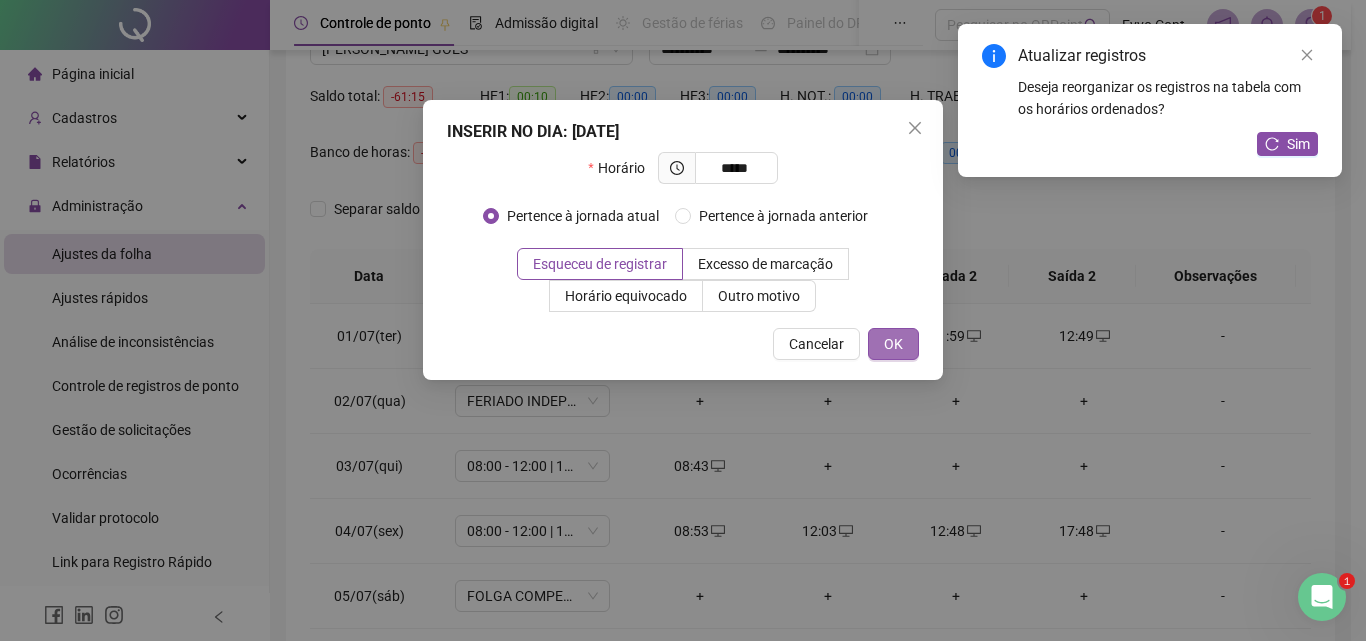 type on "*****" 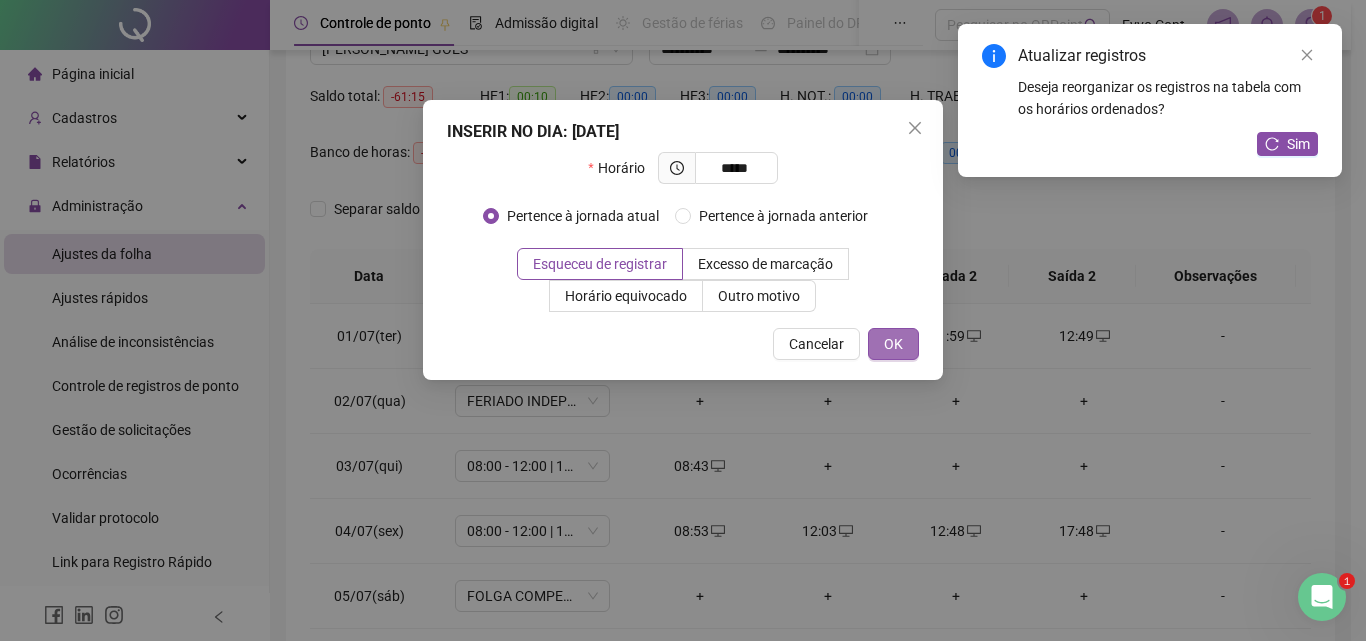 click on "OK" at bounding box center [893, 344] 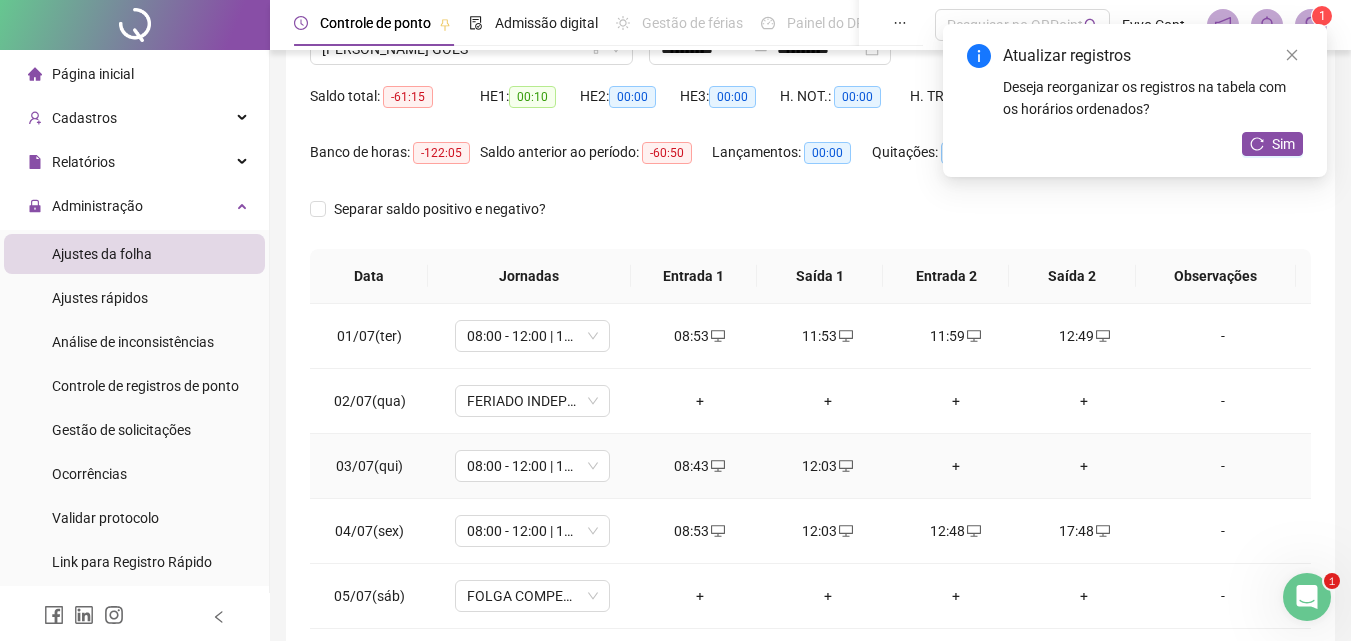 click on "+" at bounding box center (956, 466) 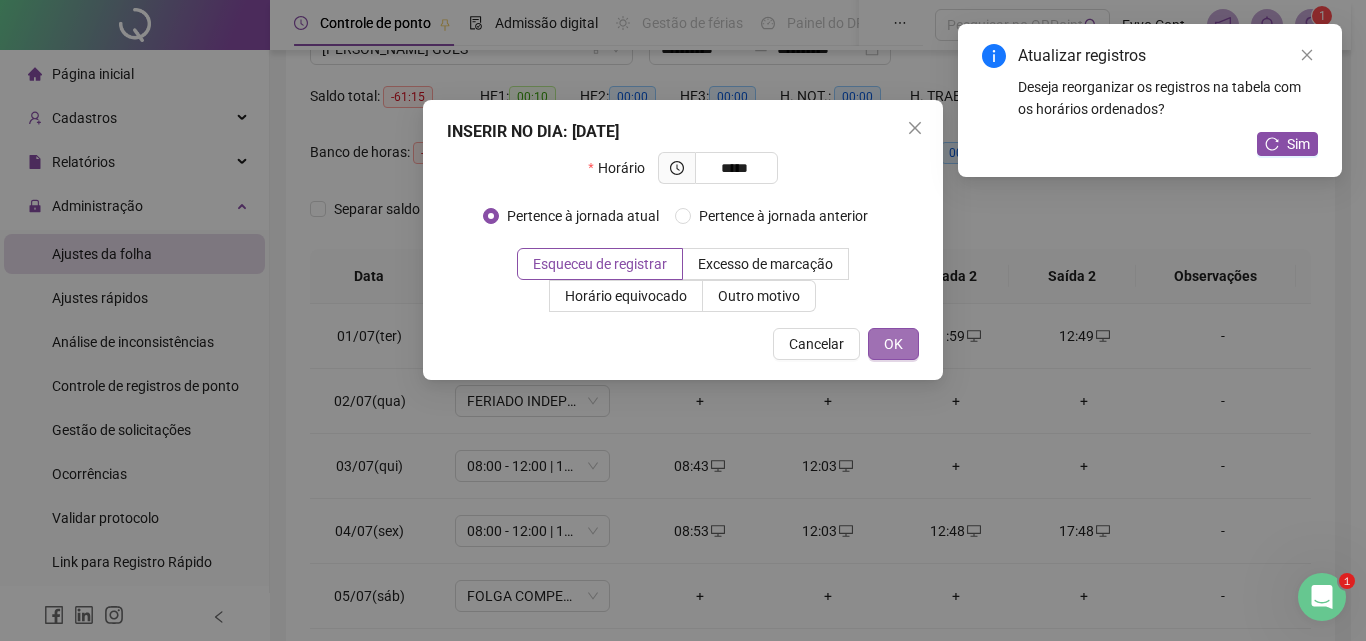 type on "*****" 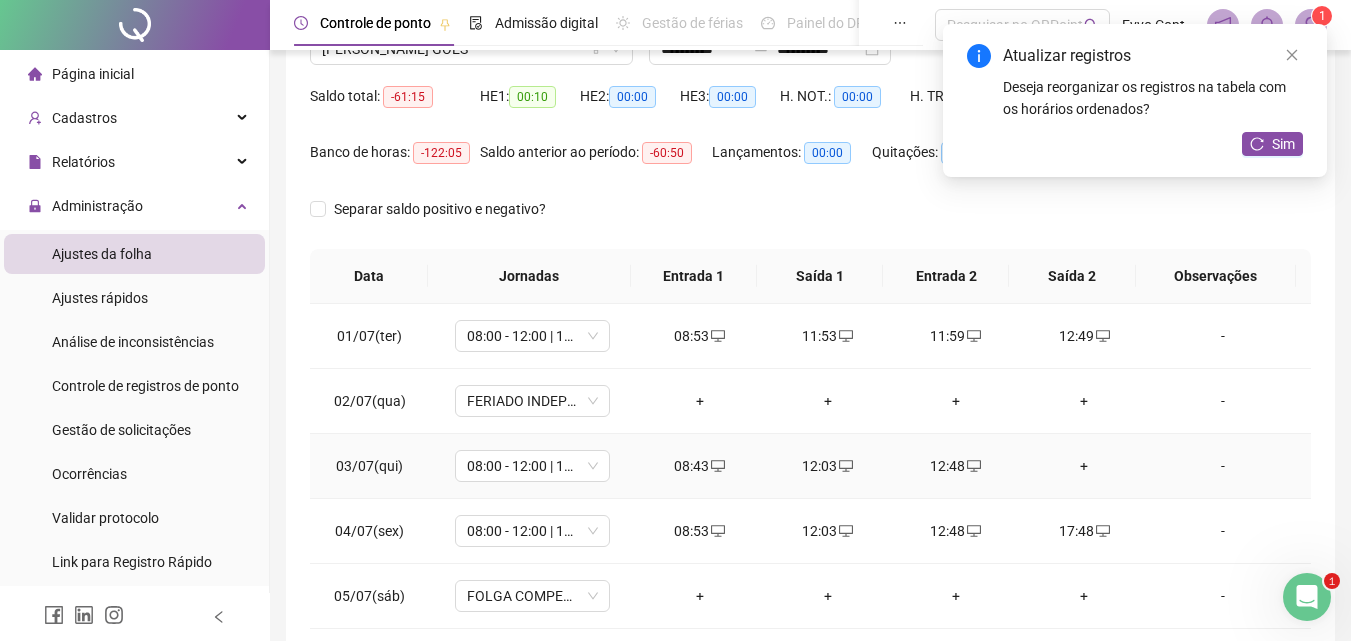 click on "+" at bounding box center [1084, 466] 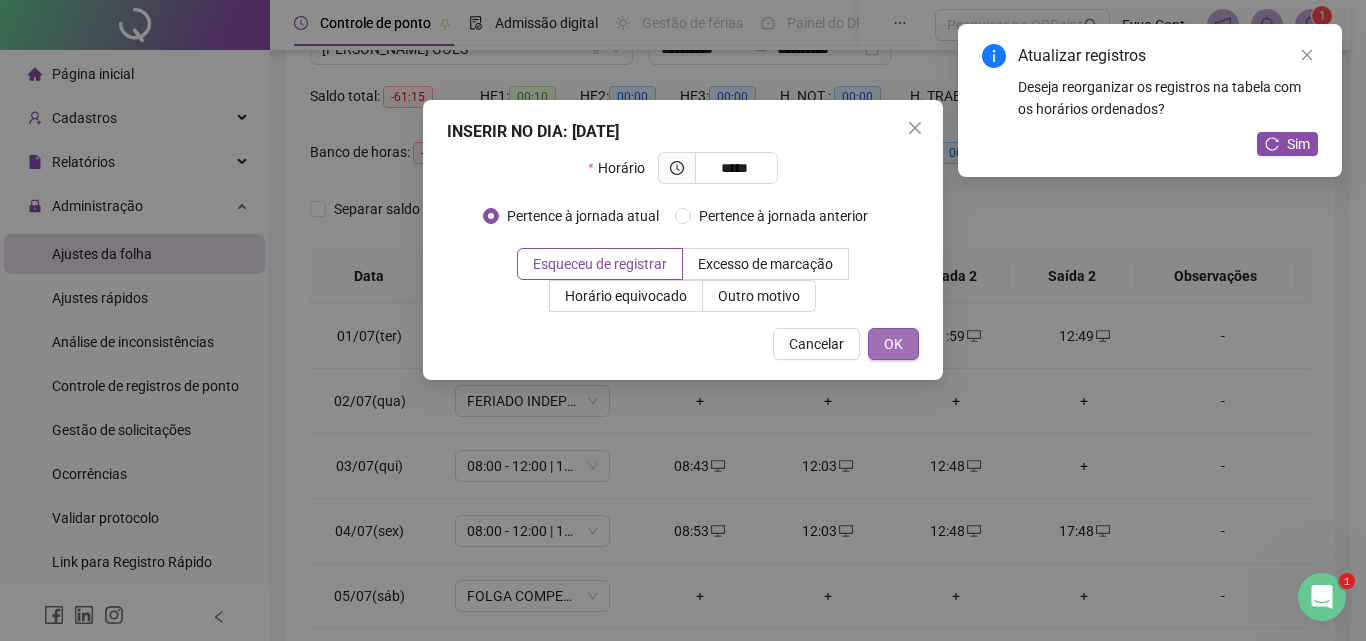 type on "*****" 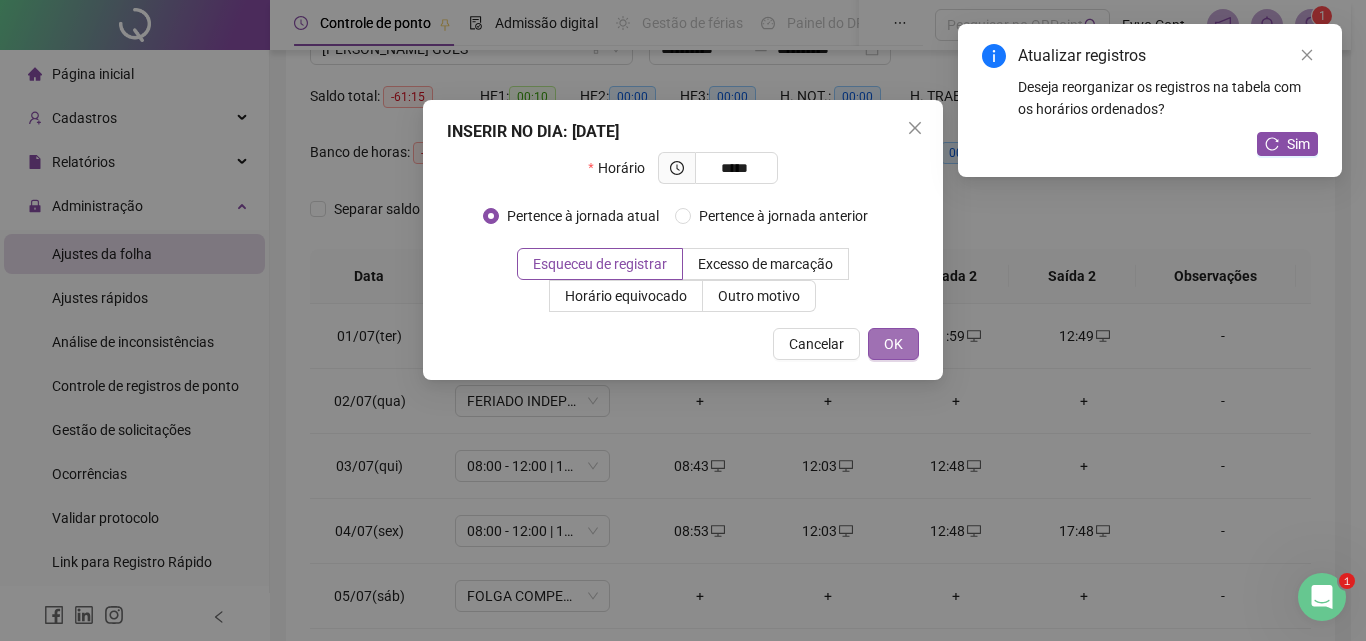 click on "OK" at bounding box center [893, 344] 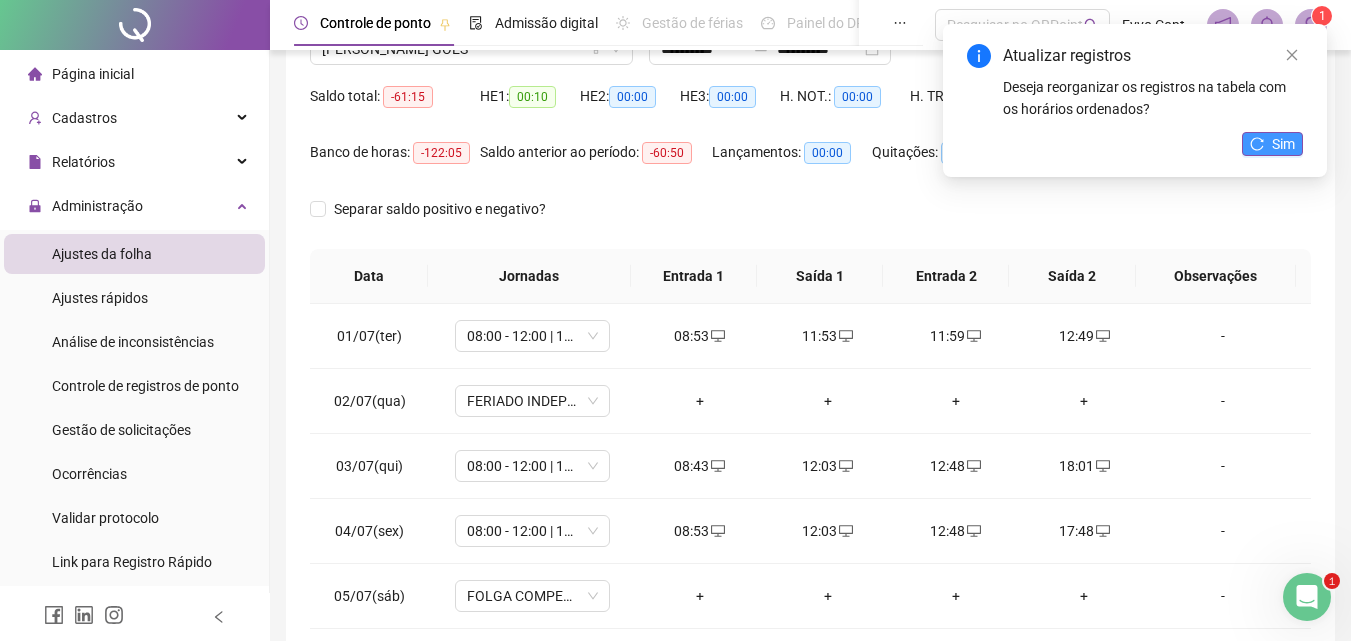 click on "Sim" at bounding box center (1283, 144) 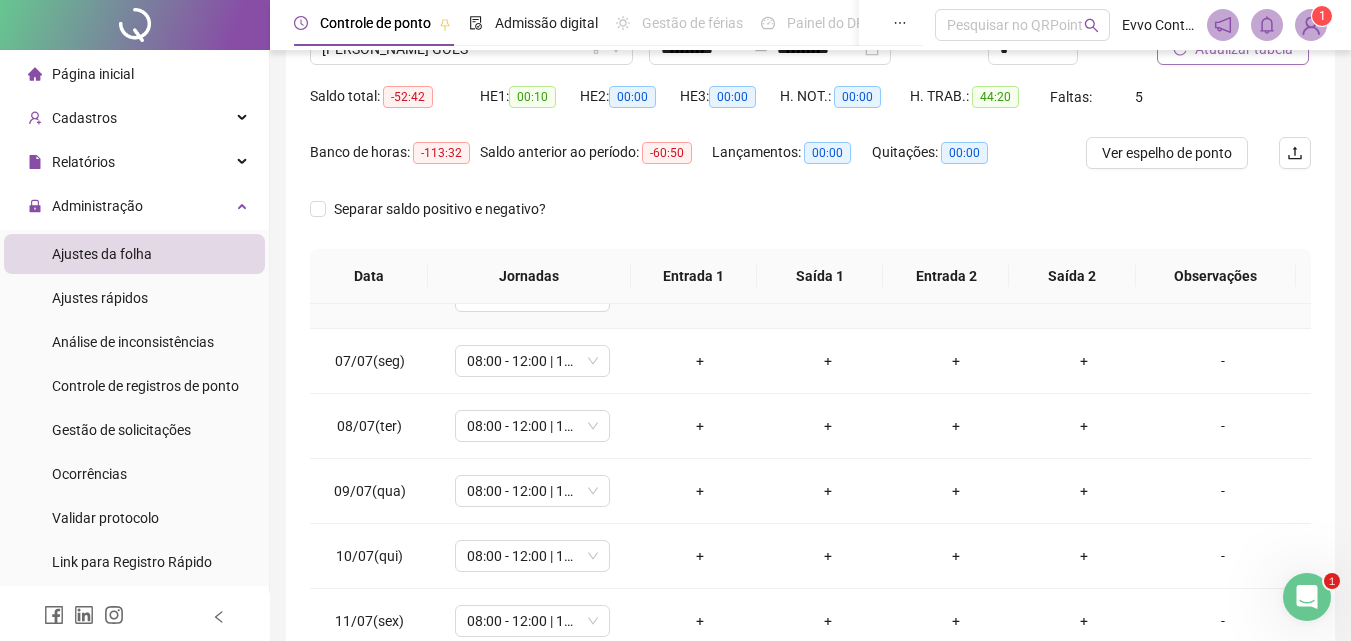 scroll, scrollTop: 400, scrollLeft: 0, axis: vertical 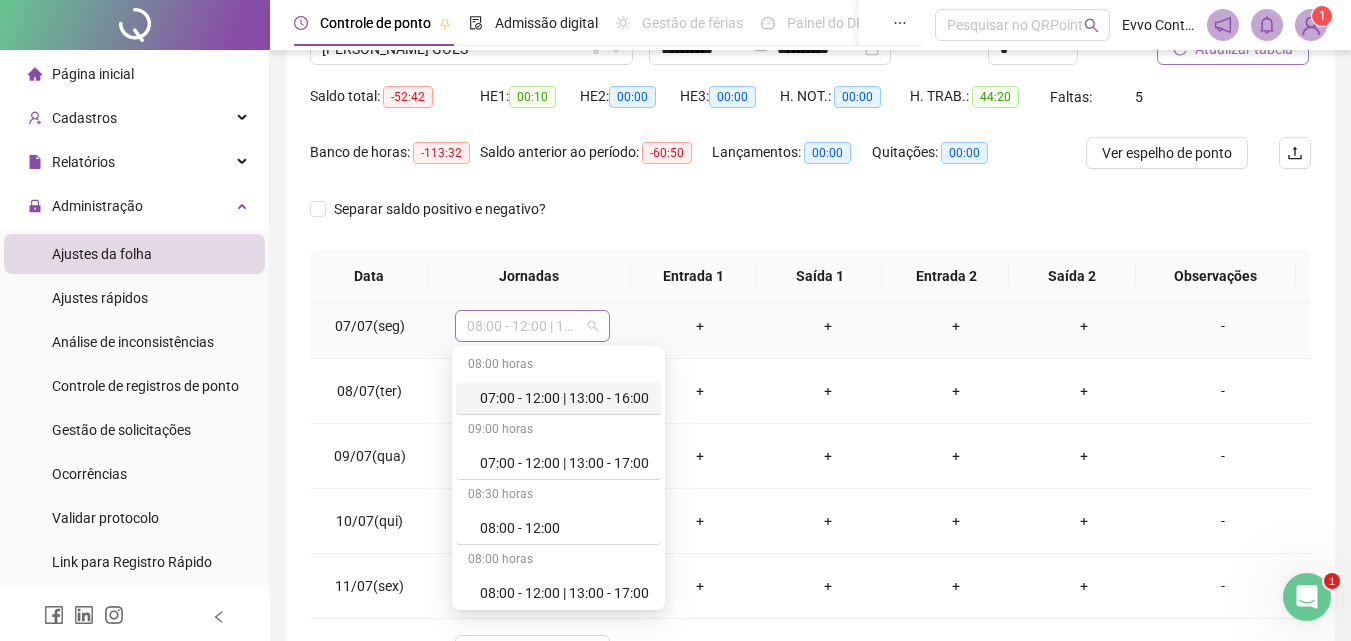 click on "08:00 - 12:00 | 13:00 - 18:00" at bounding box center (532, 326) 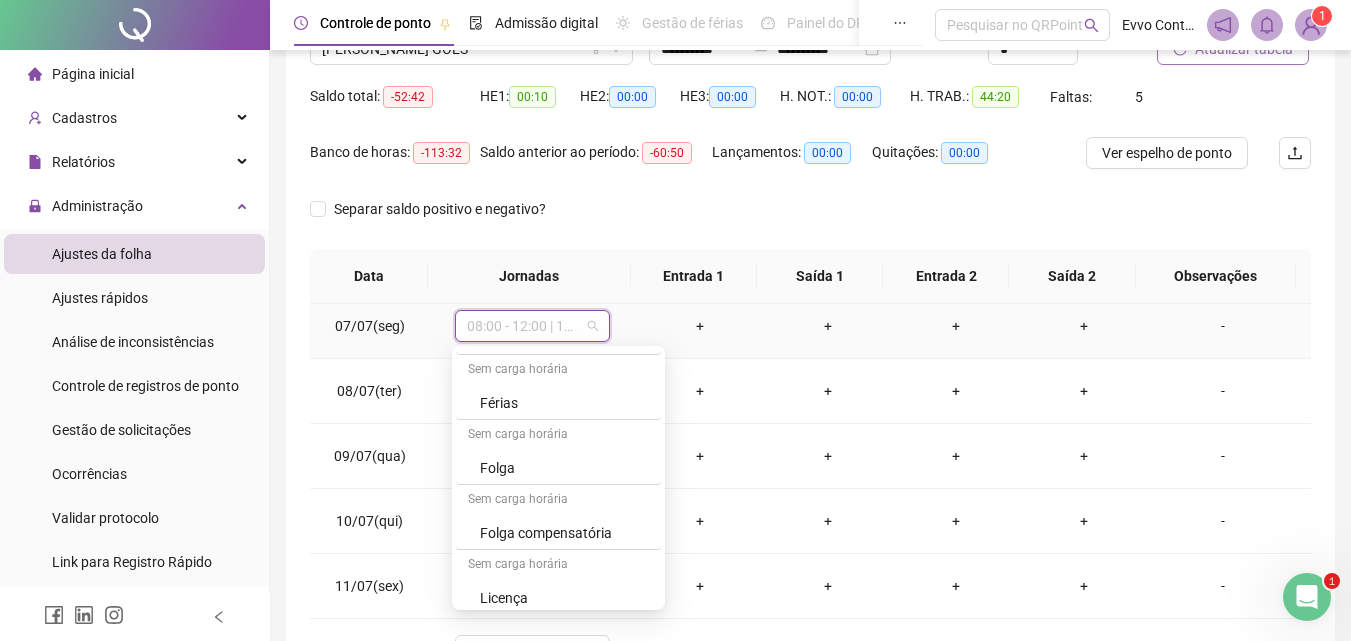 scroll, scrollTop: 524, scrollLeft: 0, axis: vertical 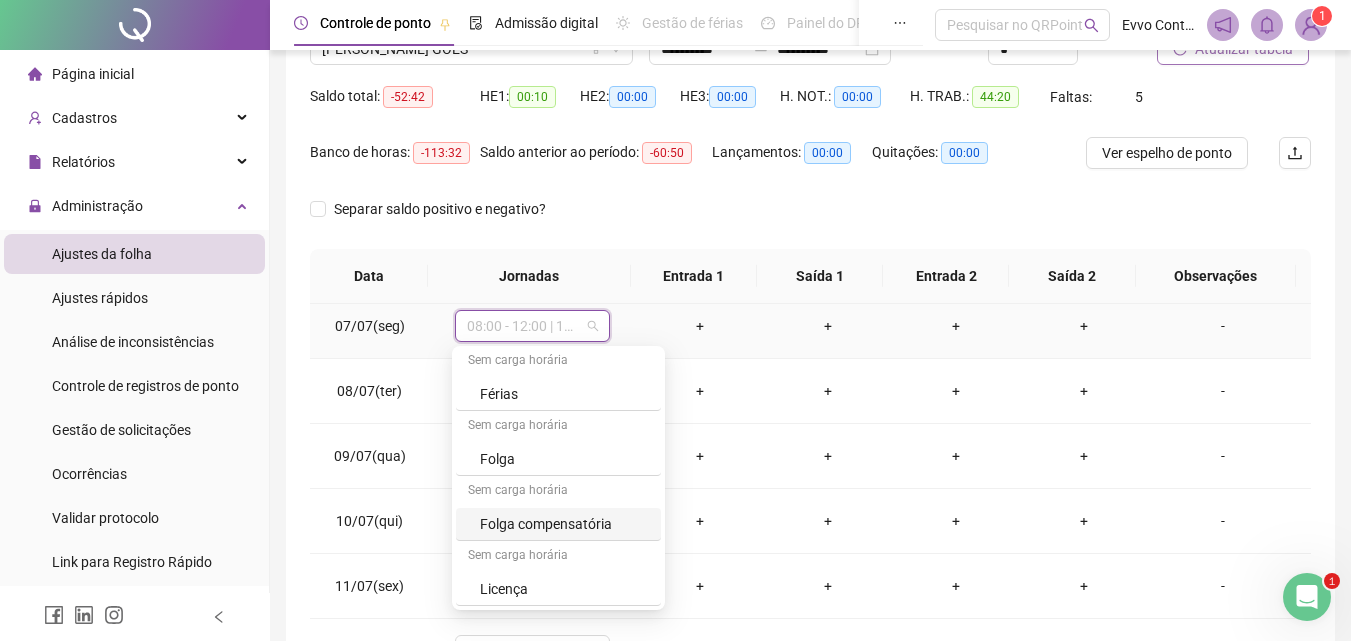 click on "Folga compensatória" at bounding box center (564, 524) 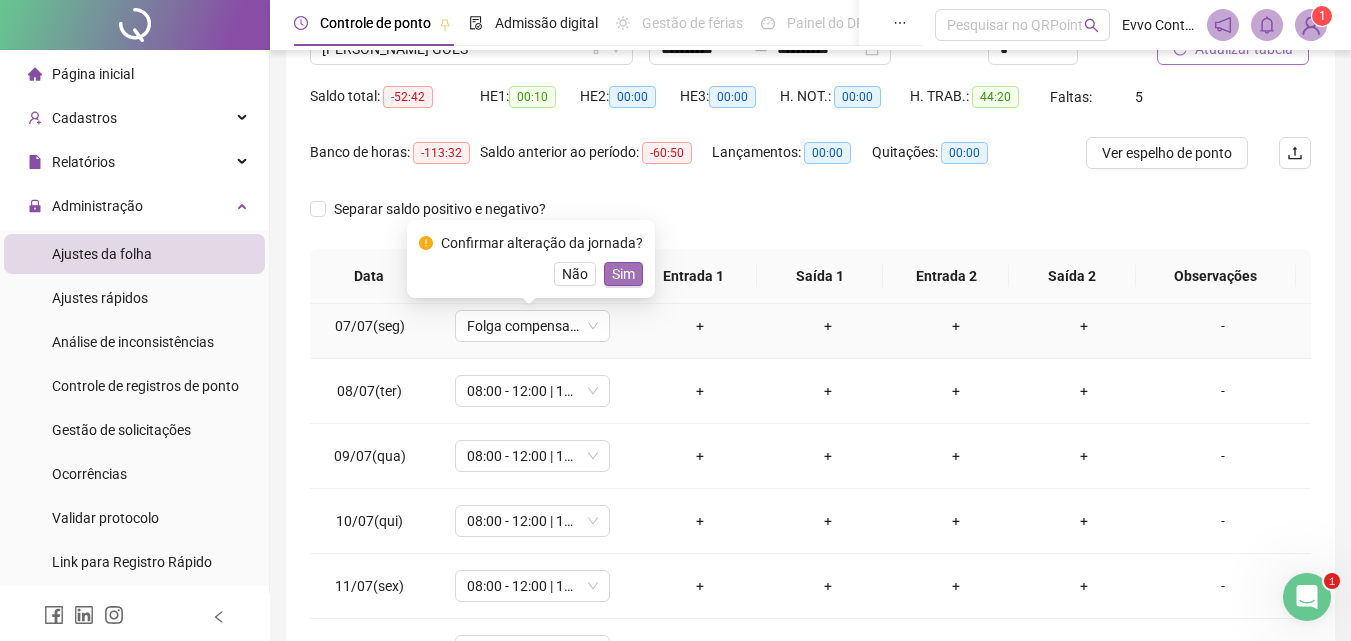 click on "Sim" at bounding box center (623, 274) 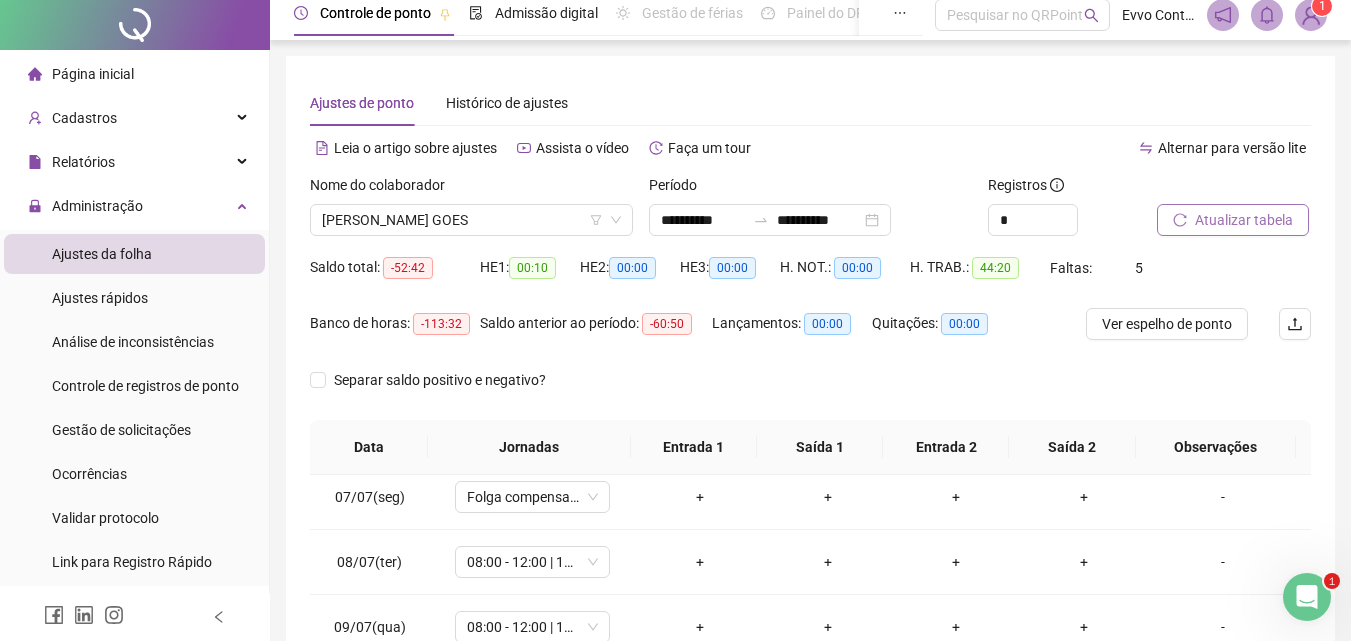 scroll, scrollTop: 0, scrollLeft: 0, axis: both 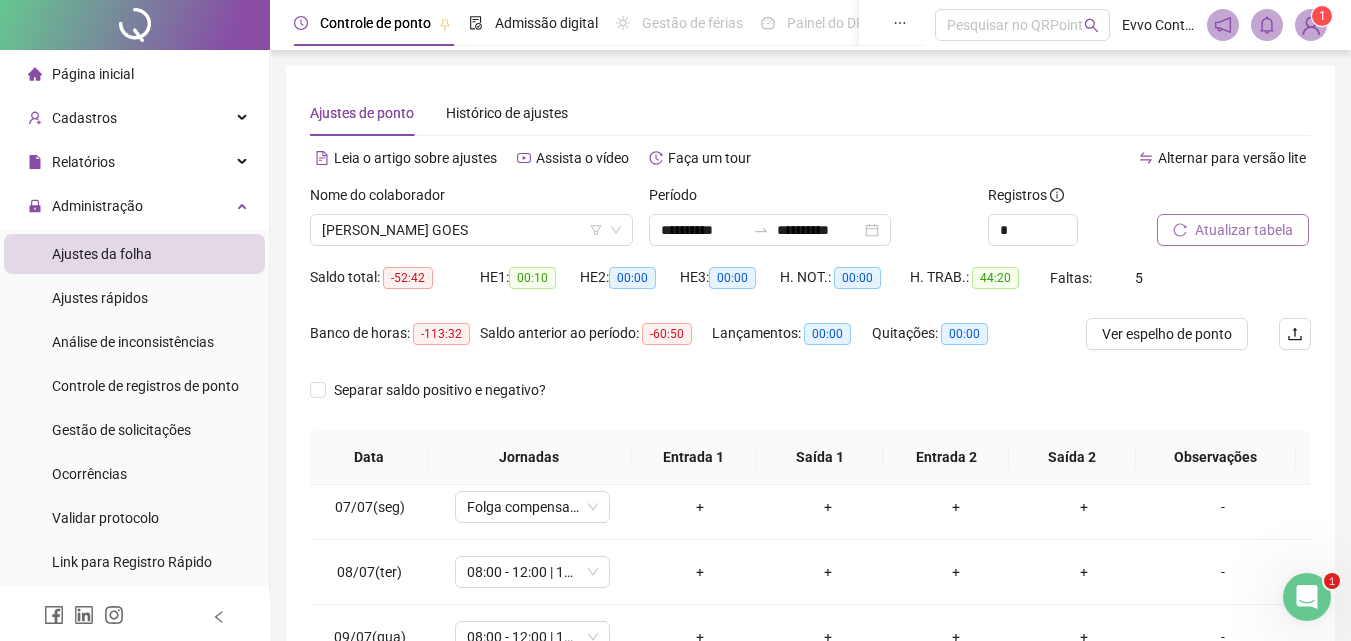 click on "Atualizar tabela" at bounding box center [1244, 230] 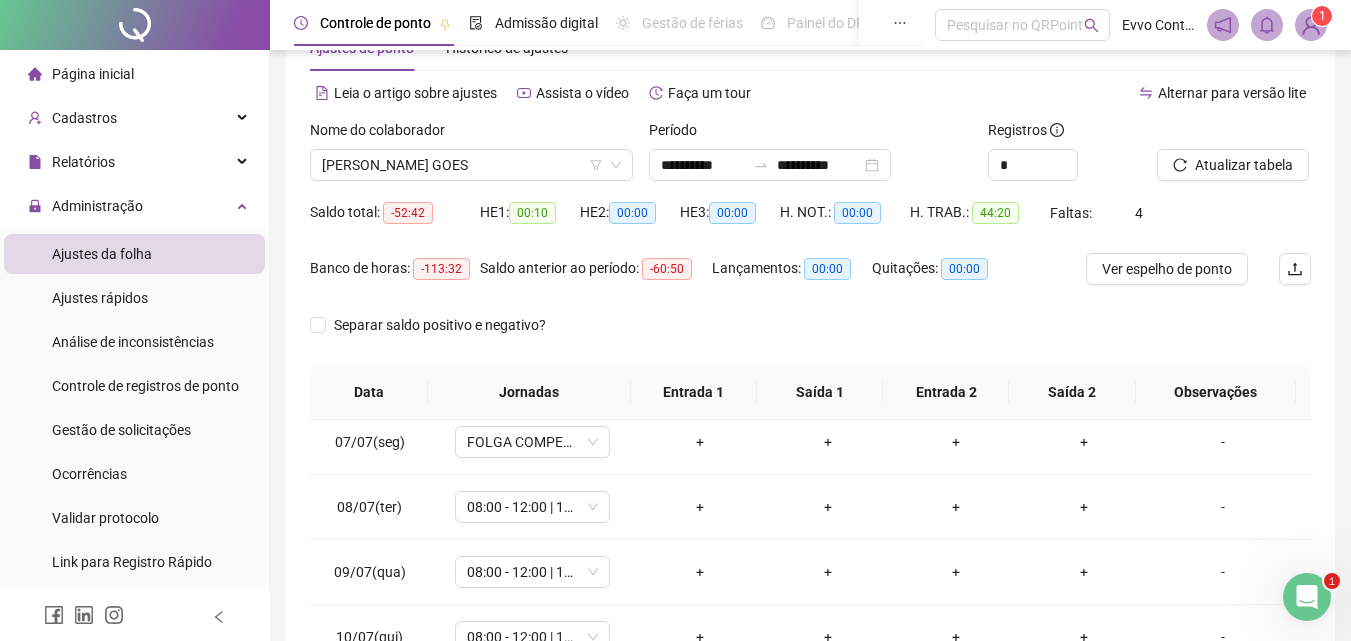 scroll, scrollTop: 100, scrollLeft: 0, axis: vertical 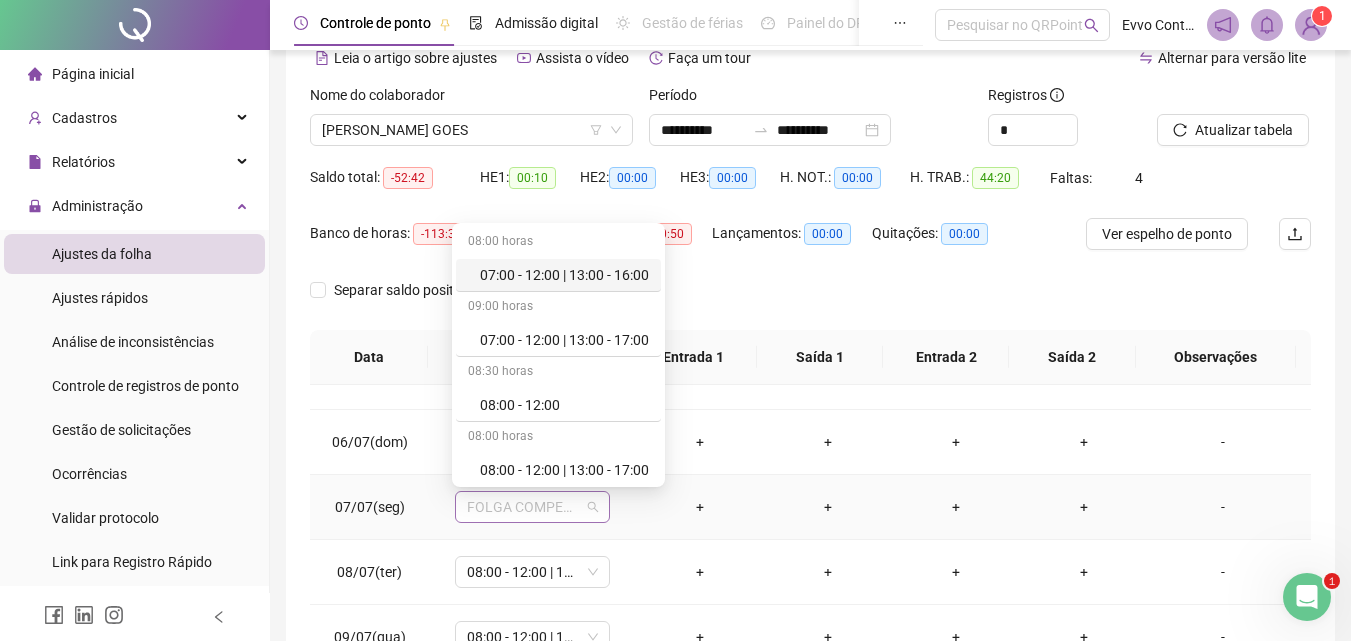 click on "FOLGA COMPENSATÓRIA" at bounding box center (532, 507) 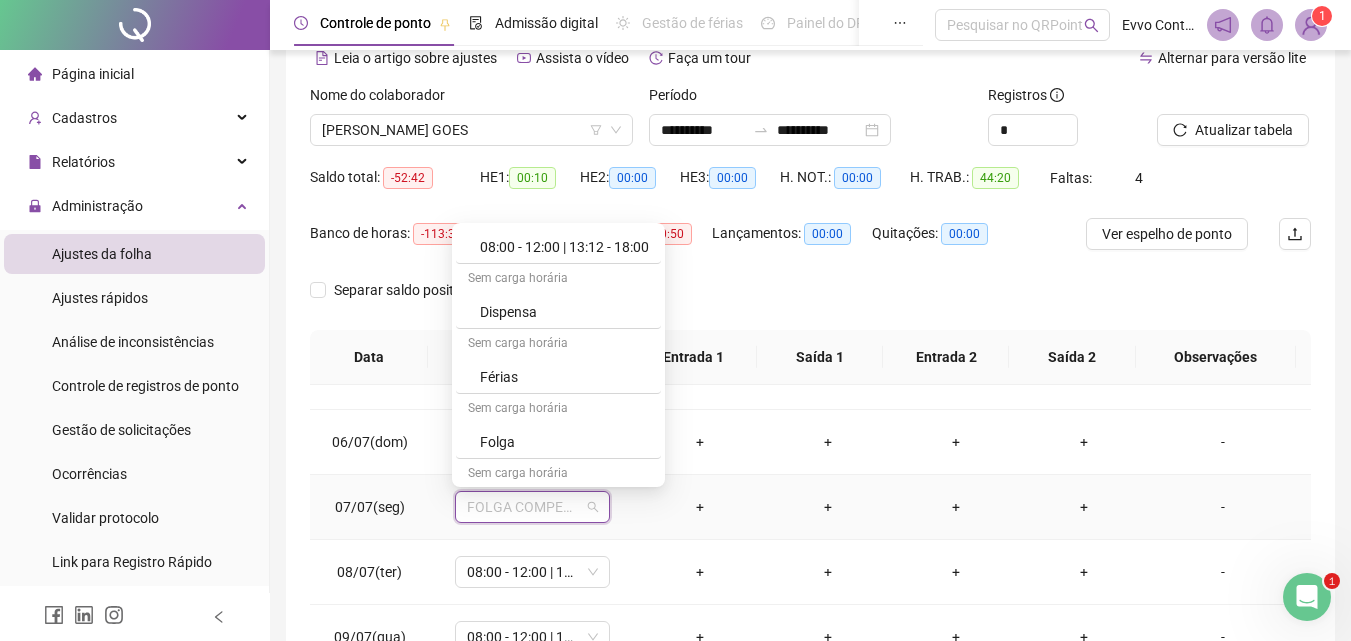 scroll, scrollTop: 524, scrollLeft: 0, axis: vertical 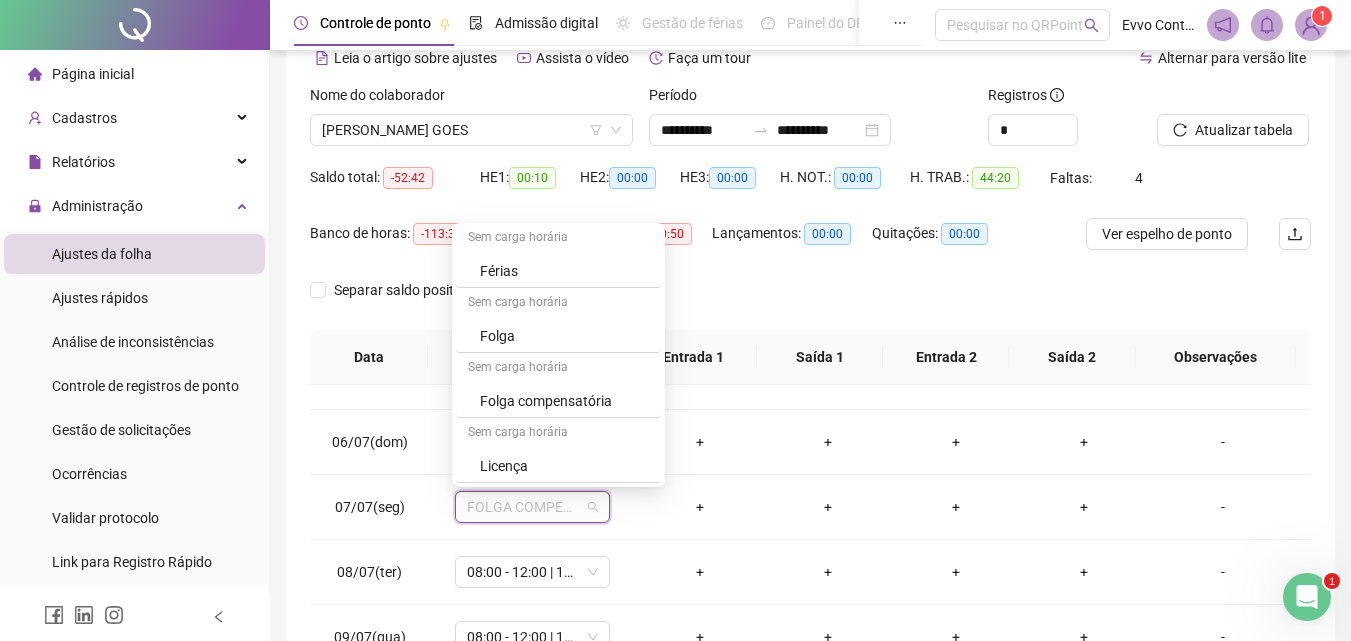 click on "Separar saldo positivo e negativo?" at bounding box center [810, 302] 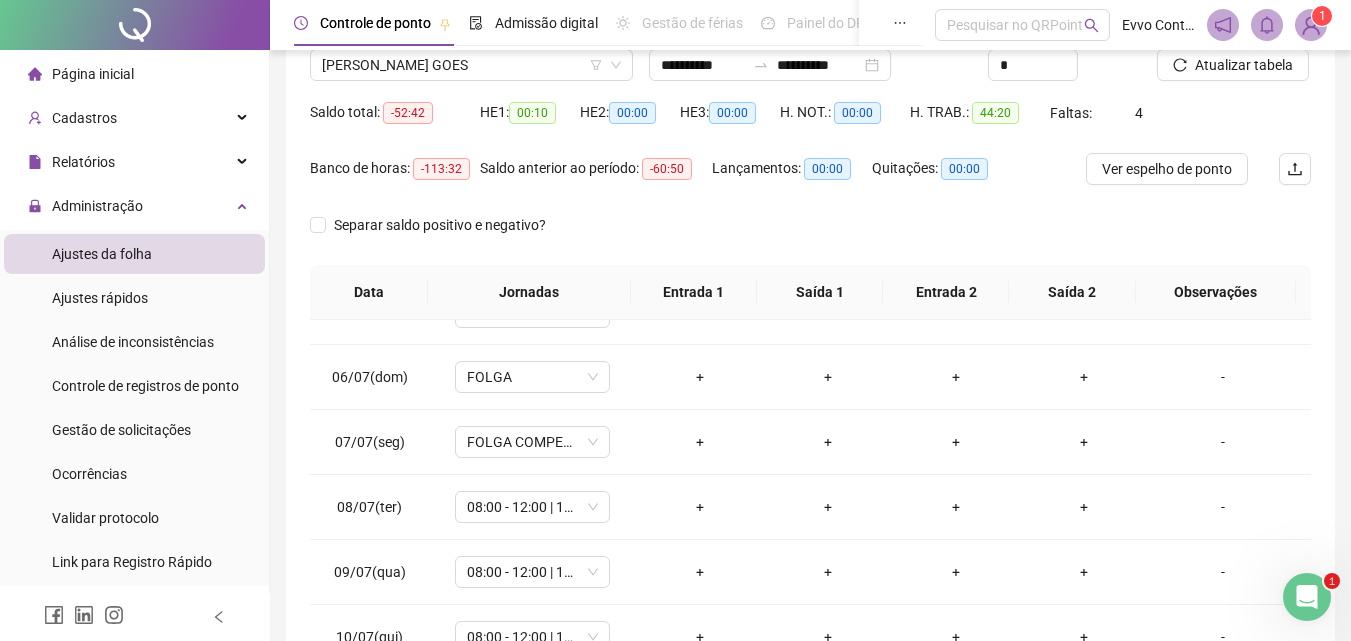 scroll, scrollTop: 200, scrollLeft: 0, axis: vertical 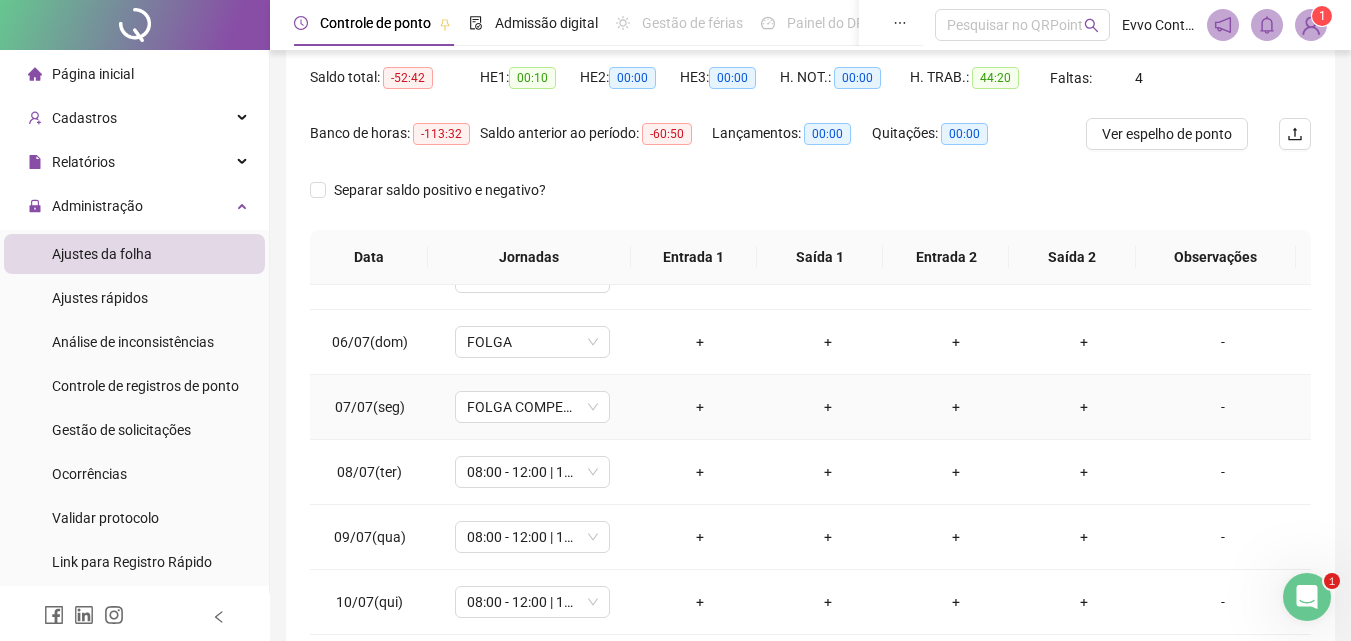 click on "+" at bounding box center [700, 407] 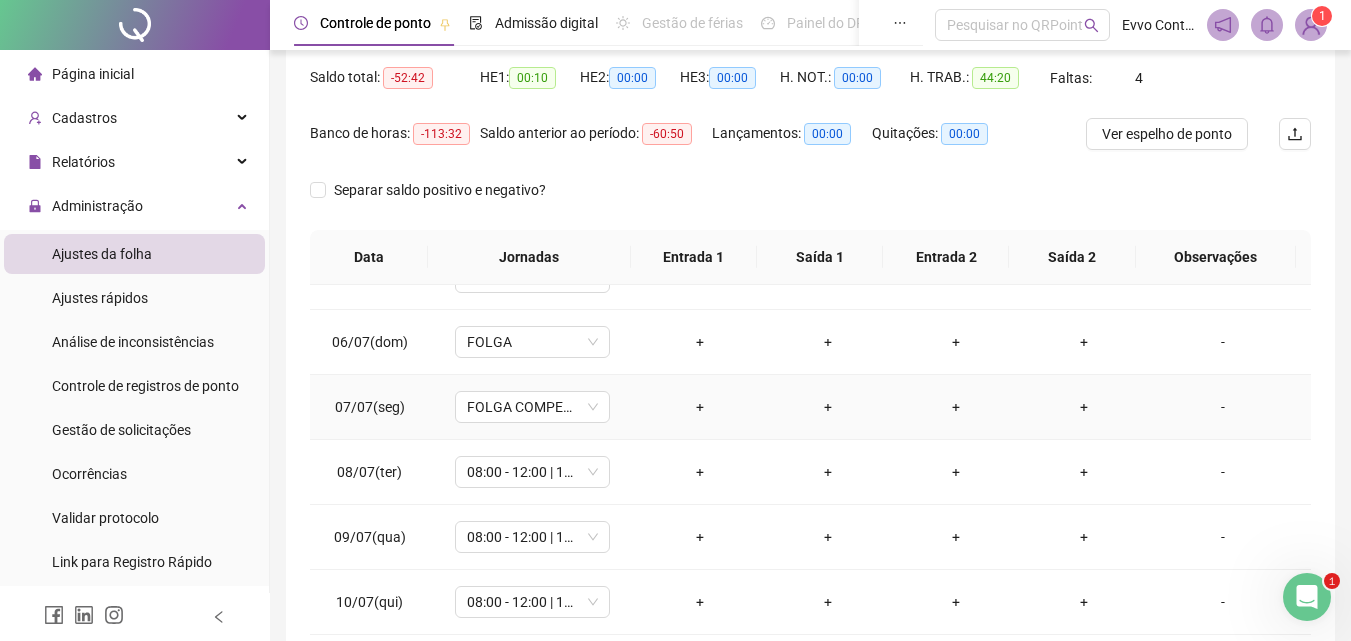 scroll, scrollTop: 400, scrollLeft: 0, axis: vertical 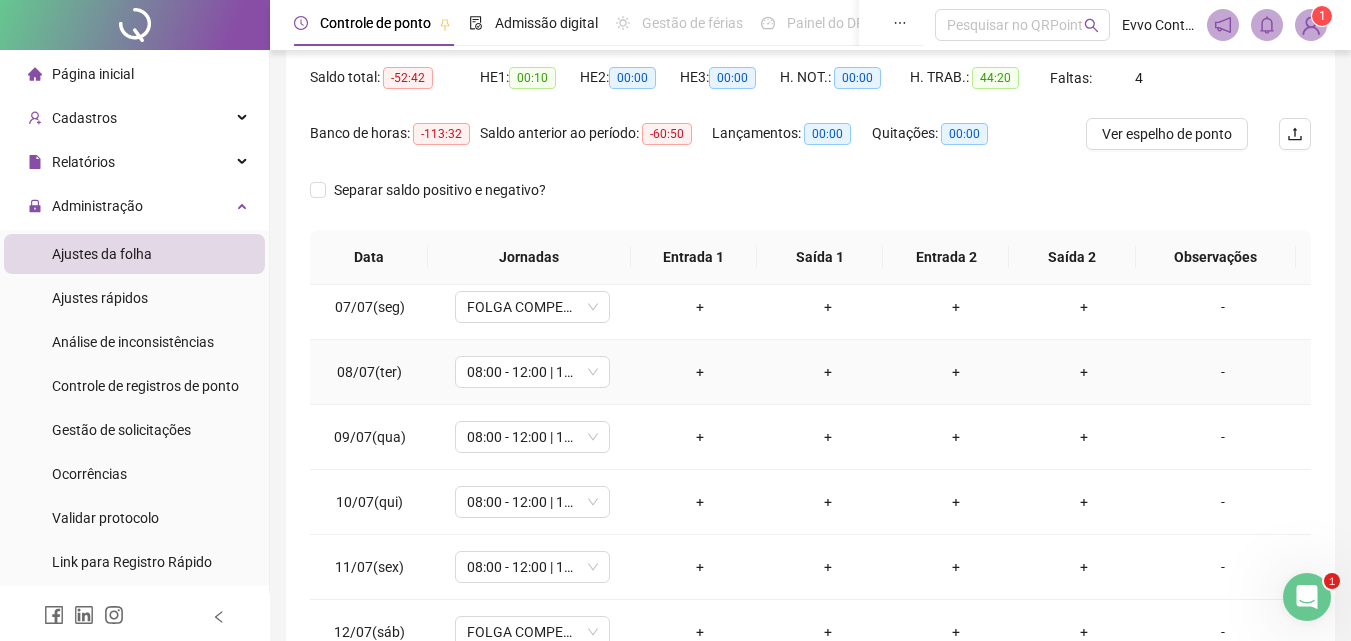 click on "+" at bounding box center (700, 372) 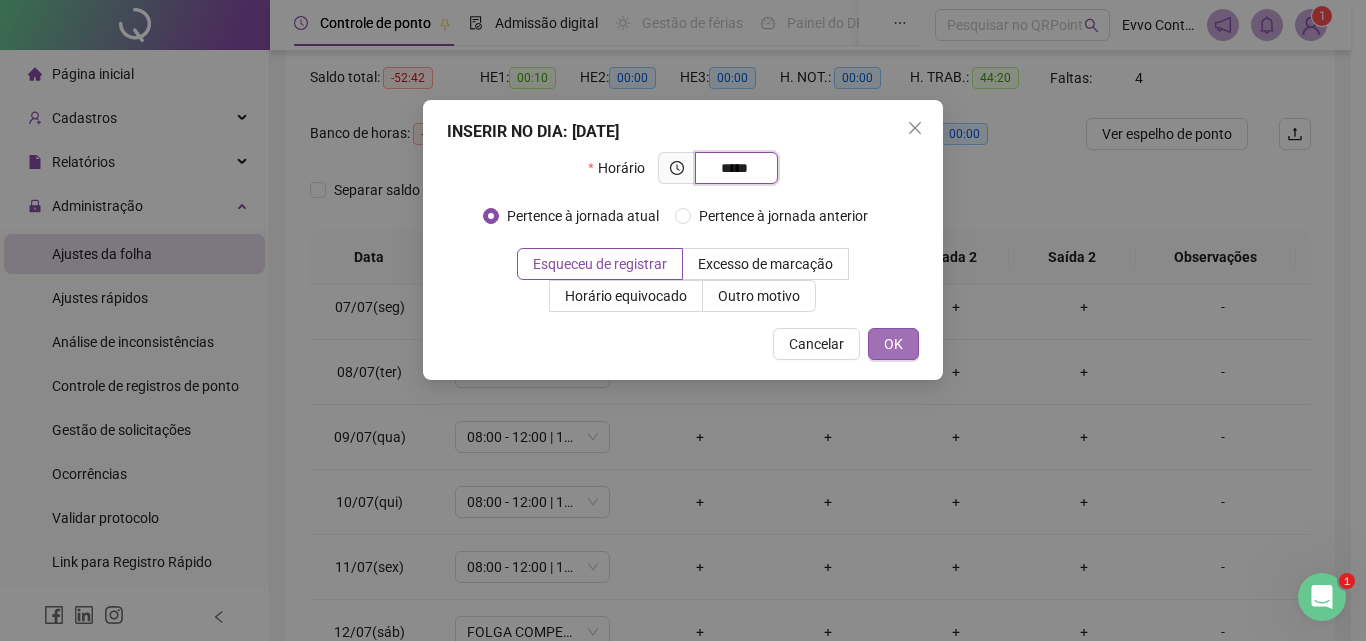 type on "*****" 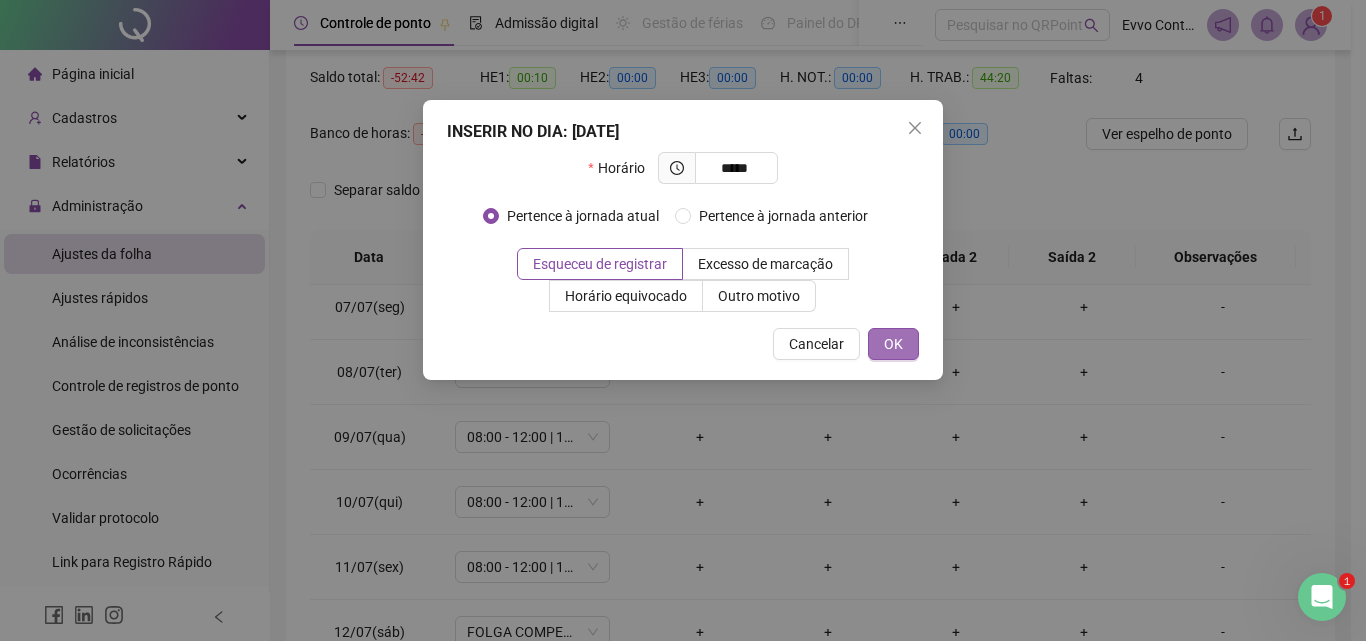 click on "OK" at bounding box center [893, 344] 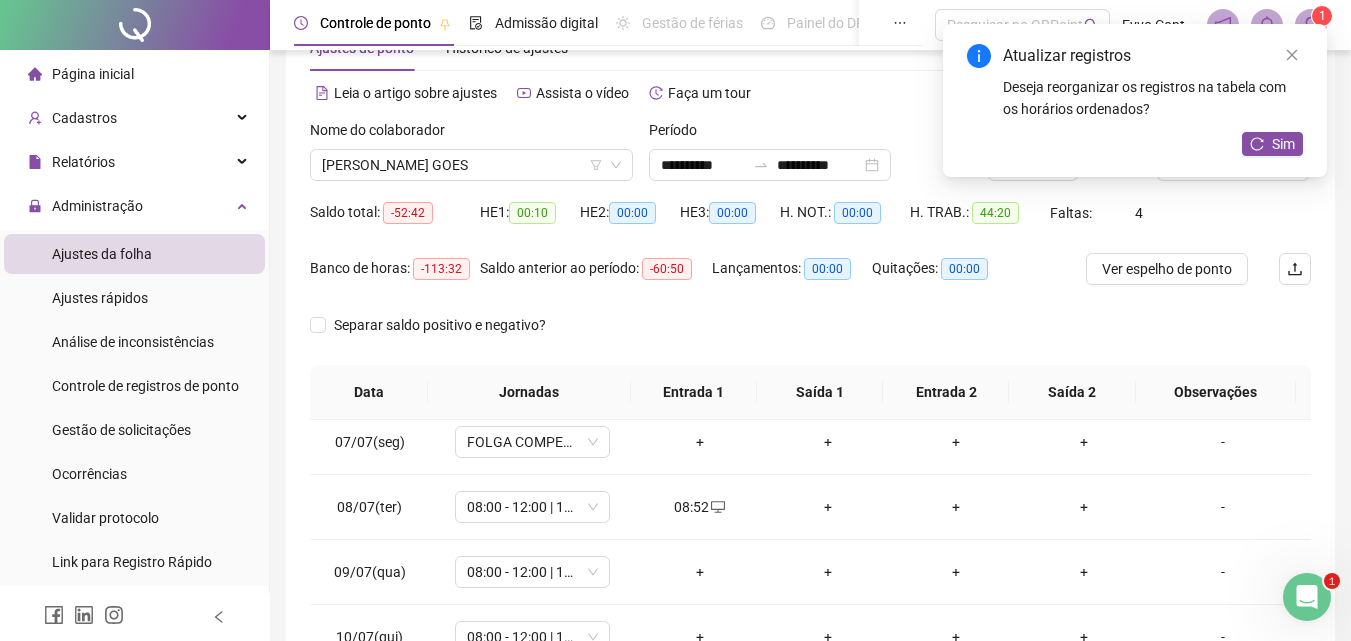 scroll, scrollTop: 100, scrollLeft: 0, axis: vertical 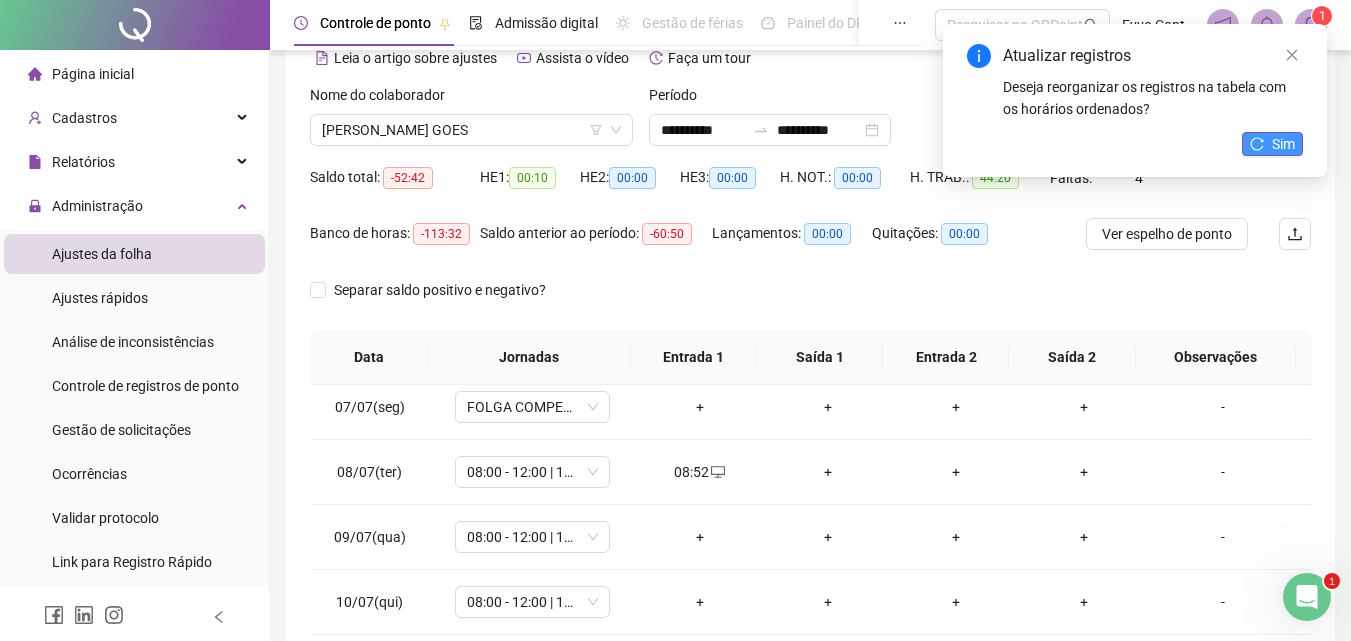 click on "Sim" at bounding box center (1283, 144) 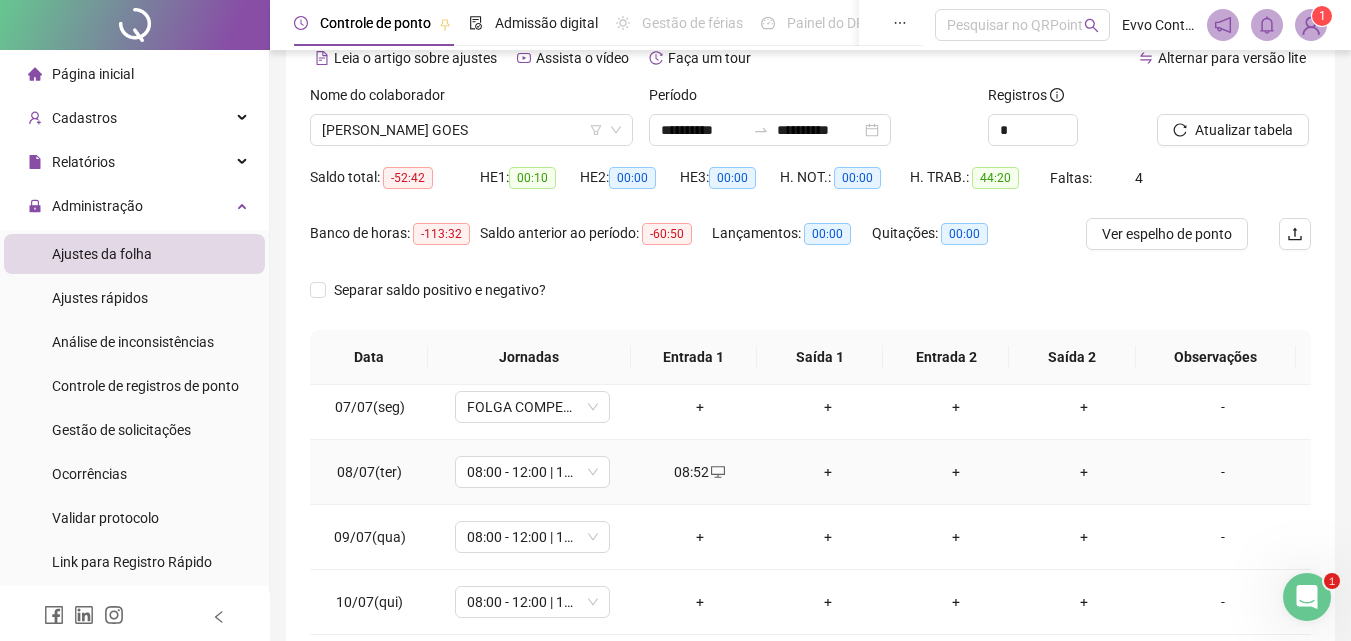 click on "+" at bounding box center (828, 472) 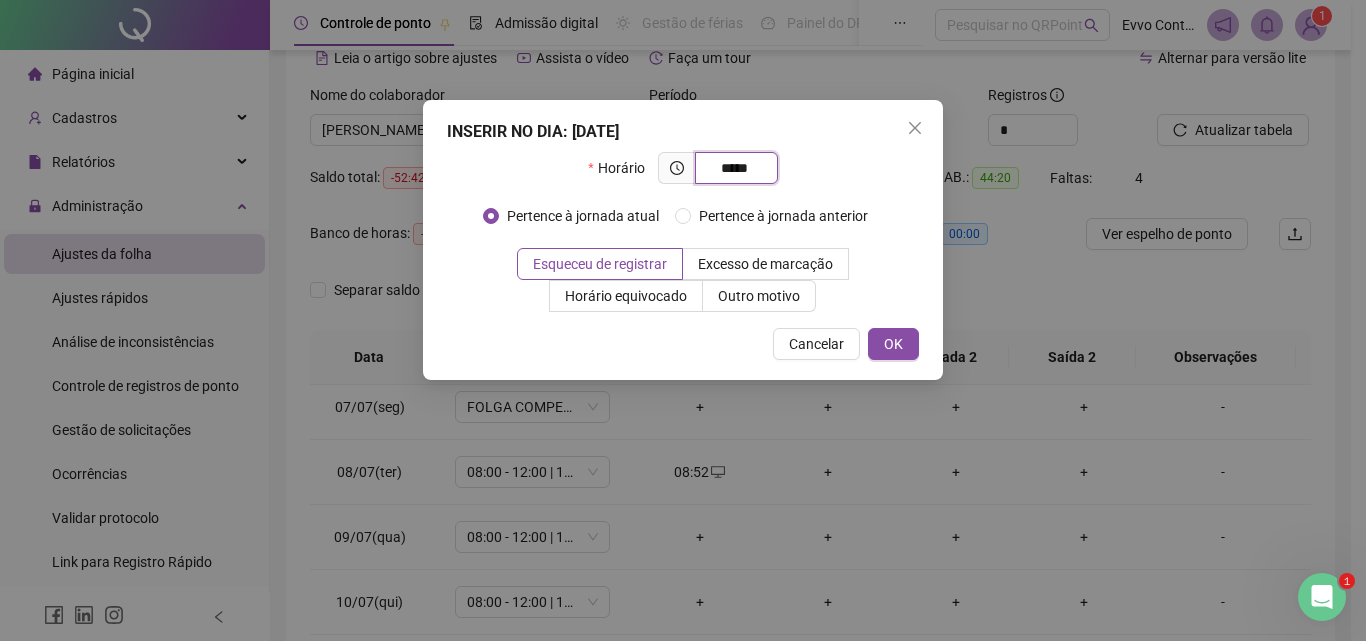type on "*****" 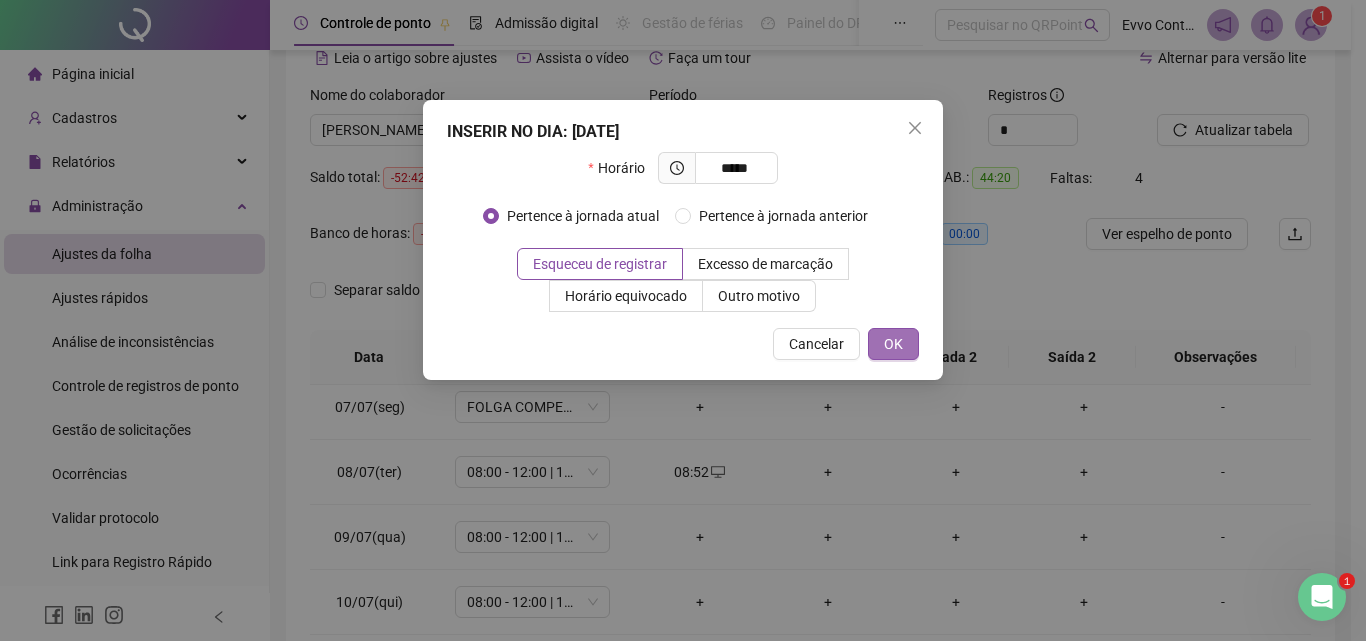 click on "OK" at bounding box center (893, 344) 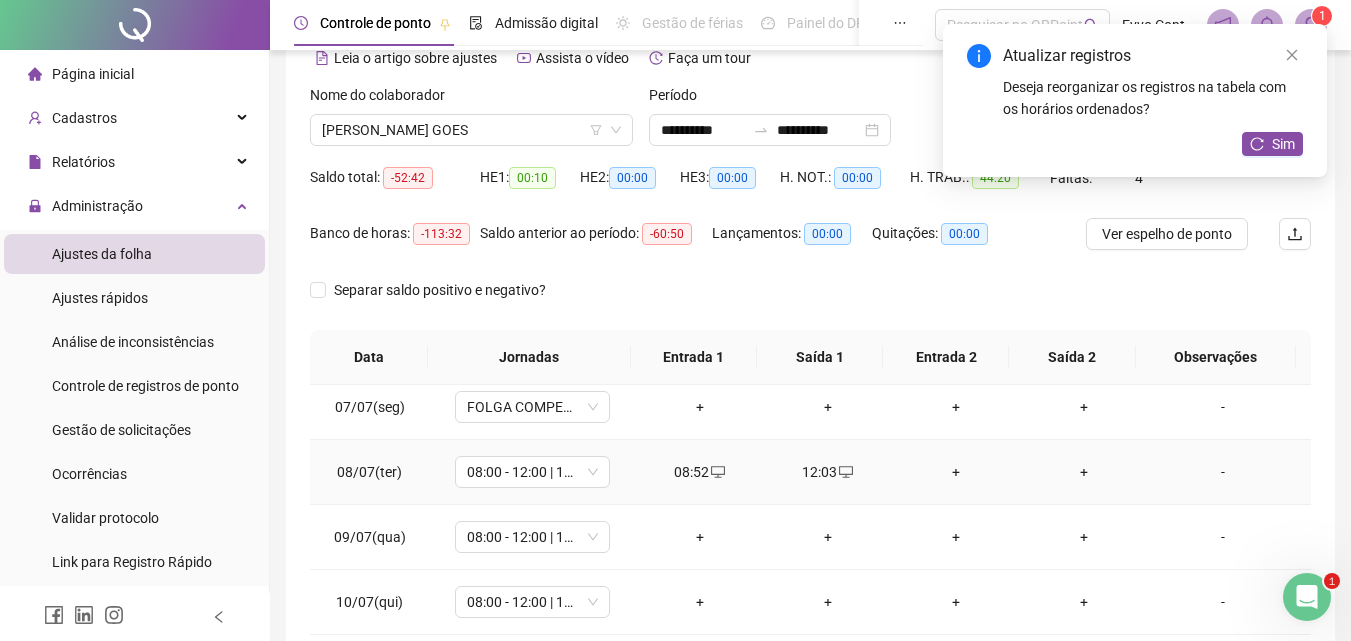 click on "+" at bounding box center (956, 472) 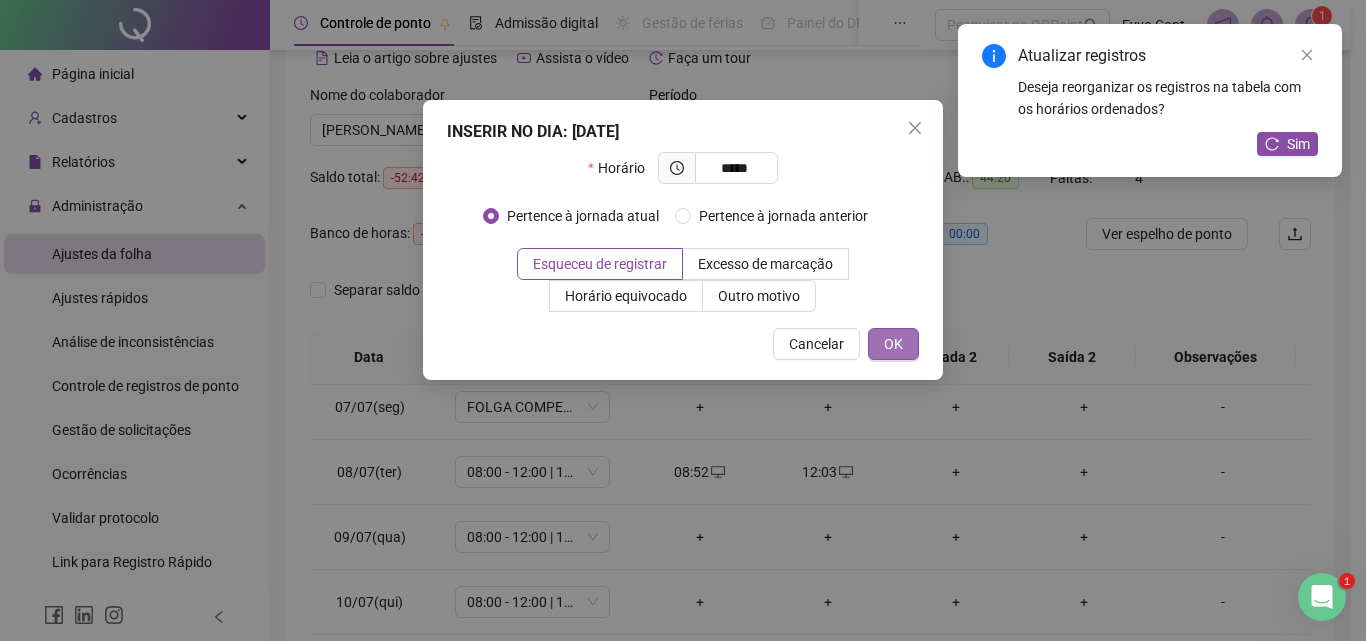 type on "*****" 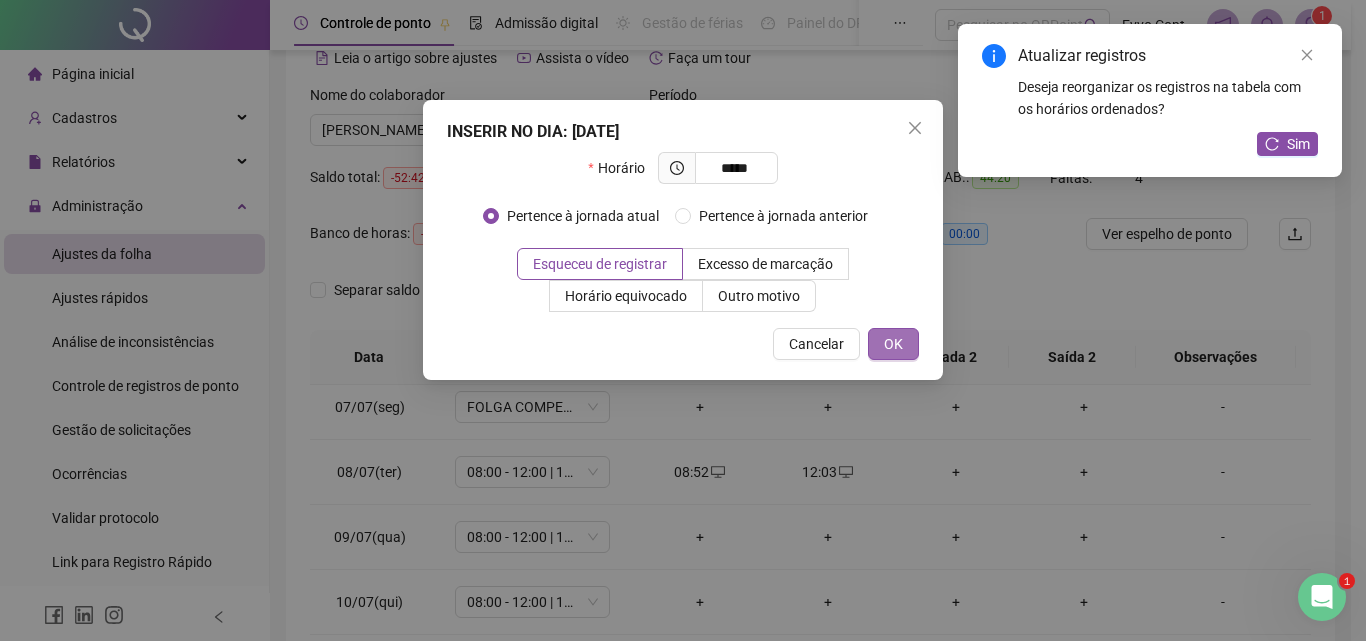 click on "OK" at bounding box center [893, 344] 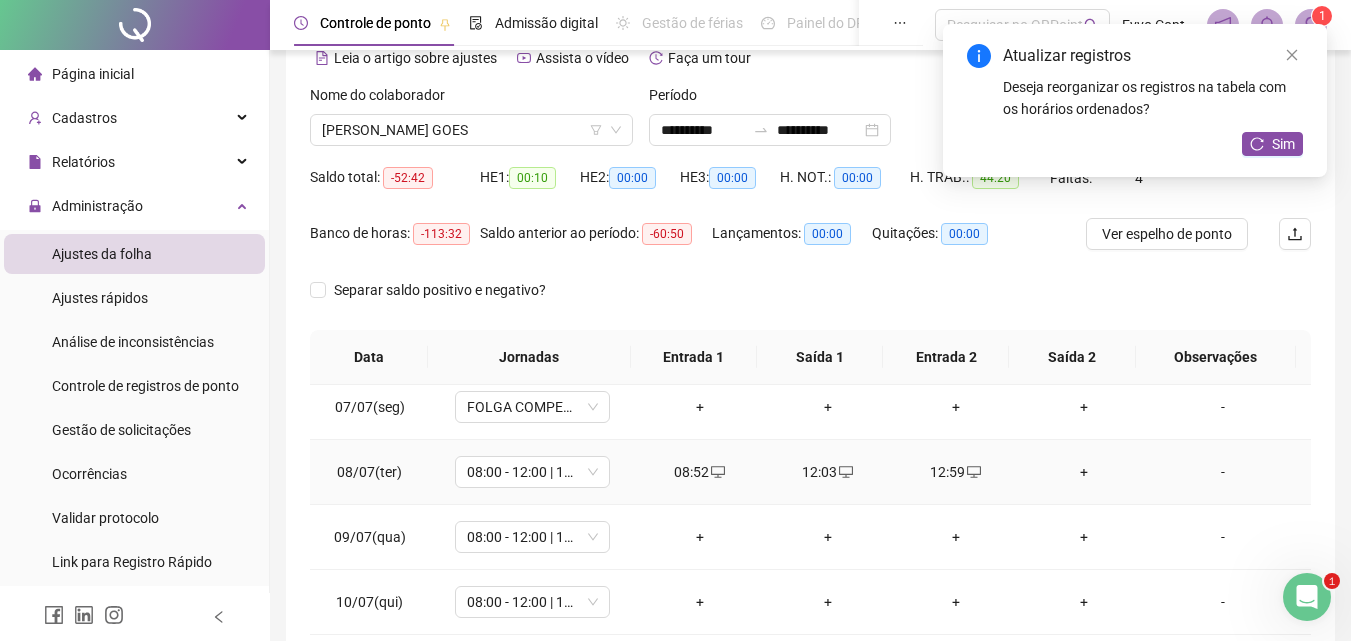 click on "+" at bounding box center [1084, 472] 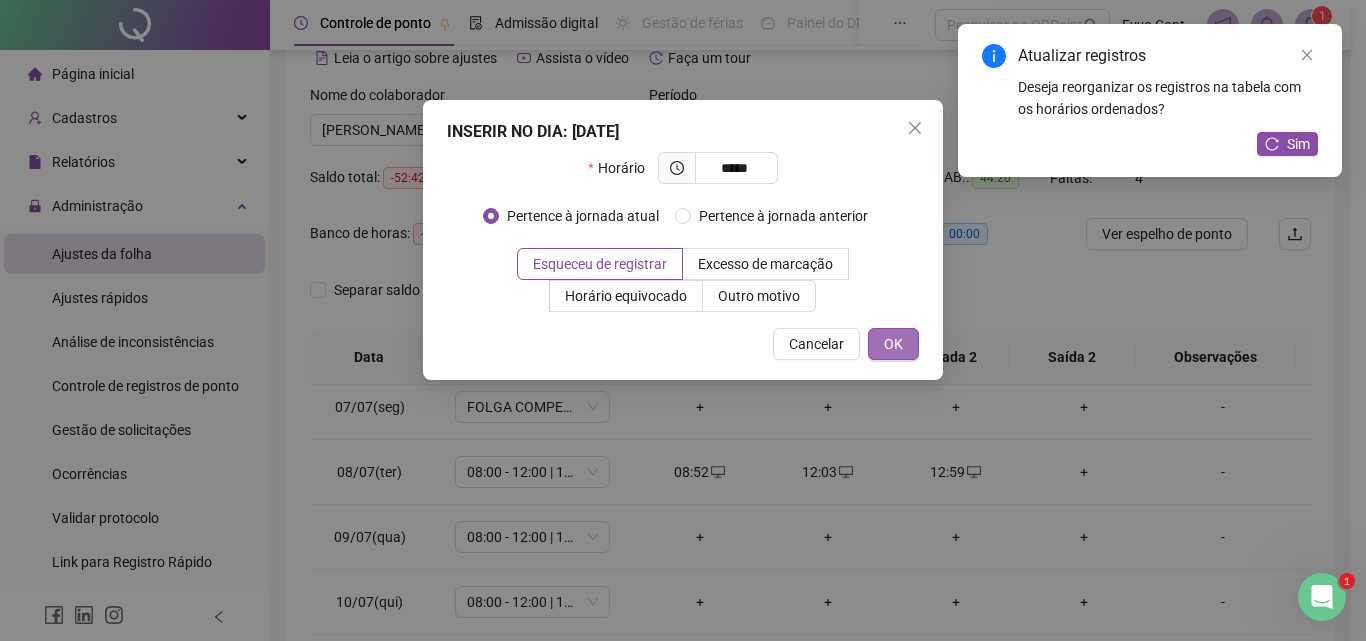 type on "*****" 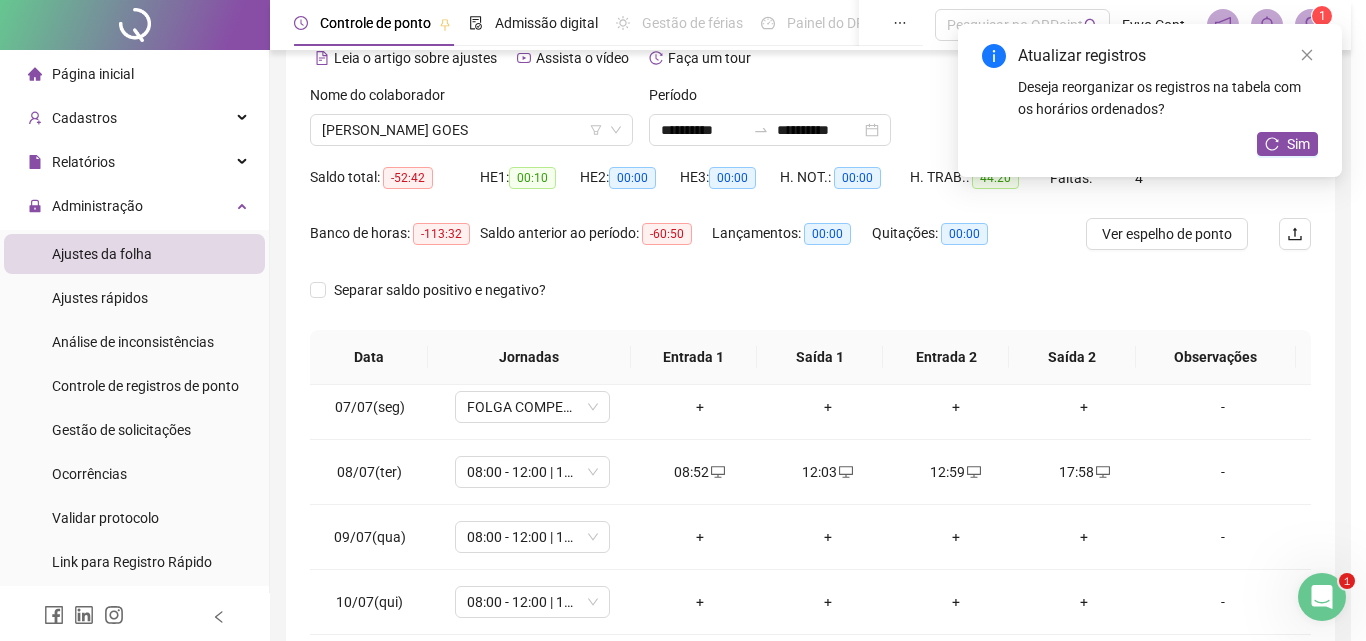 click on "Atualizar registros Deseja reorganizar os registros na tabela com os horários ordenados? Sim Atualizar registros Deseja reorganizar os registros na tabela com os horários ordenados? Sim" at bounding box center [1342, 24] 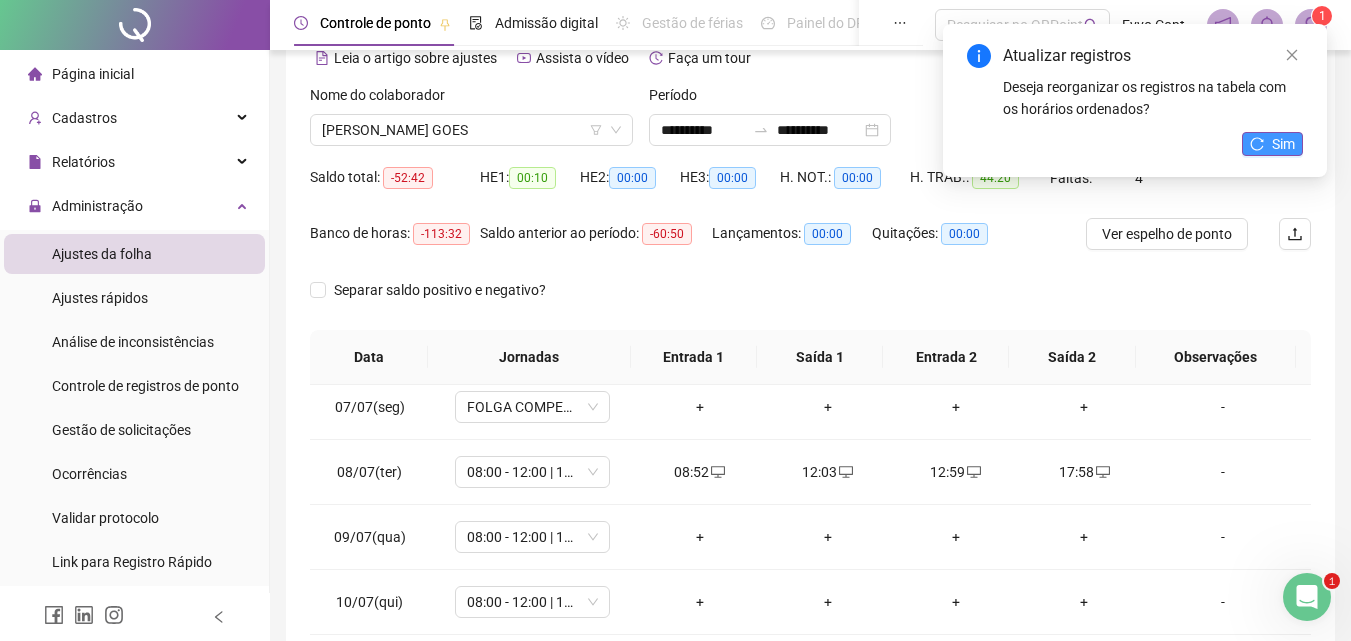 click on "Sim" at bounding box center (1283, 144) 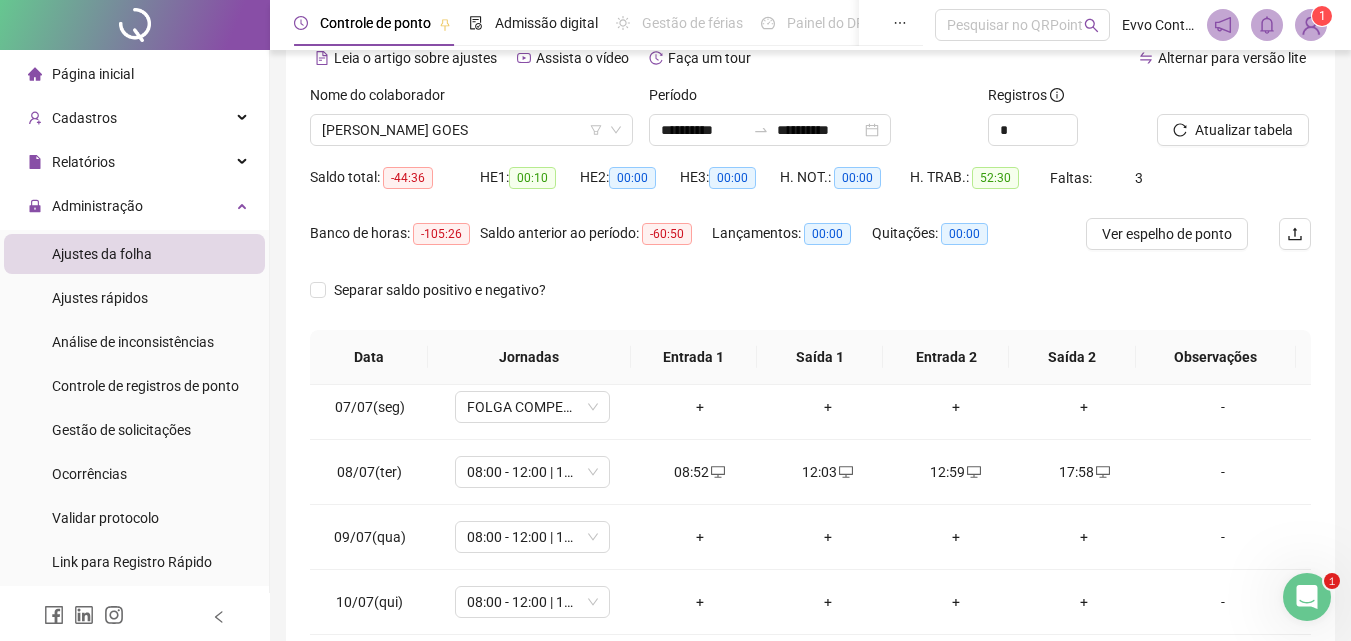 scroll, scrollTop: 300, scrollLeft: 0, axis: vertical 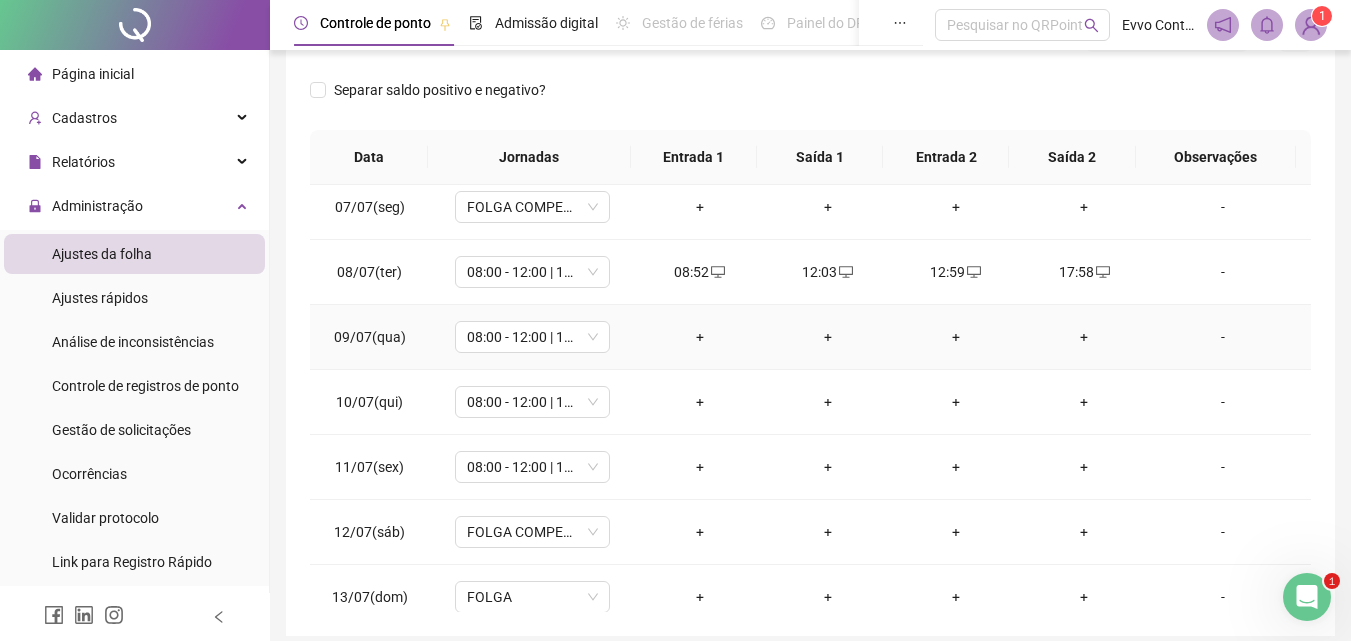click on "+" at bounding box center (700, 337) 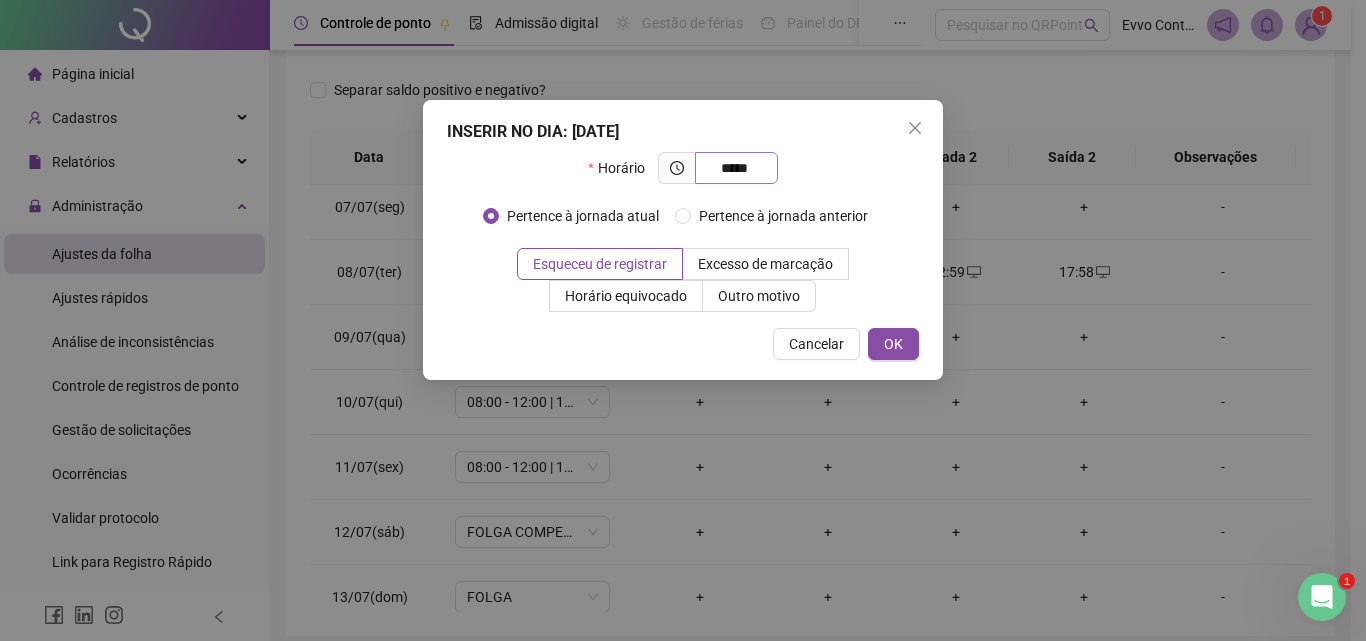 type on "*****" 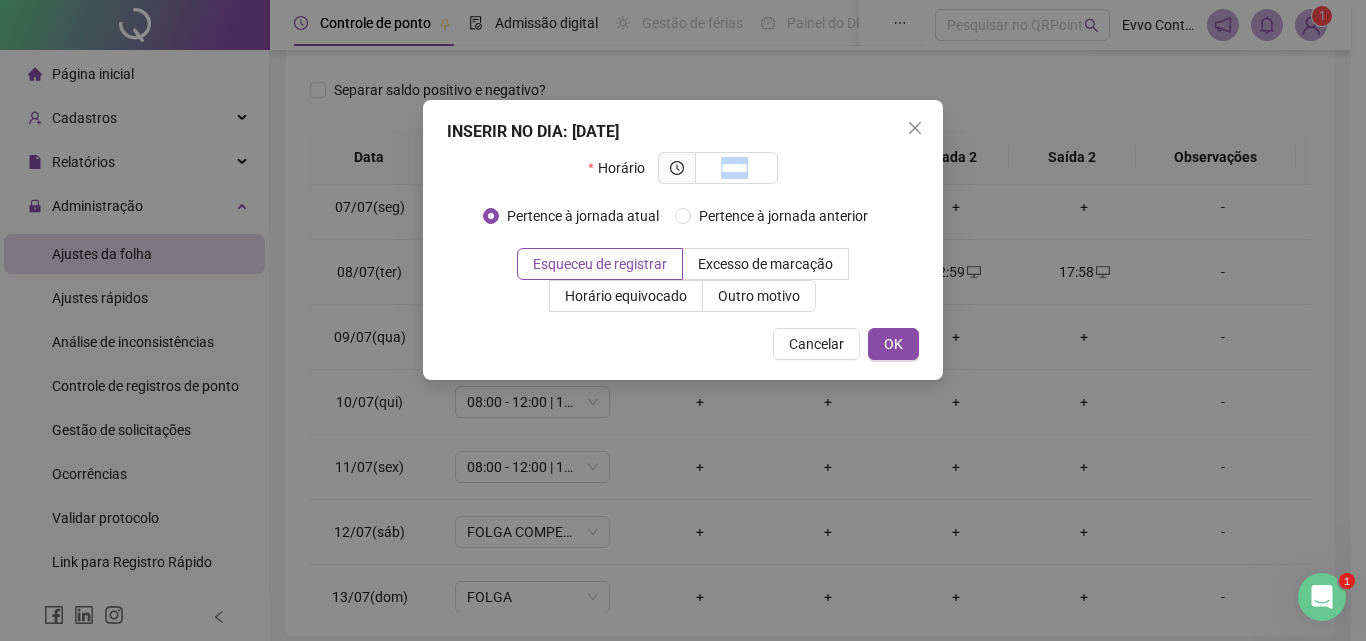drag, startPoint x: 706, startPoint y: 172, endPoint x: 801, endPoint y: 167, distance: 95.131485 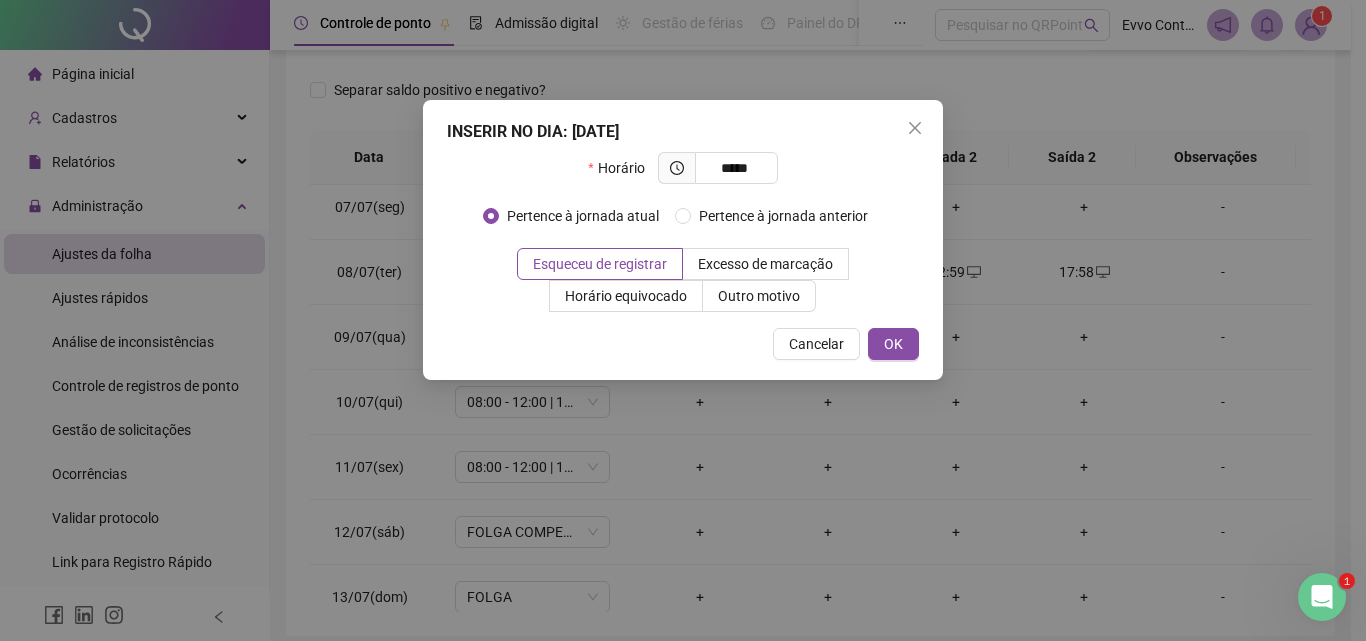 click on "Horário *****" at bounding box center (682, 176) 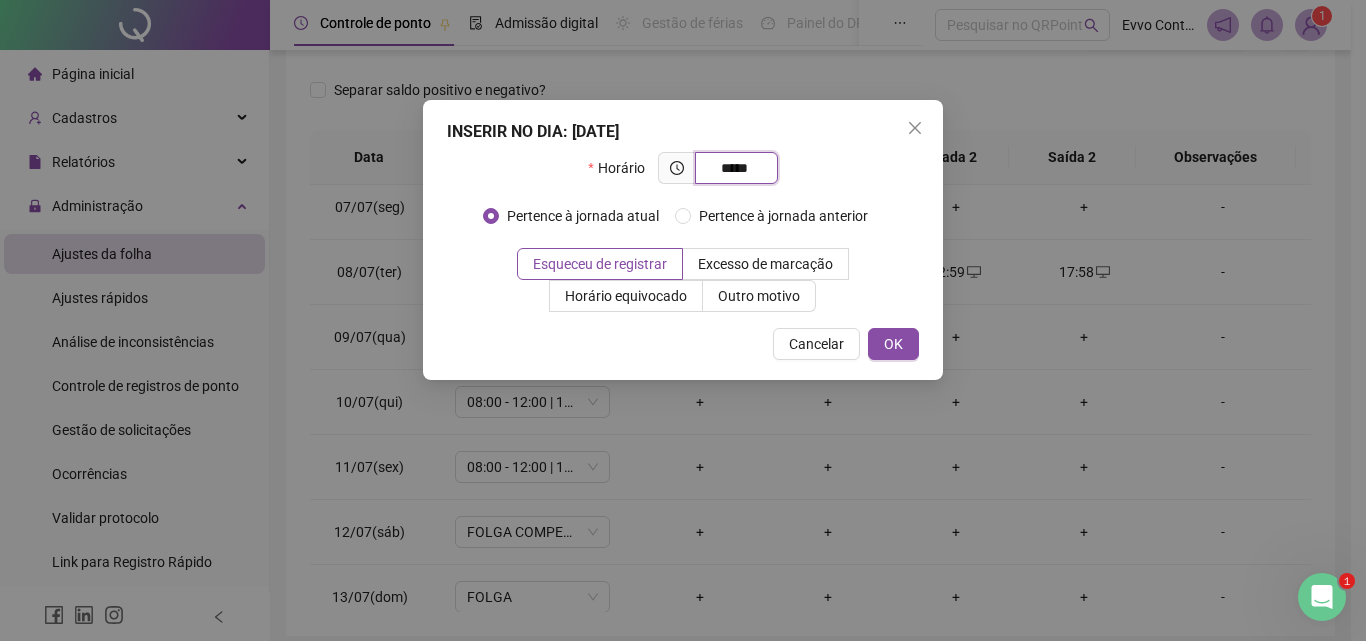 drag, startPoint x: 757, startPoint y: 166, endPoint x: 658, endPoint y: 177, distance: 99.60924 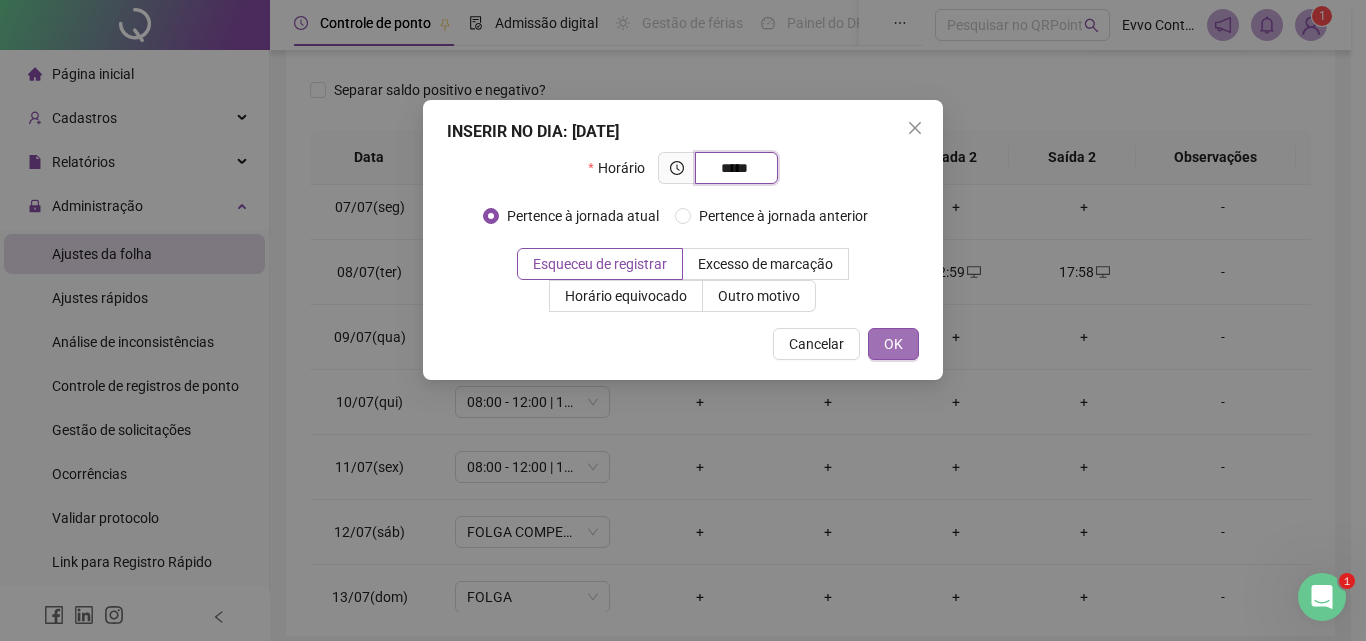 type on "*****" 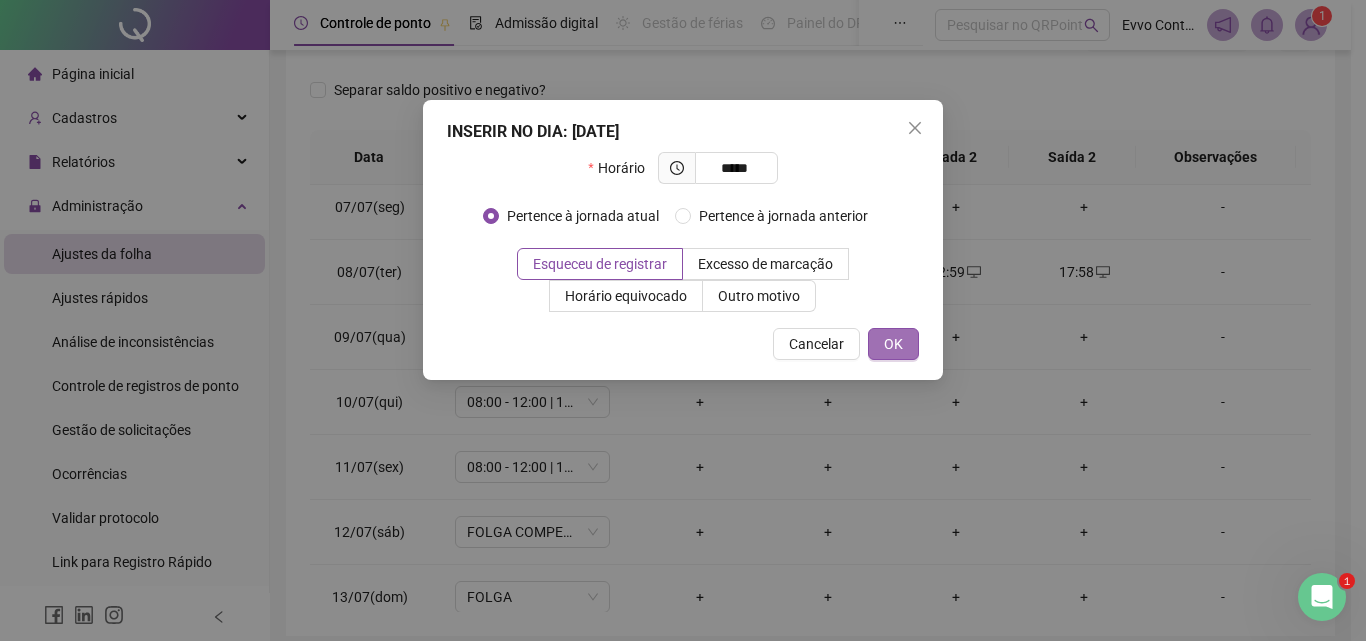 click on "OK" at bounding box center (893, 344) 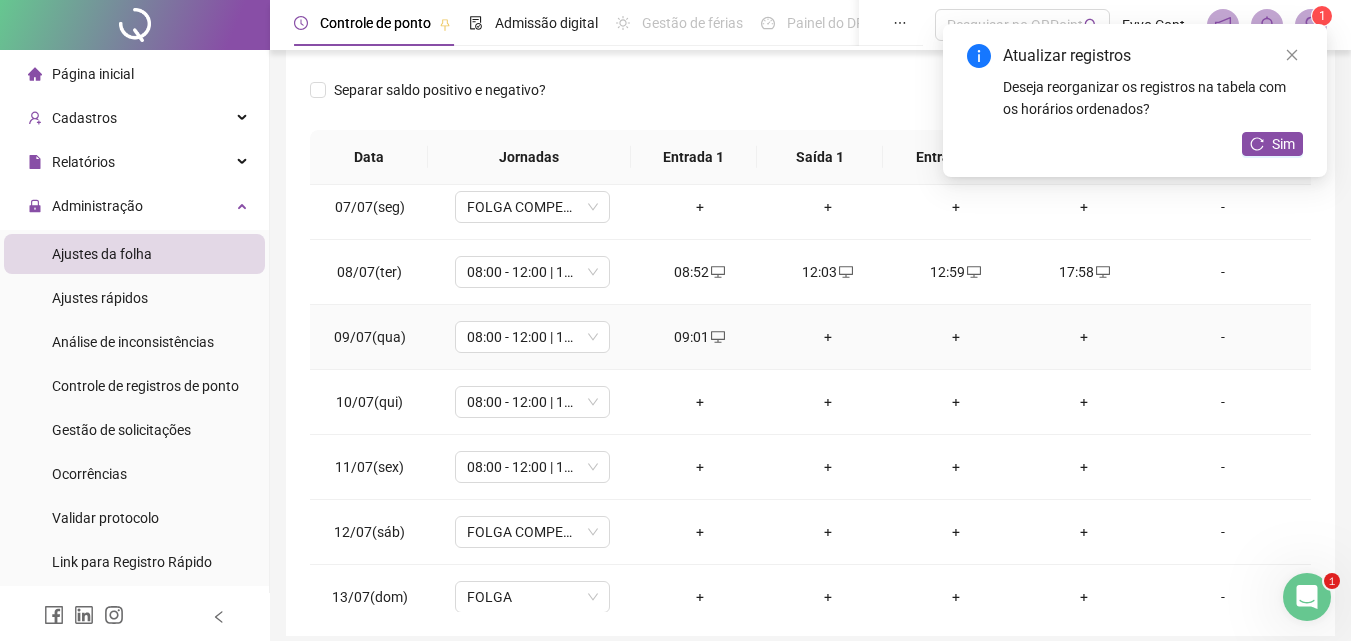 click on "+" at bounding box center [828, 337] 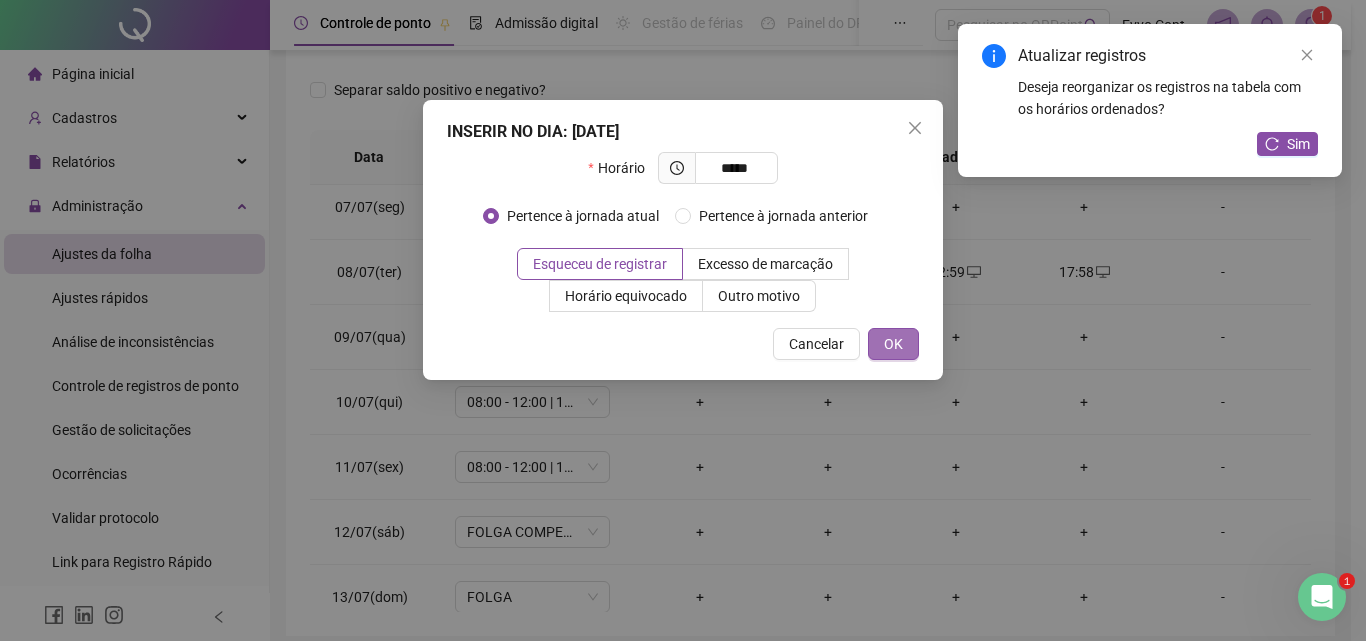 type on "*****" 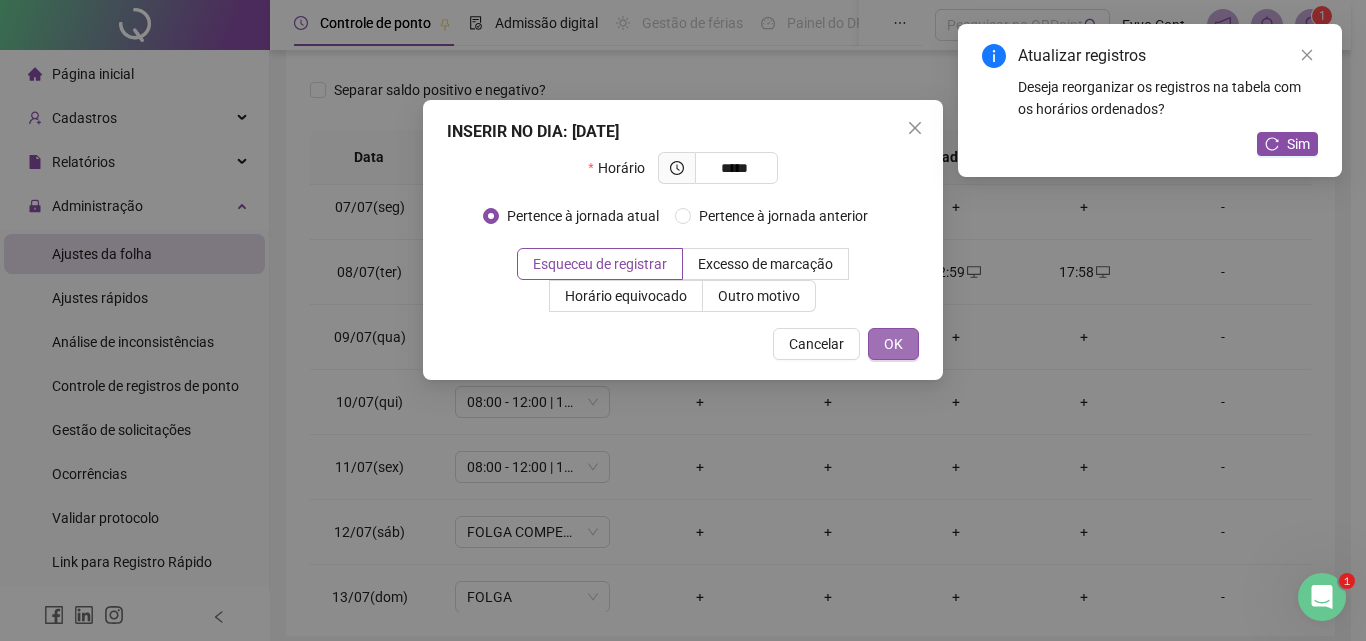 click on "OK" at bounding box center (893, 344) 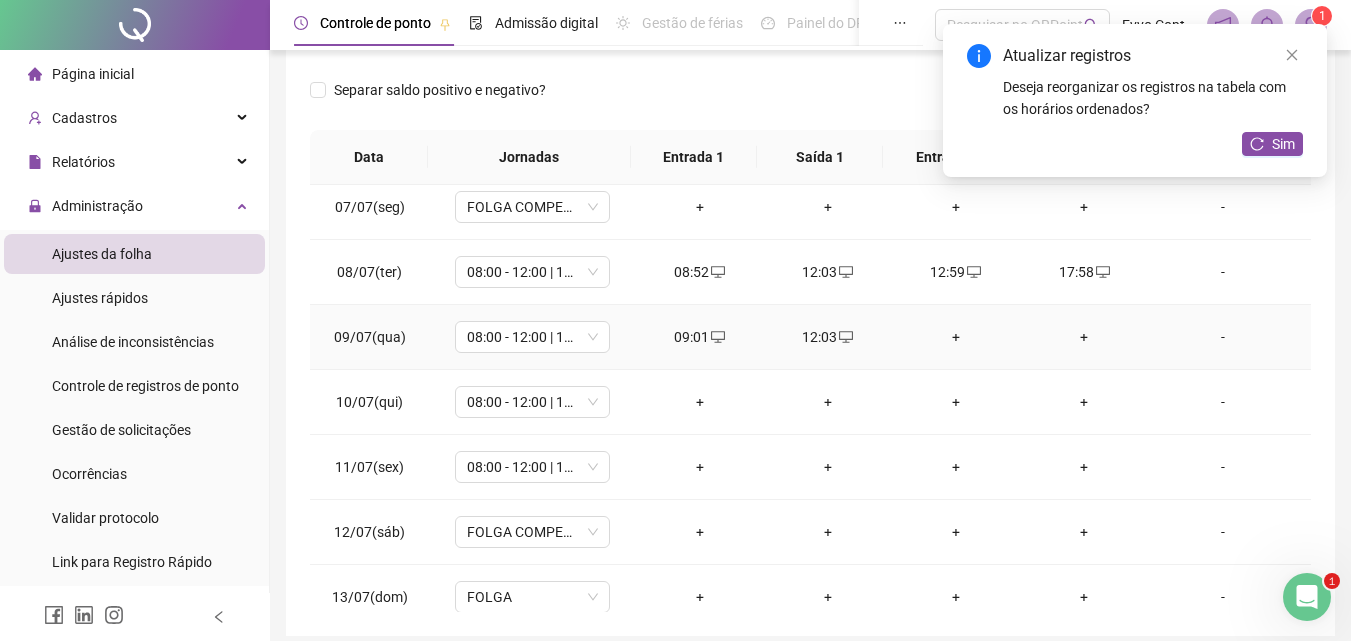 click on "+" at bounding box center (956, 337) 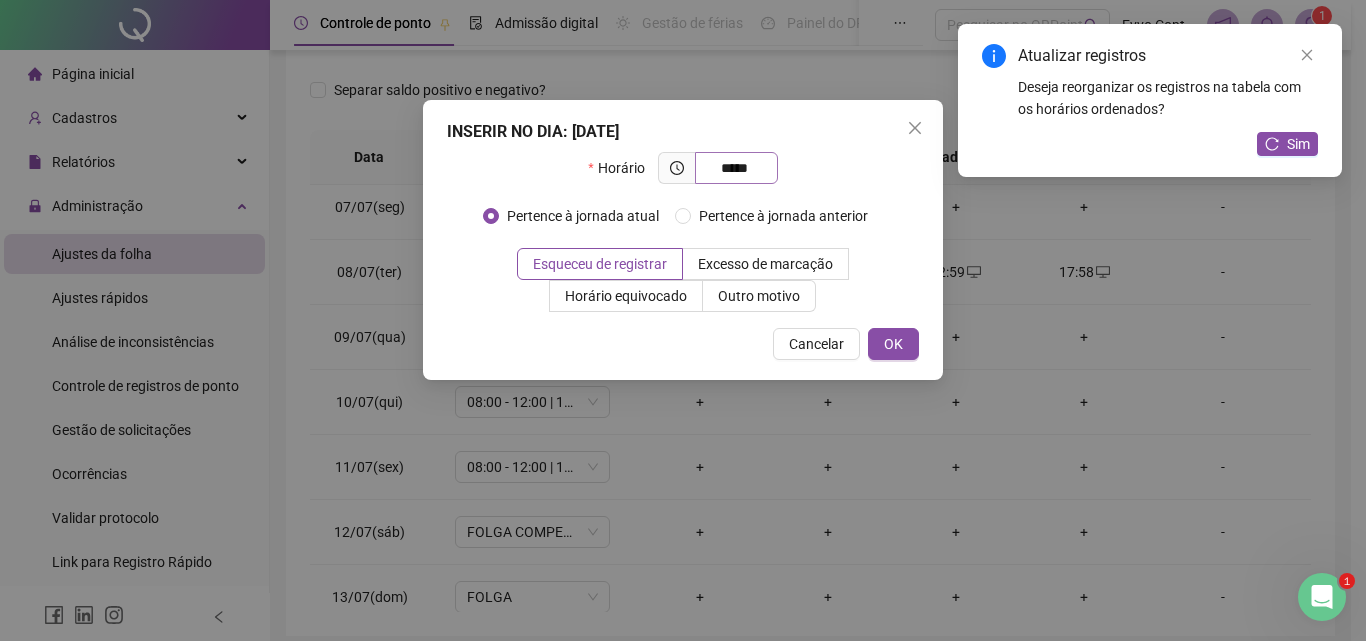 type on "*****" 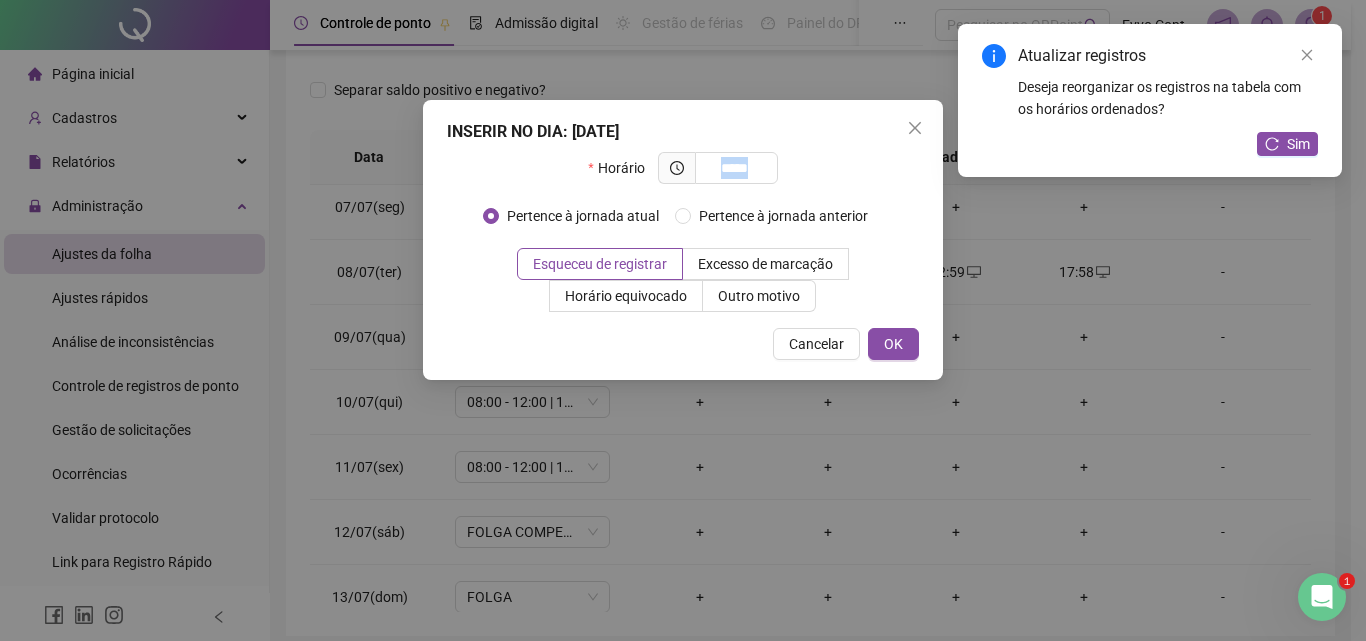 drag, startPoint x: 765, startPoint y: 164, endPoint x: 683, endPoint y: 169, distance: 82.1523 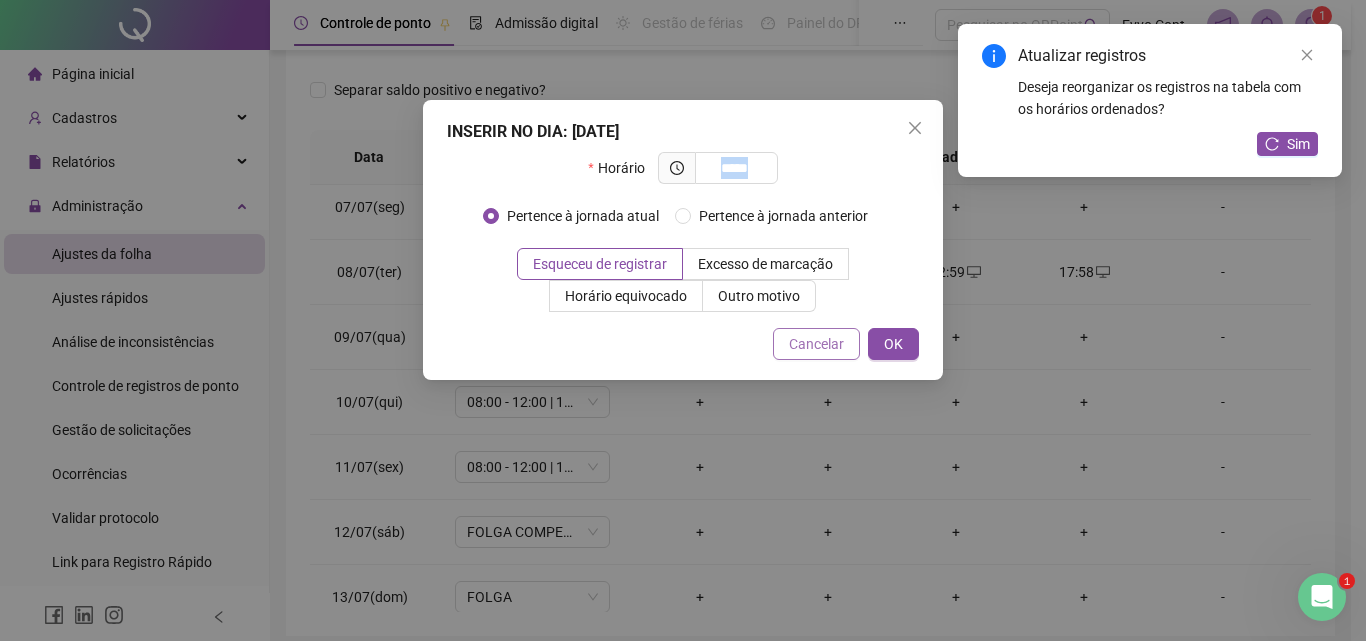 click on "Cancelar" at bounding box center (816, 344) 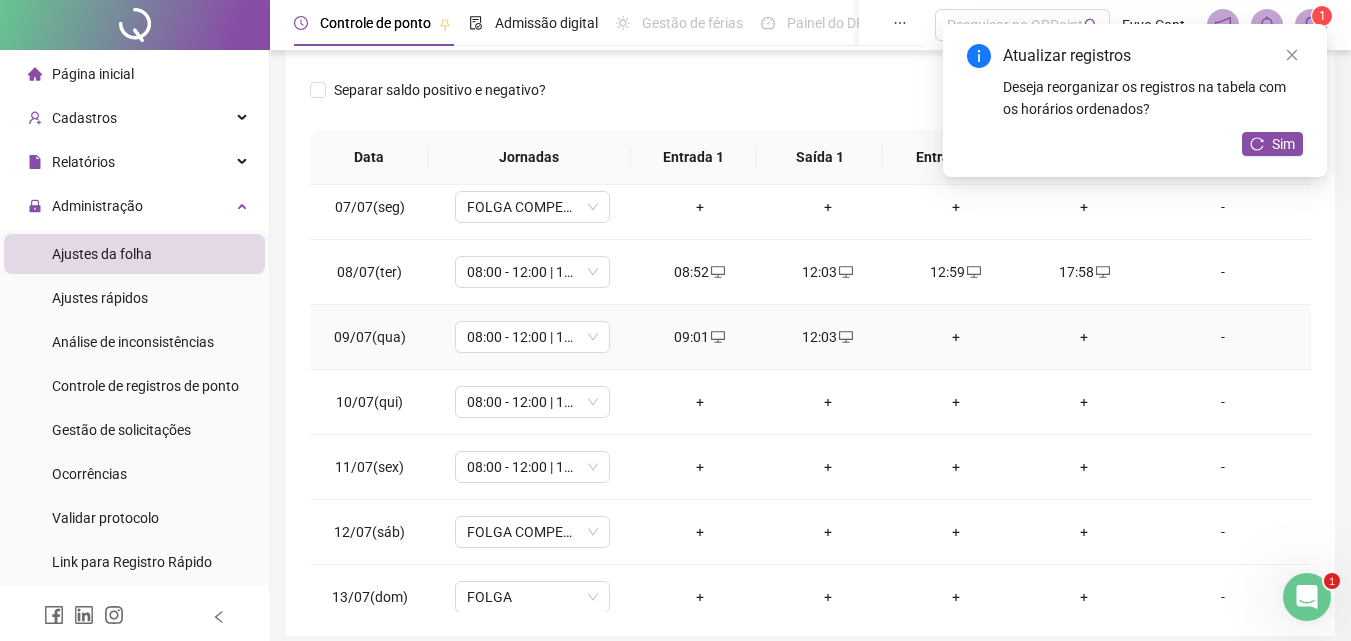 click on "+" at bounding box center (956, 337) 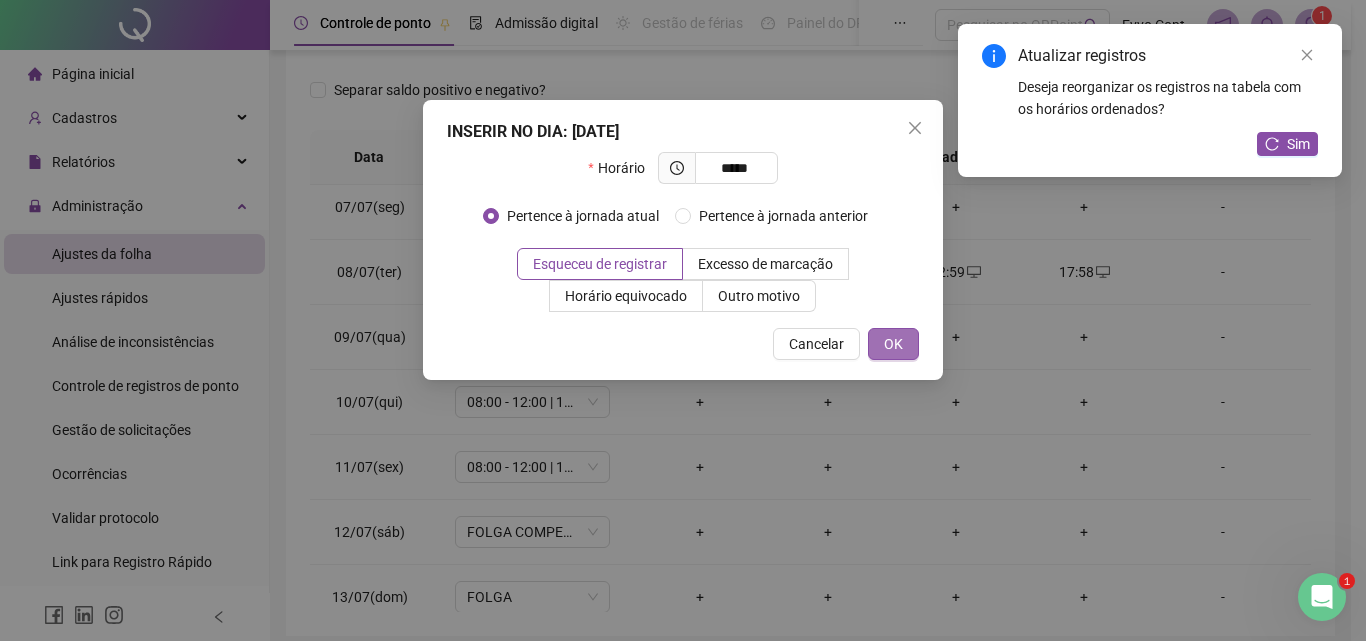 type on "*****" 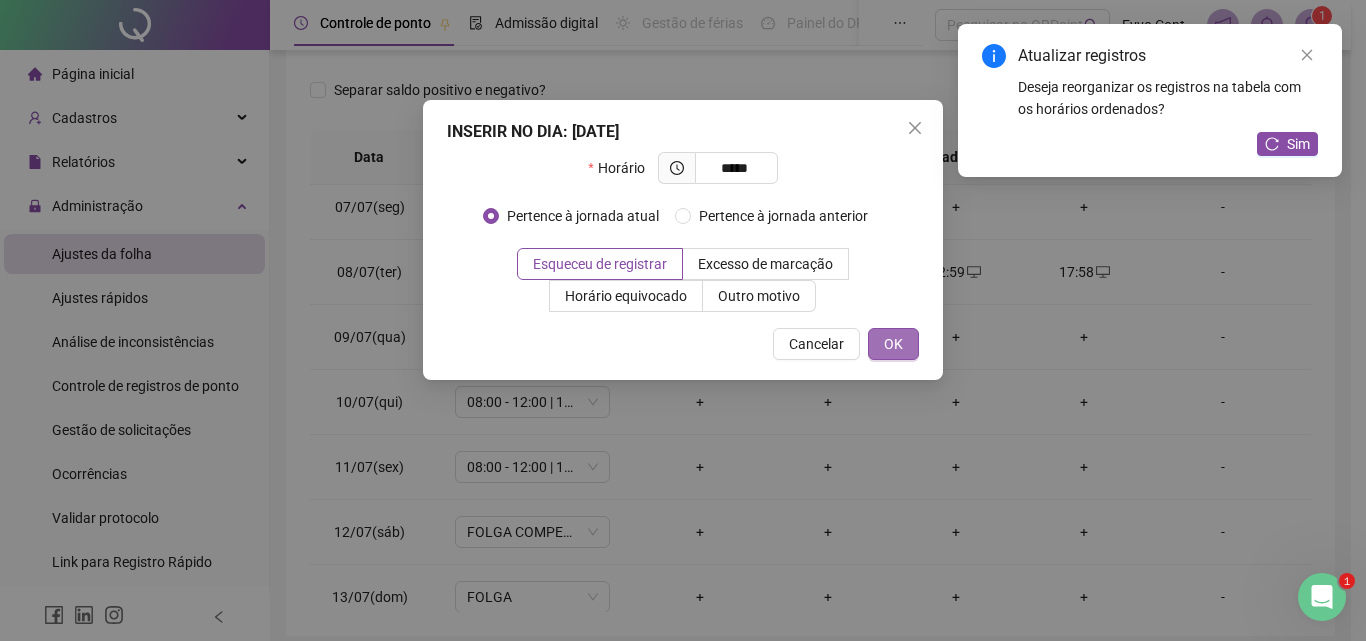 click on "OK" at bounding box center (893, 344) 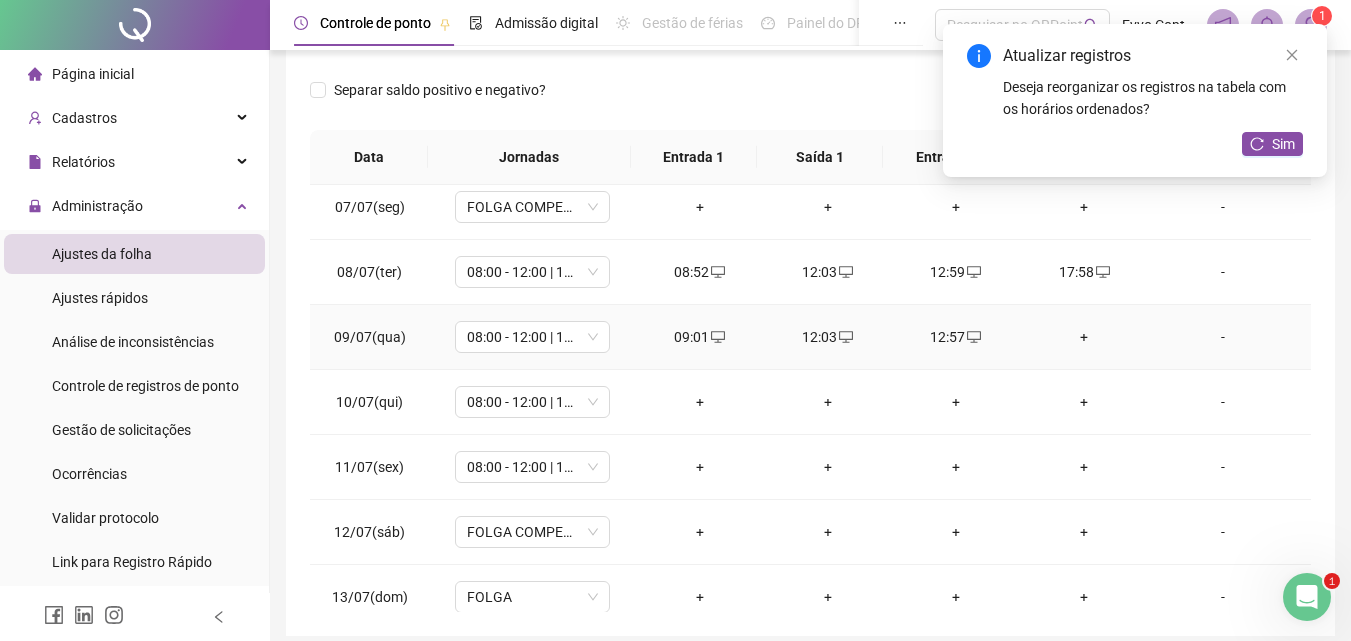 click on "+" at bounding box center (1084, 337) 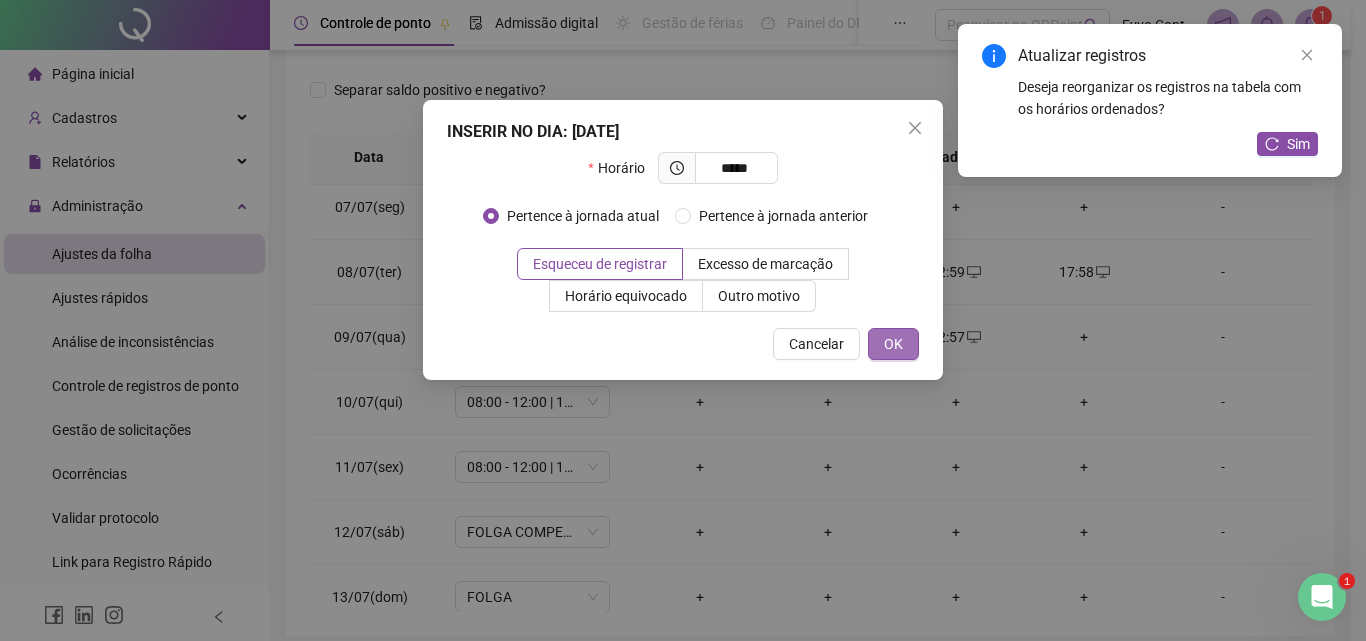 type on "*****" 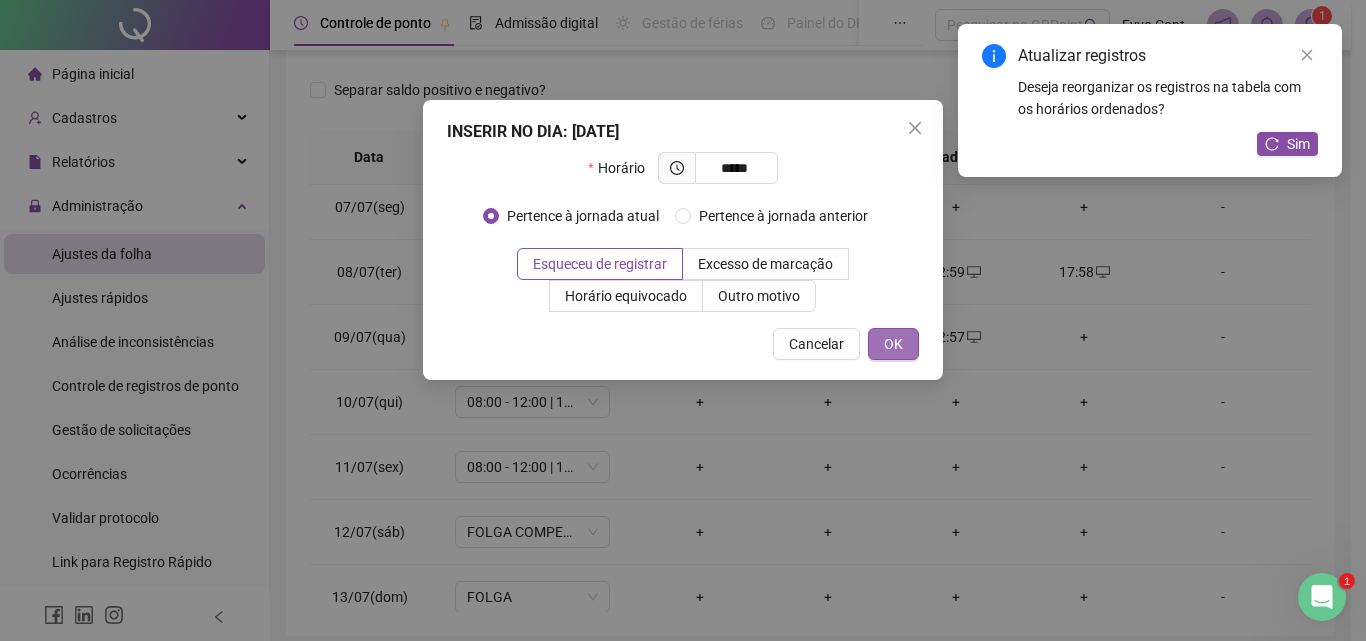 click on "OK" at bounding box center [893, 344] 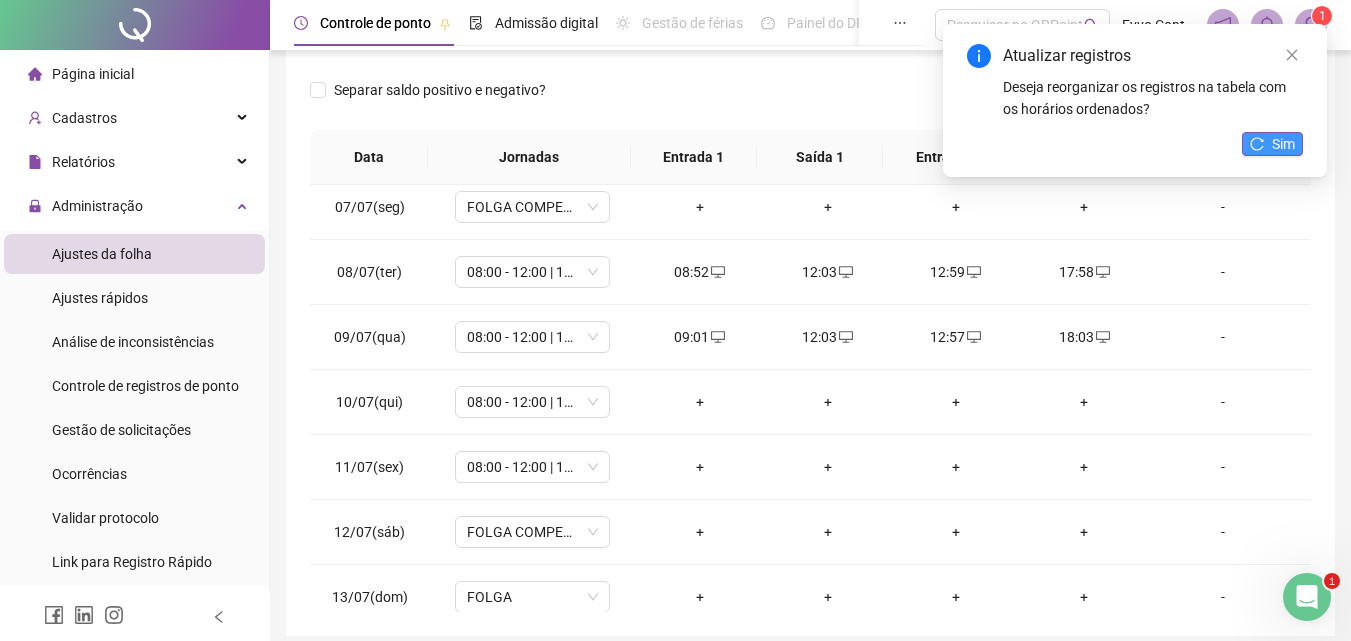 click on "Sim" at bounding box center (1272, 144) 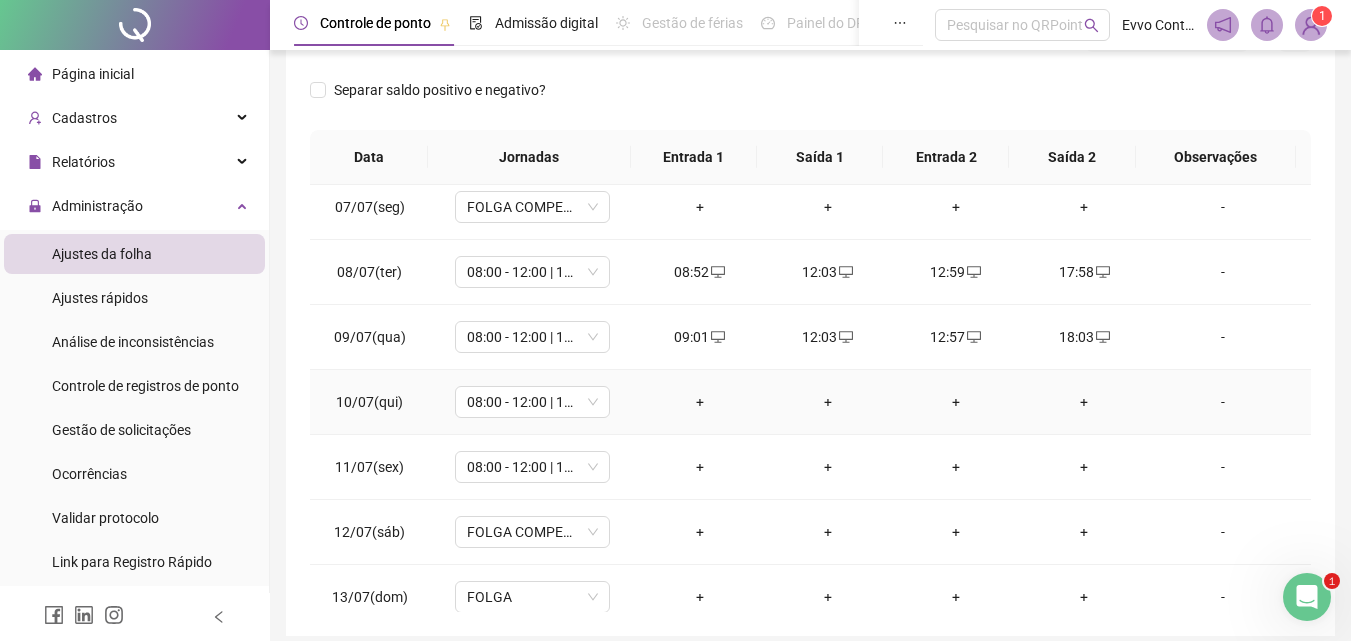 click on "+" at bounding box center [700, 402] 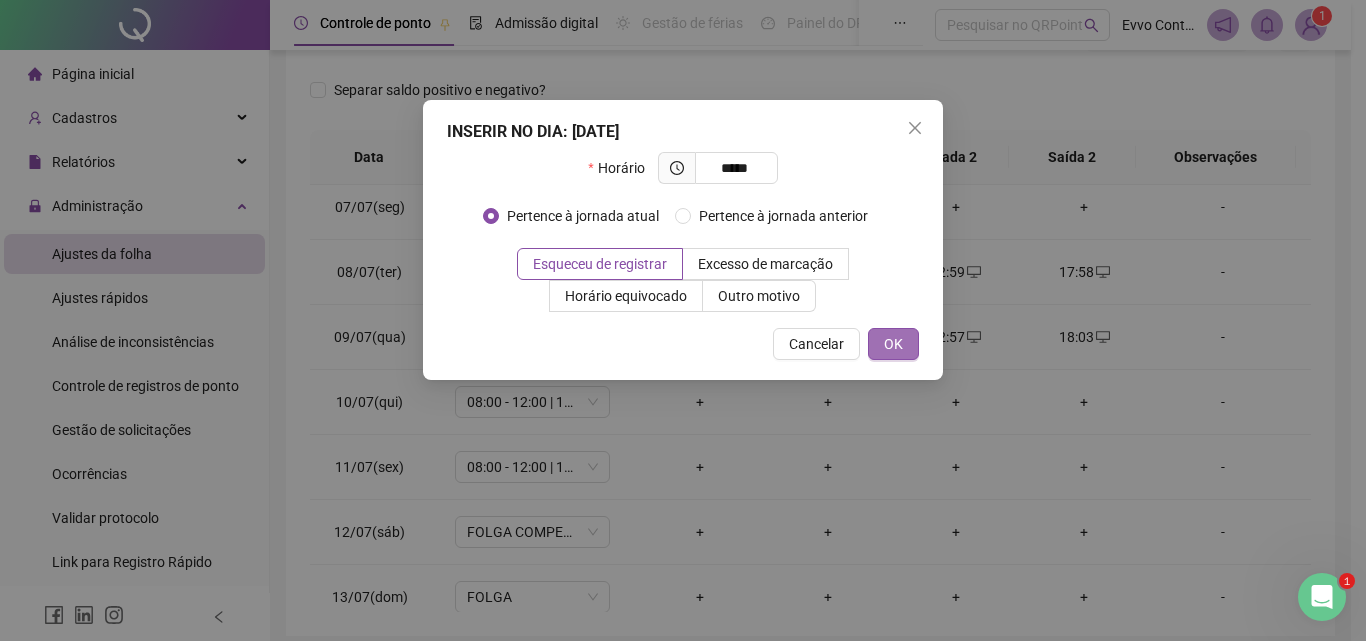type on "*****" 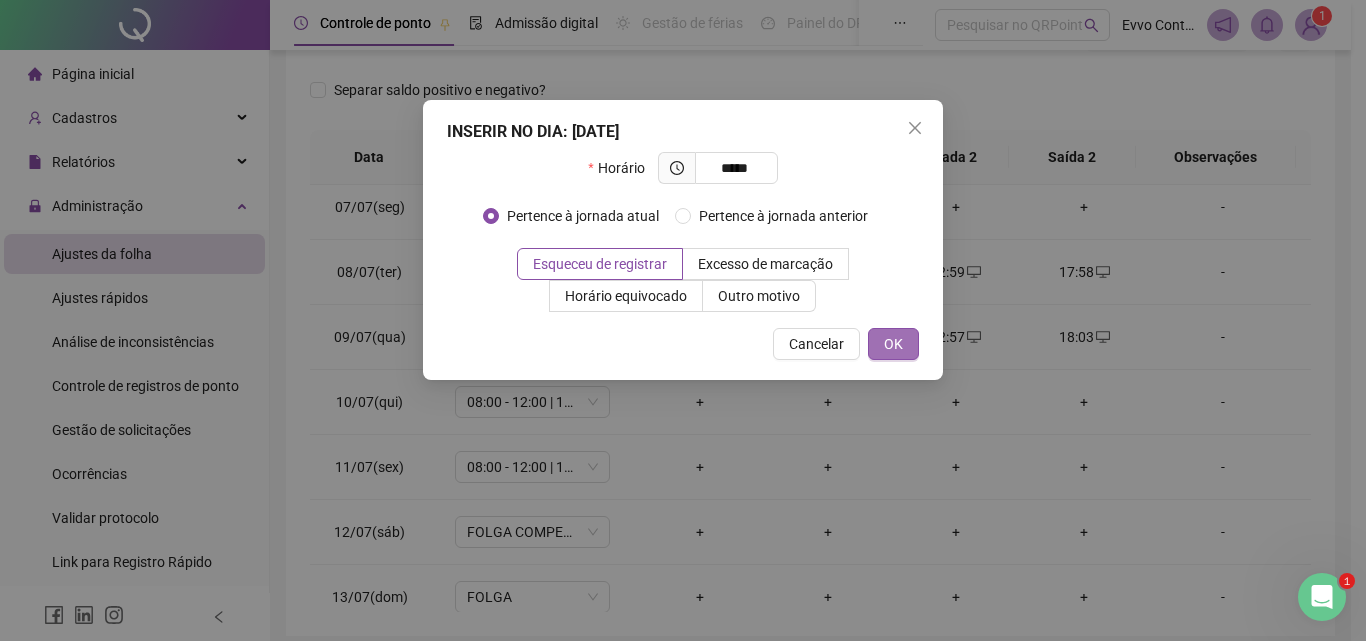 click on "OK" at bounding box center [893, 344] 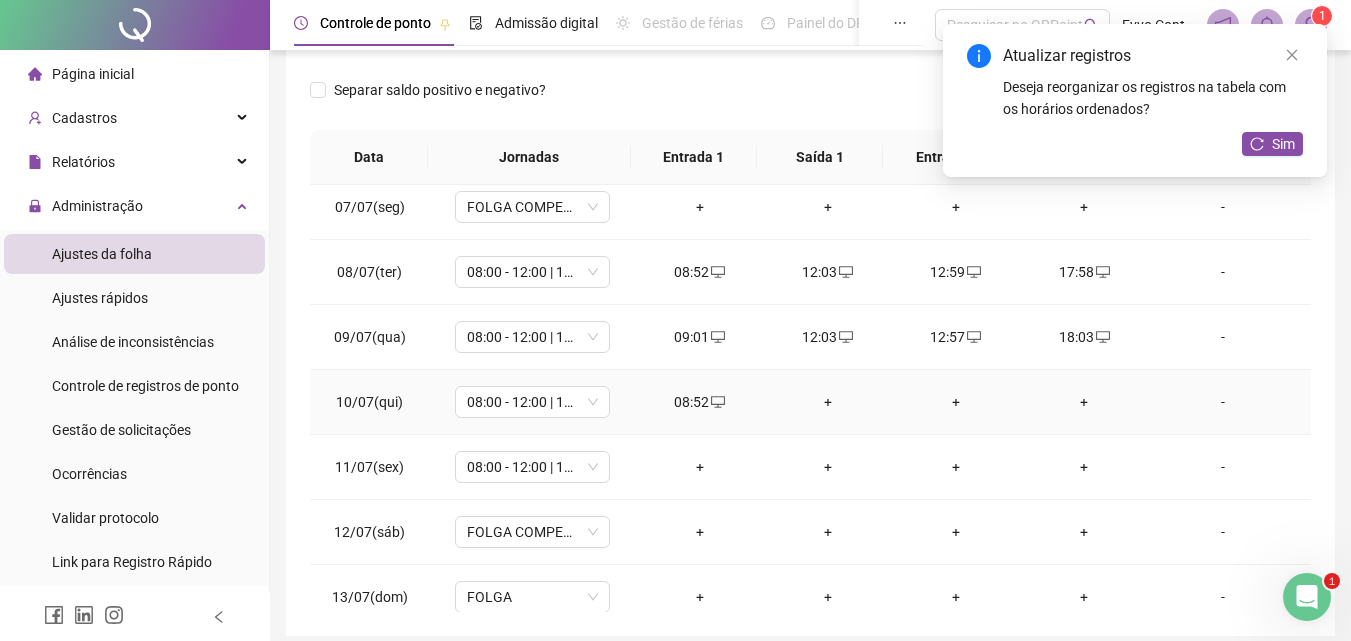 click on "+" at bounding box center [828, 402] 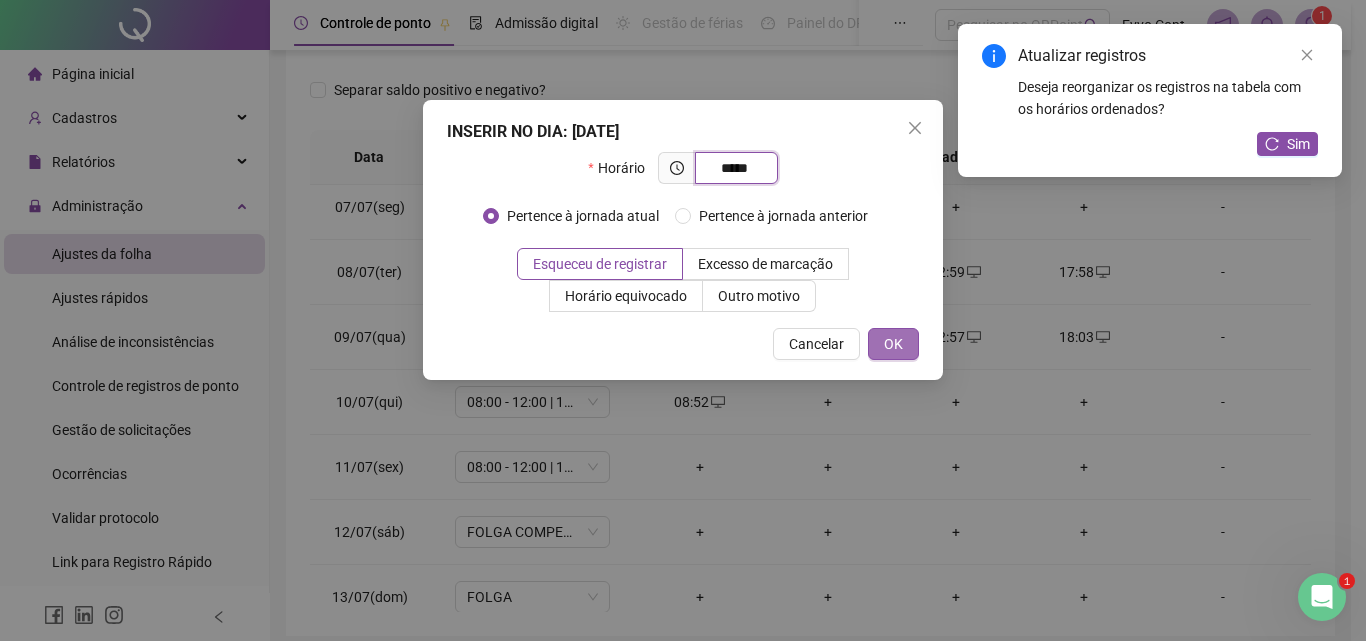 type on "*****" 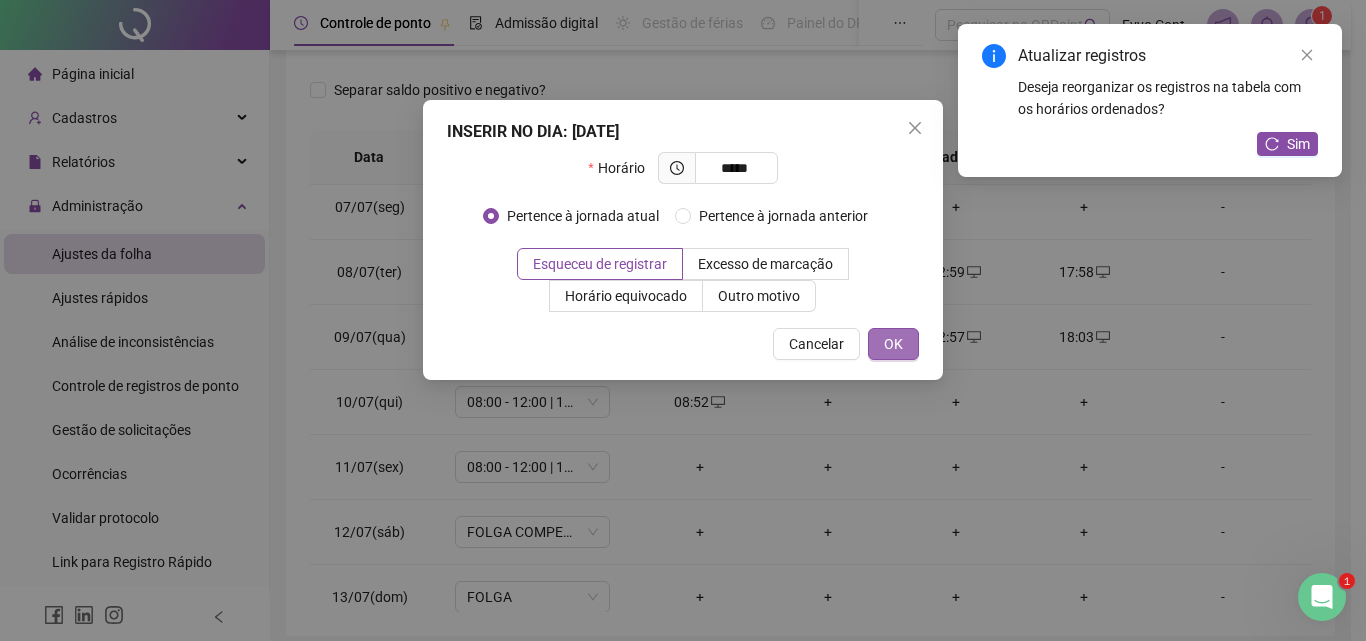 click on "OK" at bounding box center (893, 344) 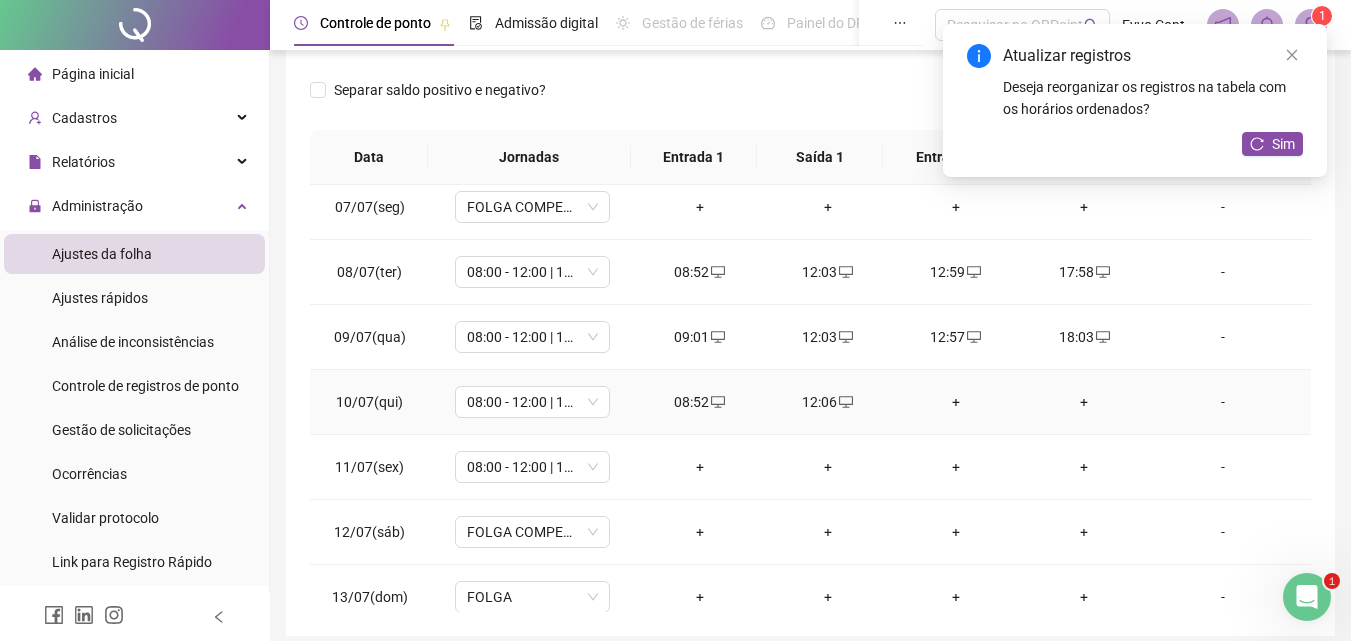 click on "+" at bounding box center [956, 402] 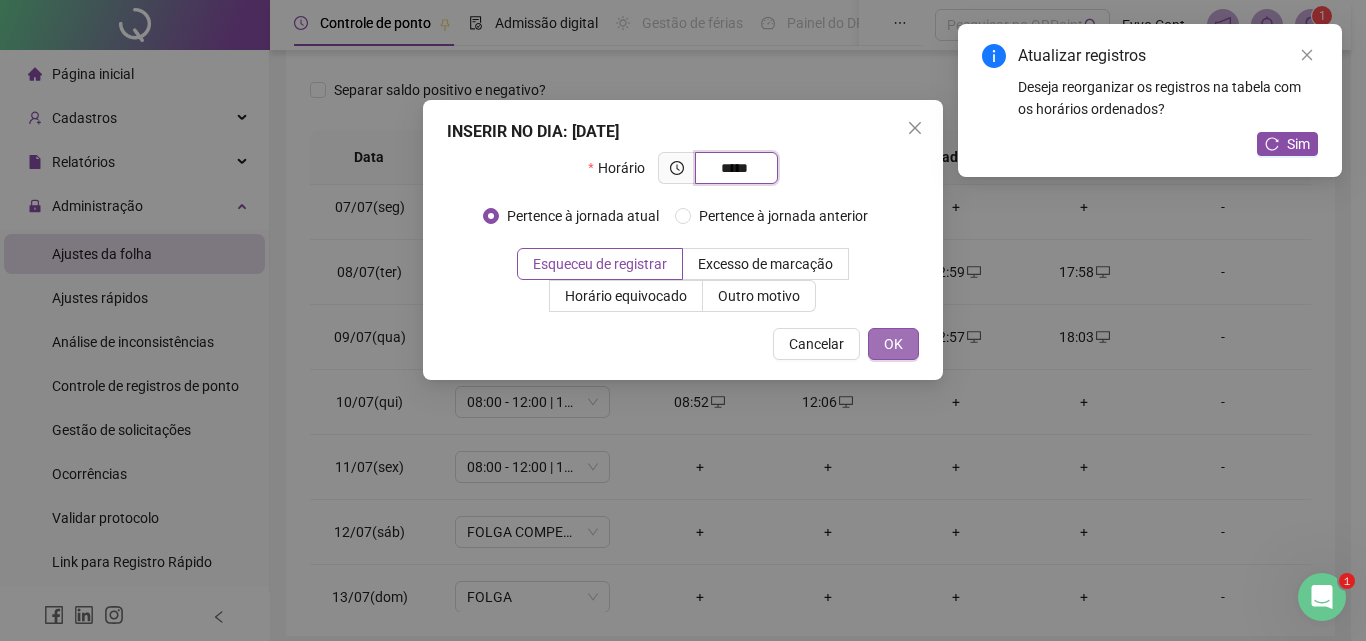 type on "*****" 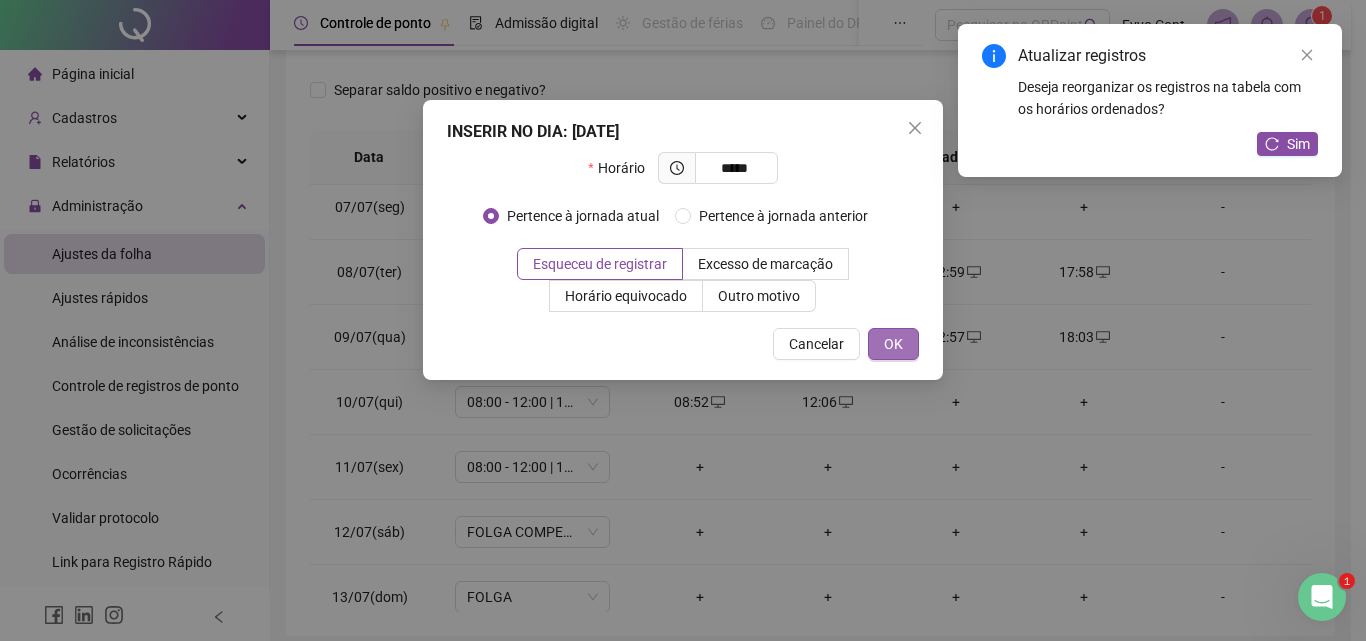 click on "OK" at bounding box center [893, 344] 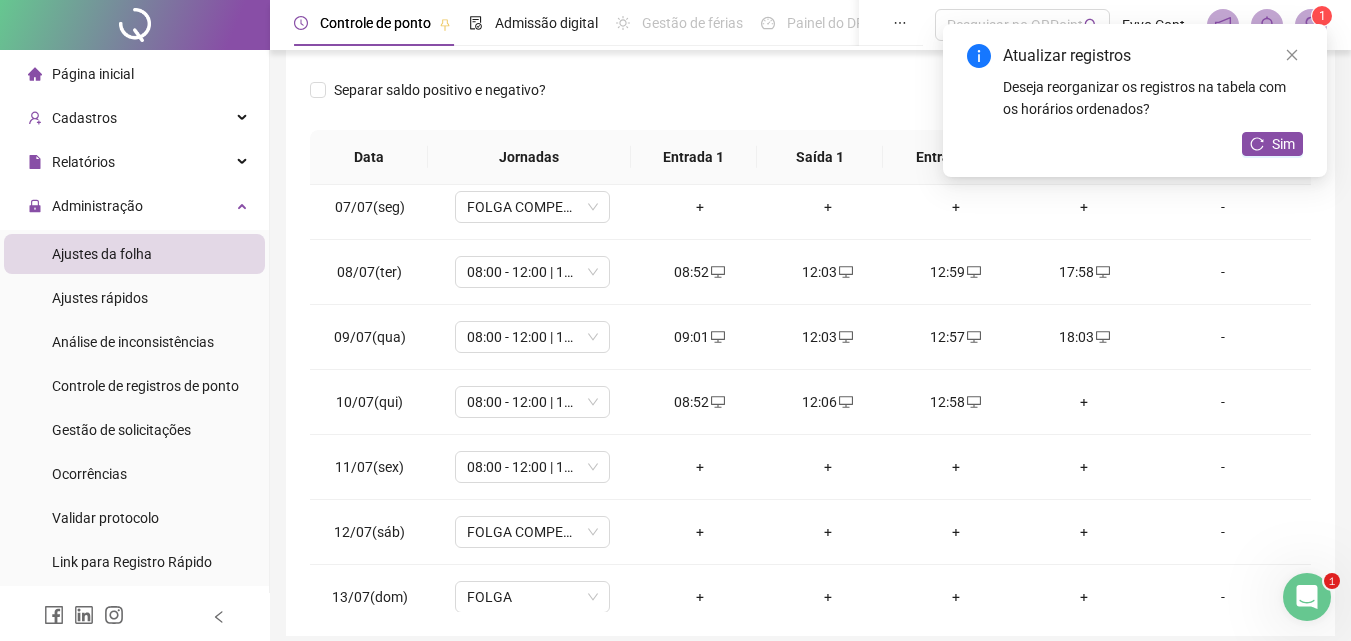 click on "+" at bounding box center [1084, 402] 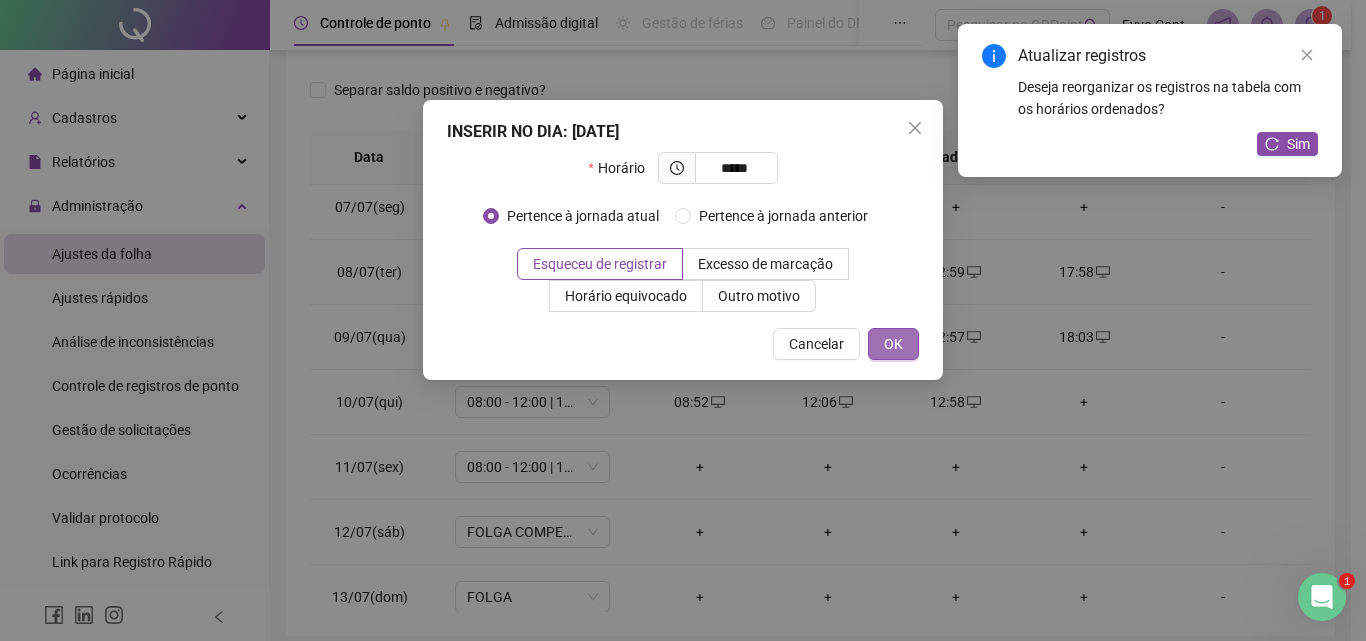 type on "*****" 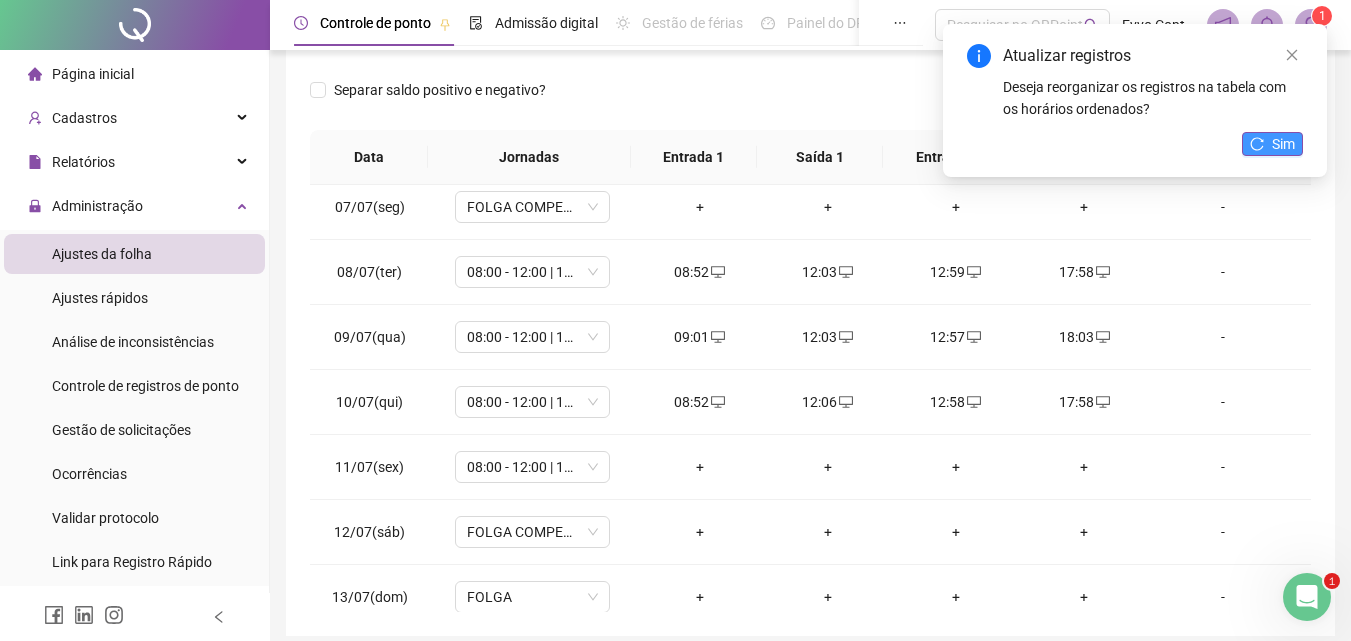 click on "Sim" at bounding box center [1283, 144] 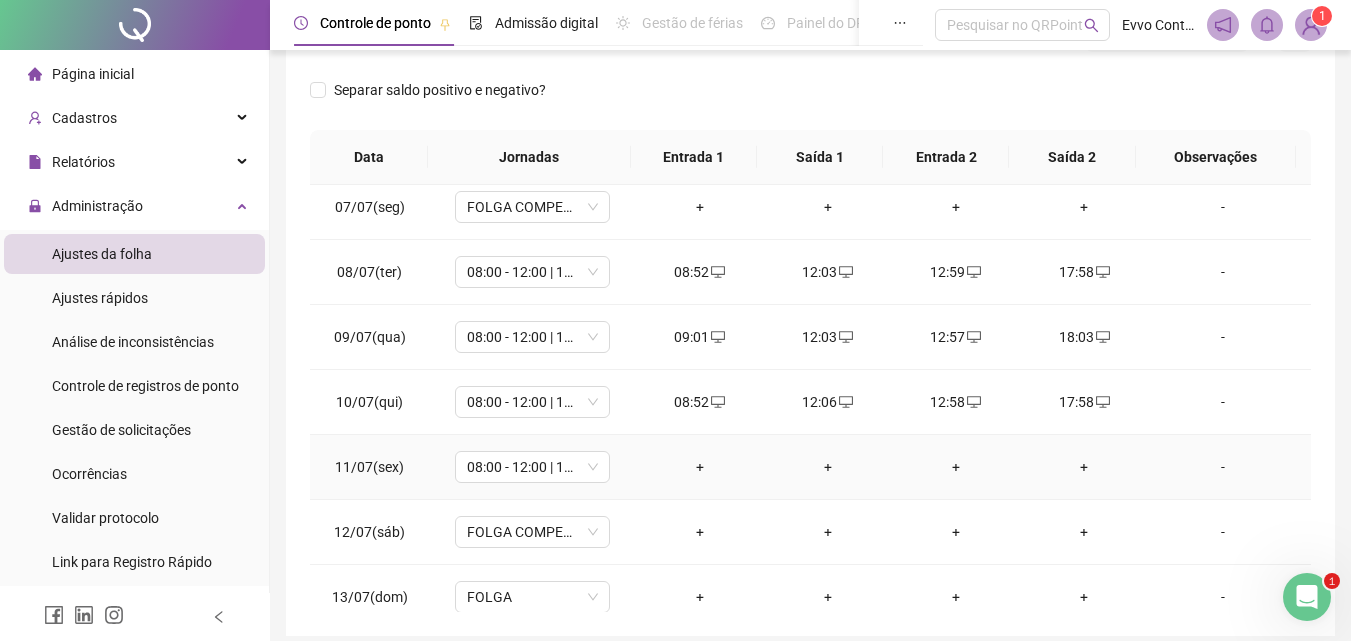 click on "+" at bounding box center (700, 467) 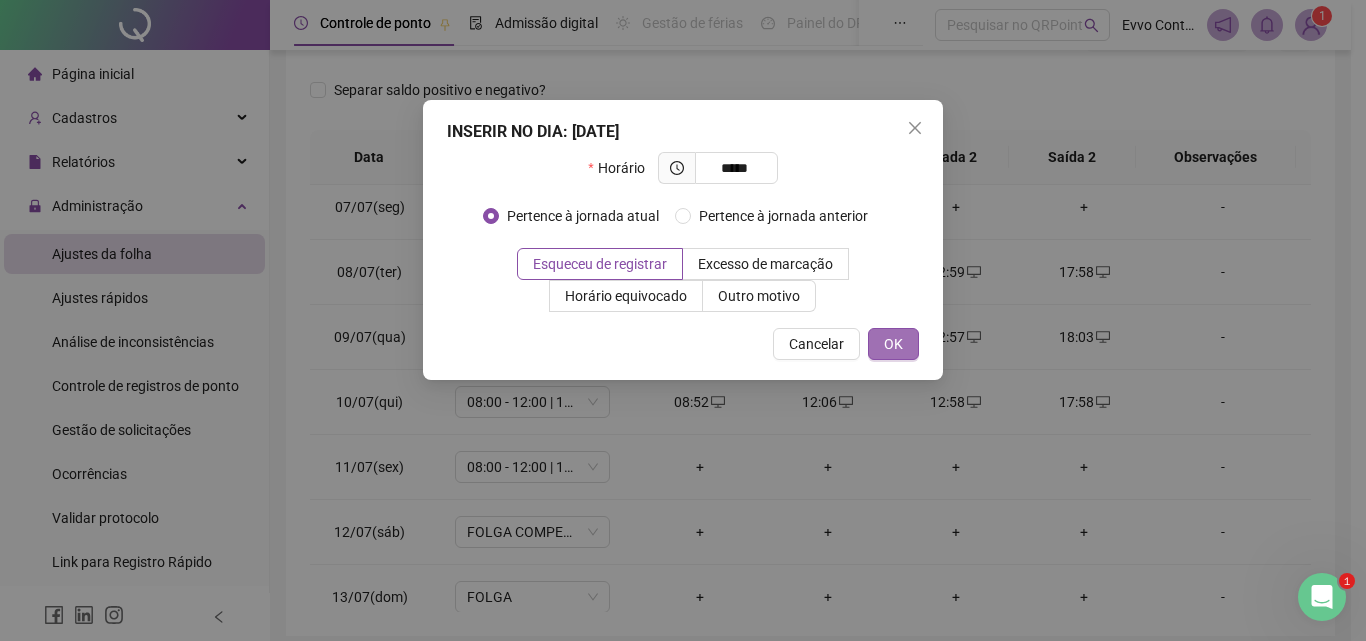 type on "*****" 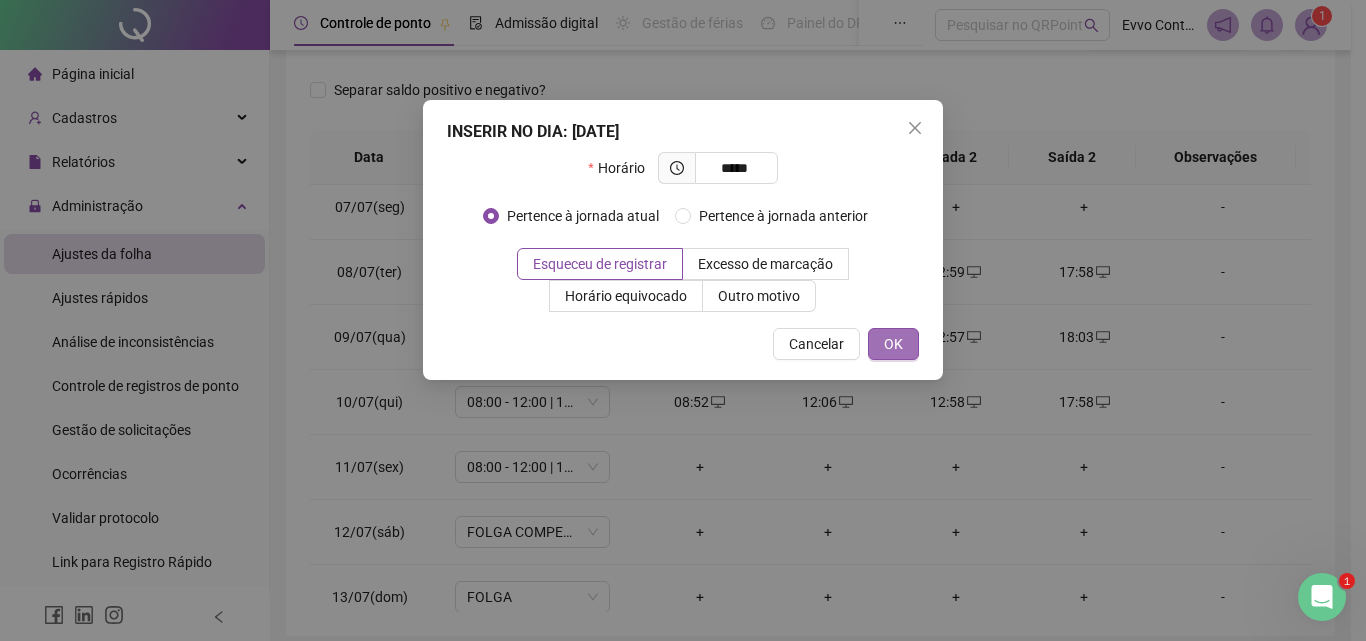 click on "OK" at bounding box center [893, 344] 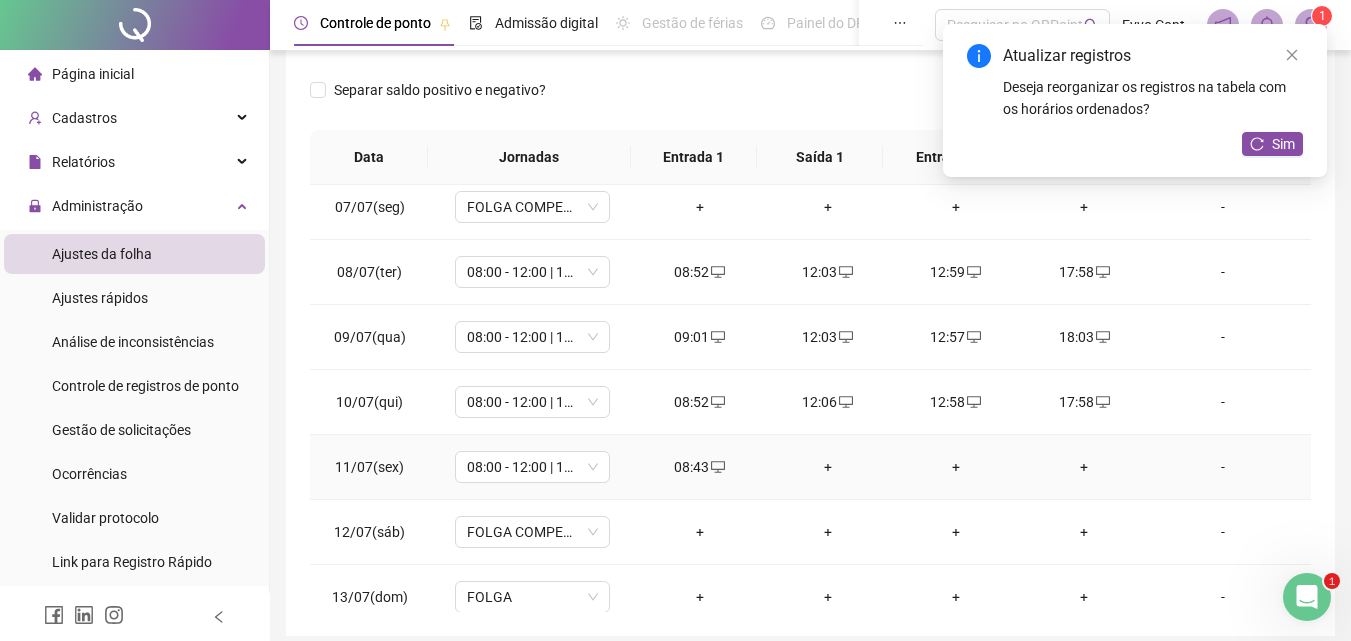 click on "+" at bounding box center [828, 467] 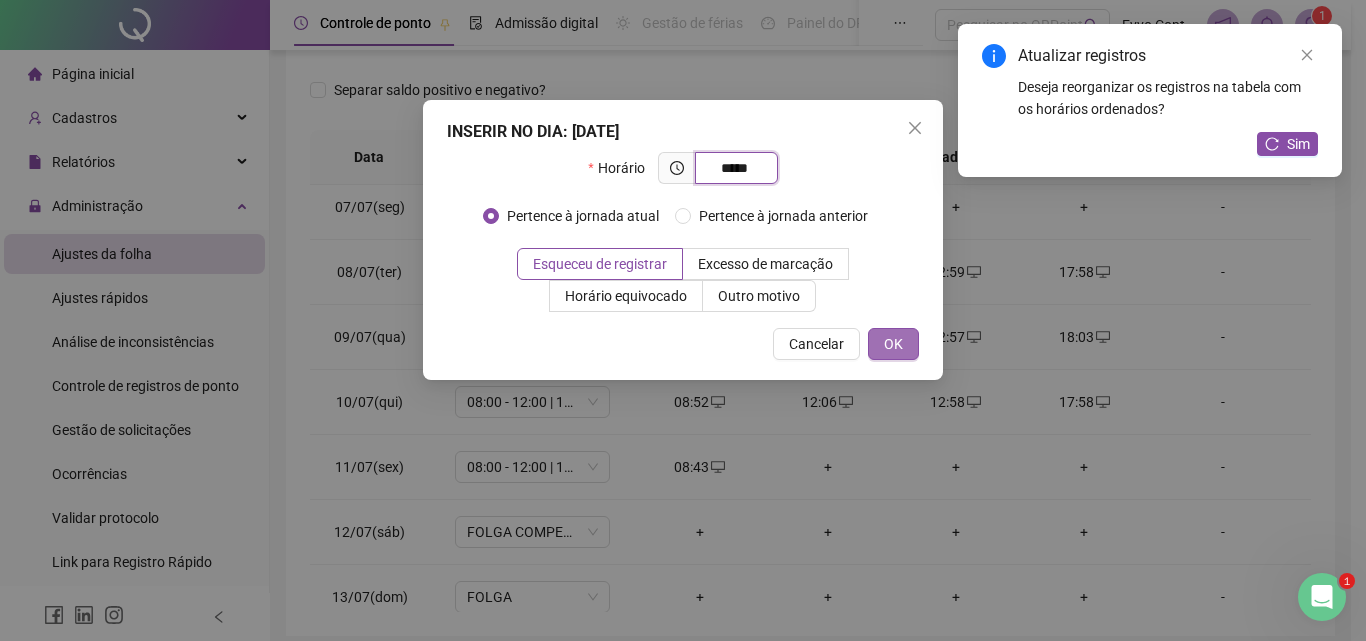 type on "*****" 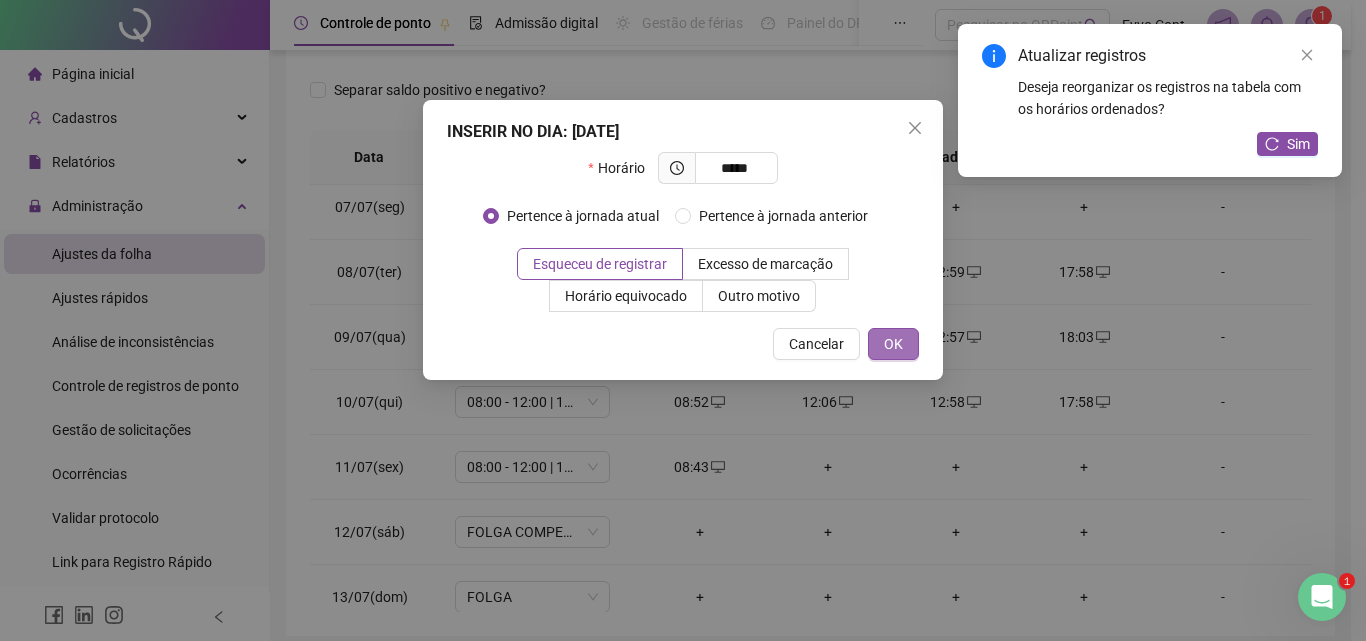 click on "OK" at bounding box center (893, 344) 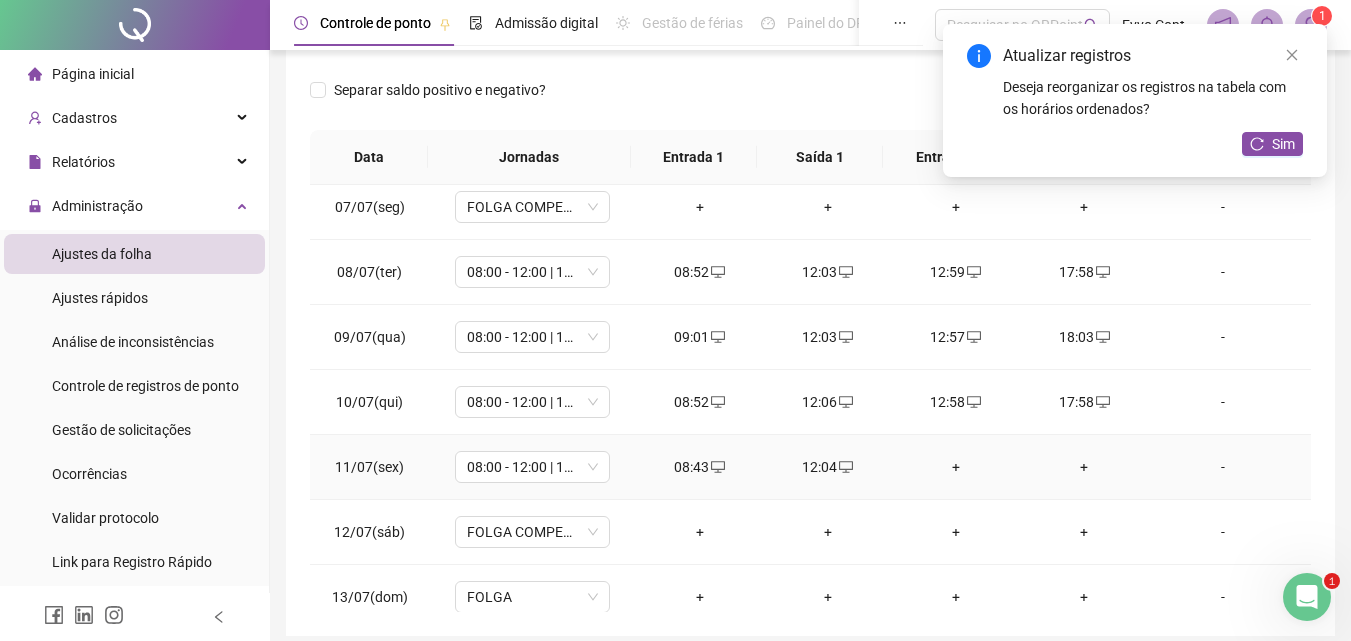 click on "+" at bounding box center (956, 467) 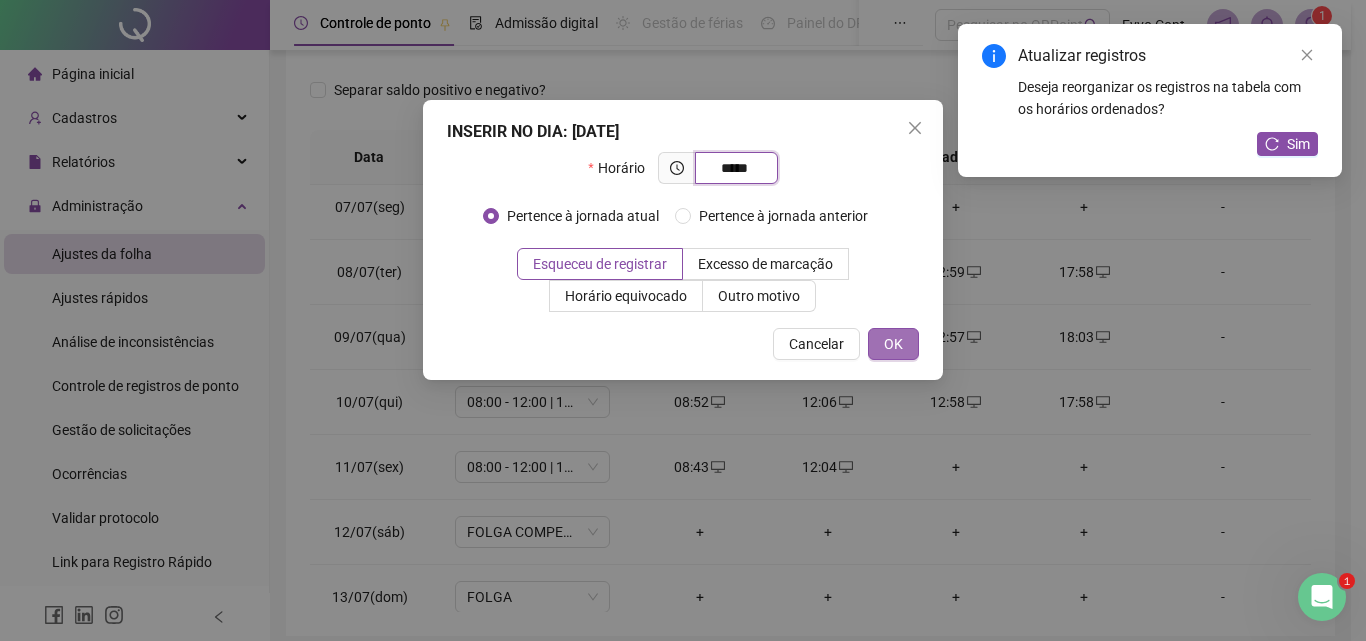 type on "*****" 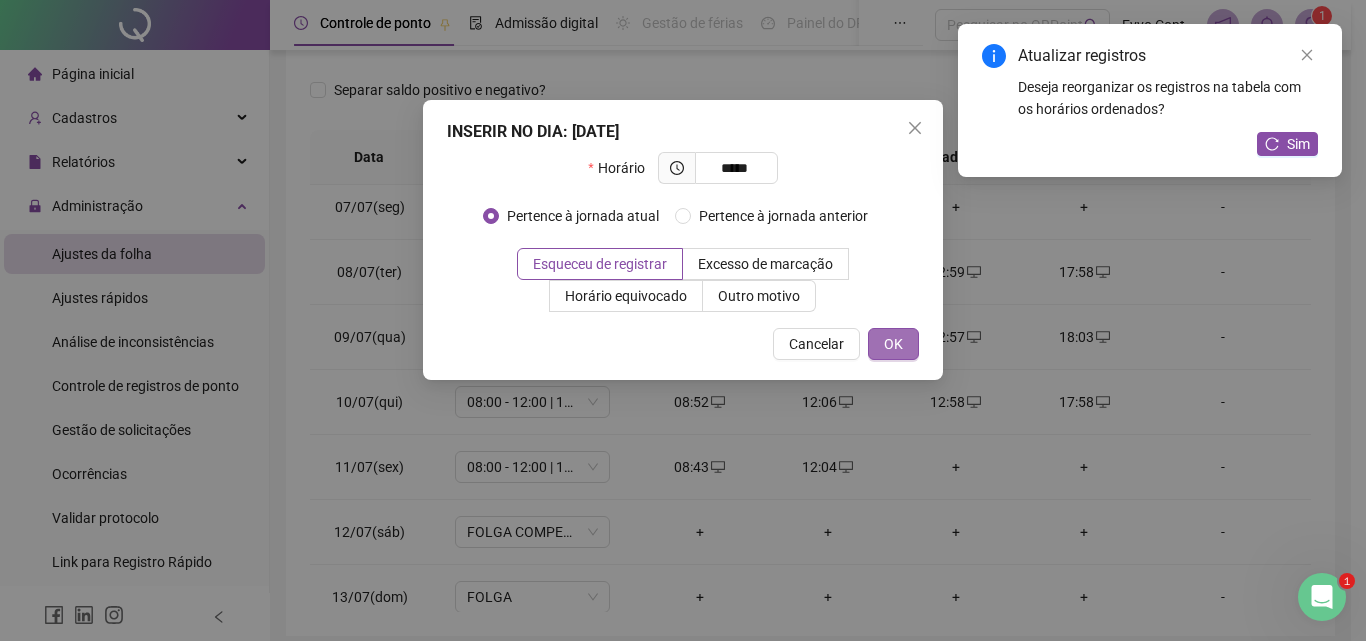 click on "OK" at bounding box center [893, 344] 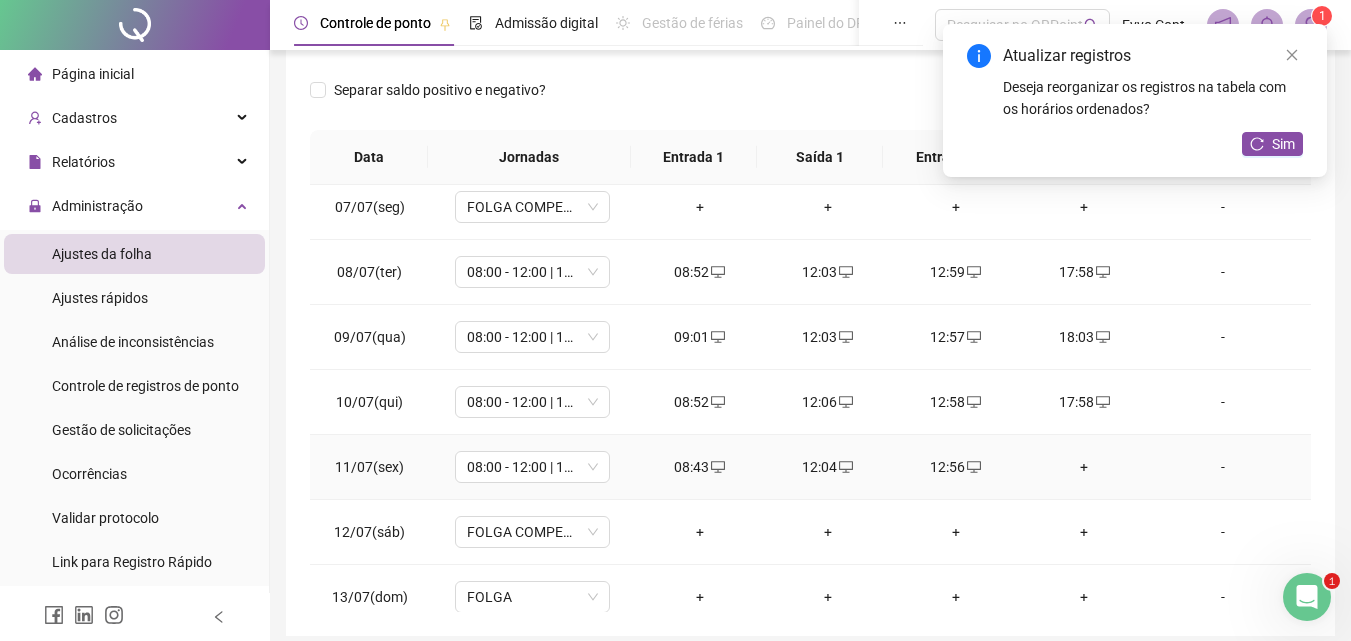 click on "+" at bounding box center [1084, 467] 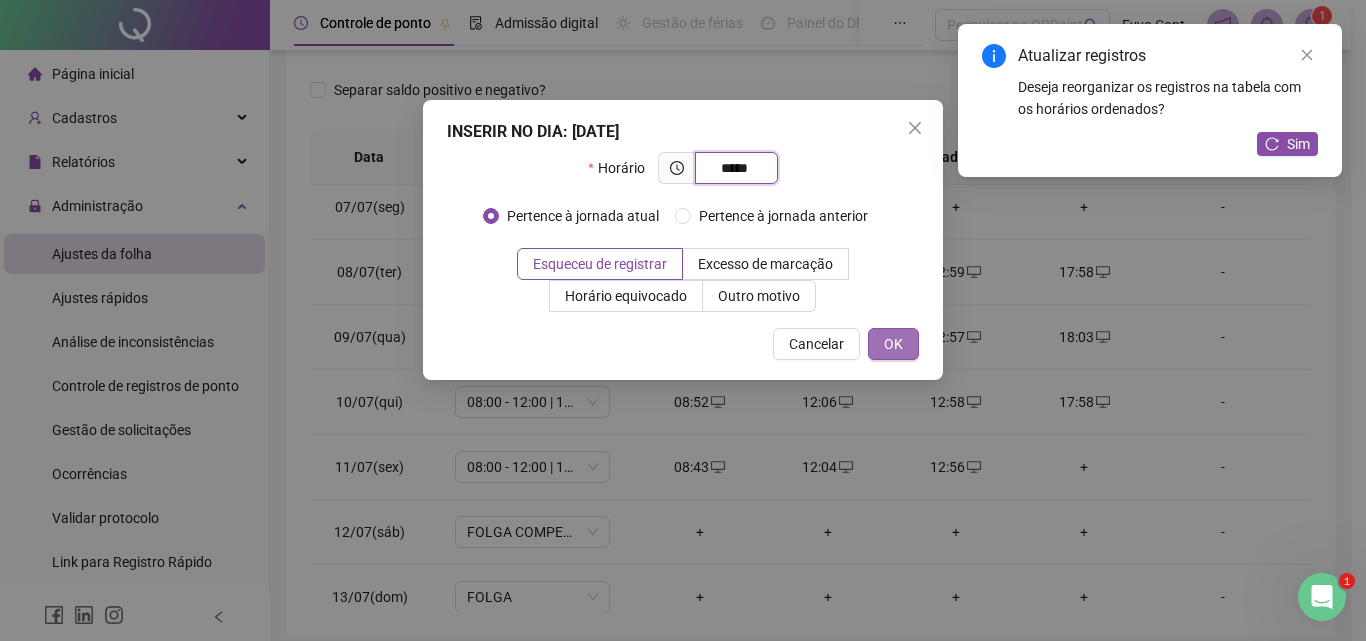 type on "*****" 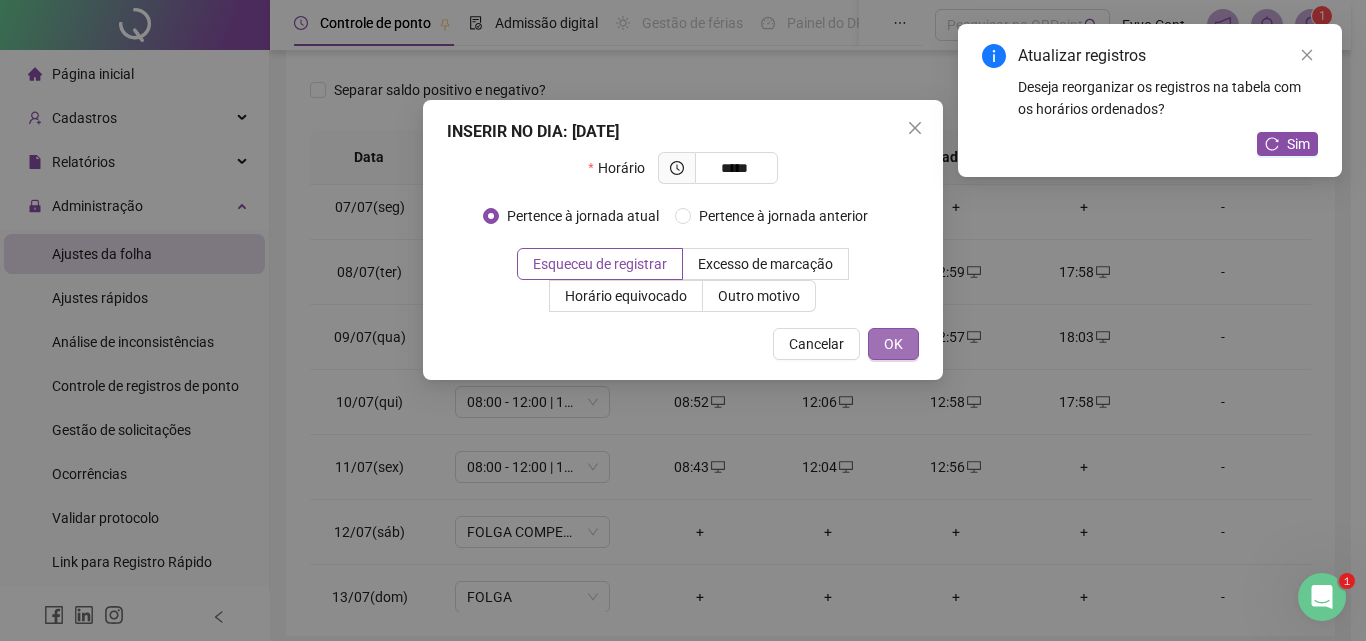 click on "OK" at bounding box center [893, 344] 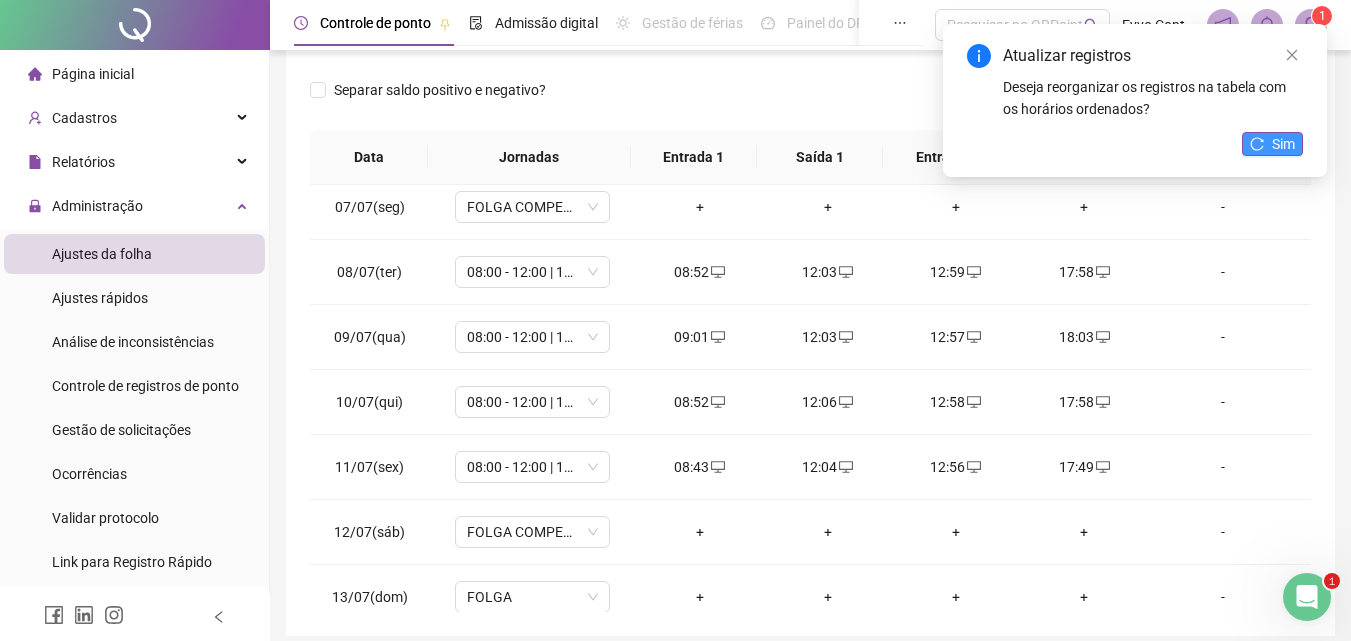 click on "Sim" at bounding box center (1283, 144) 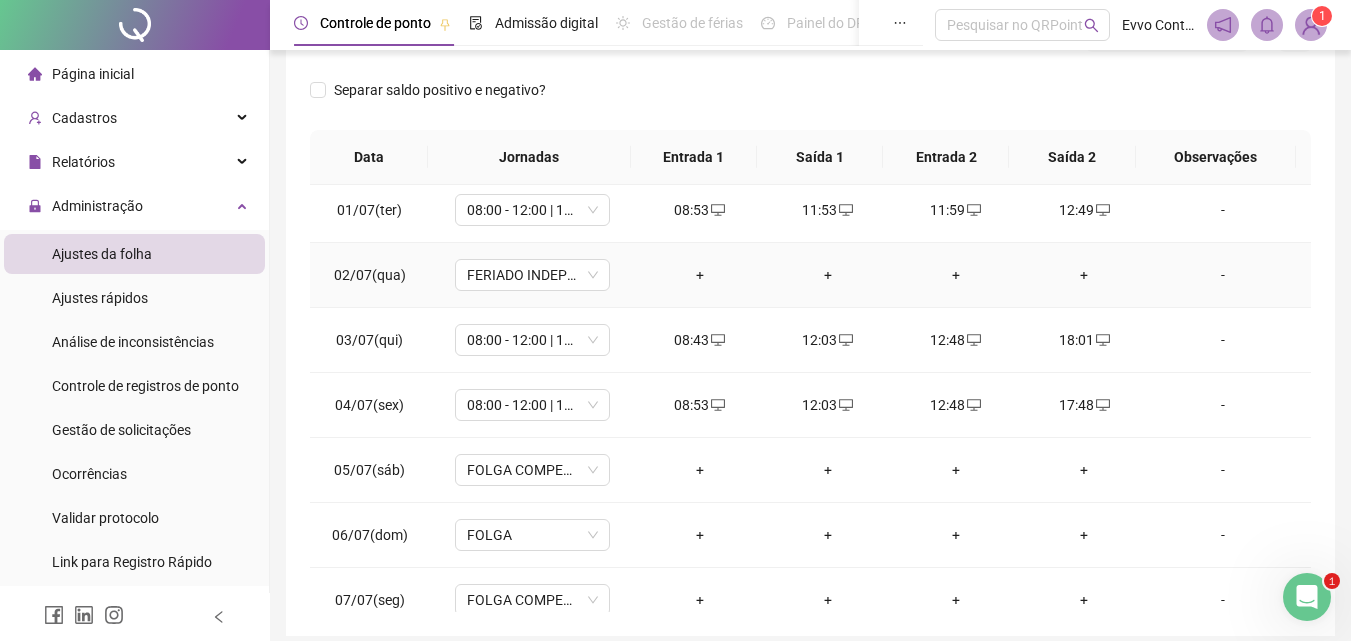 scroll, scrollTop: 0, scrollLeft: 0, axis: both 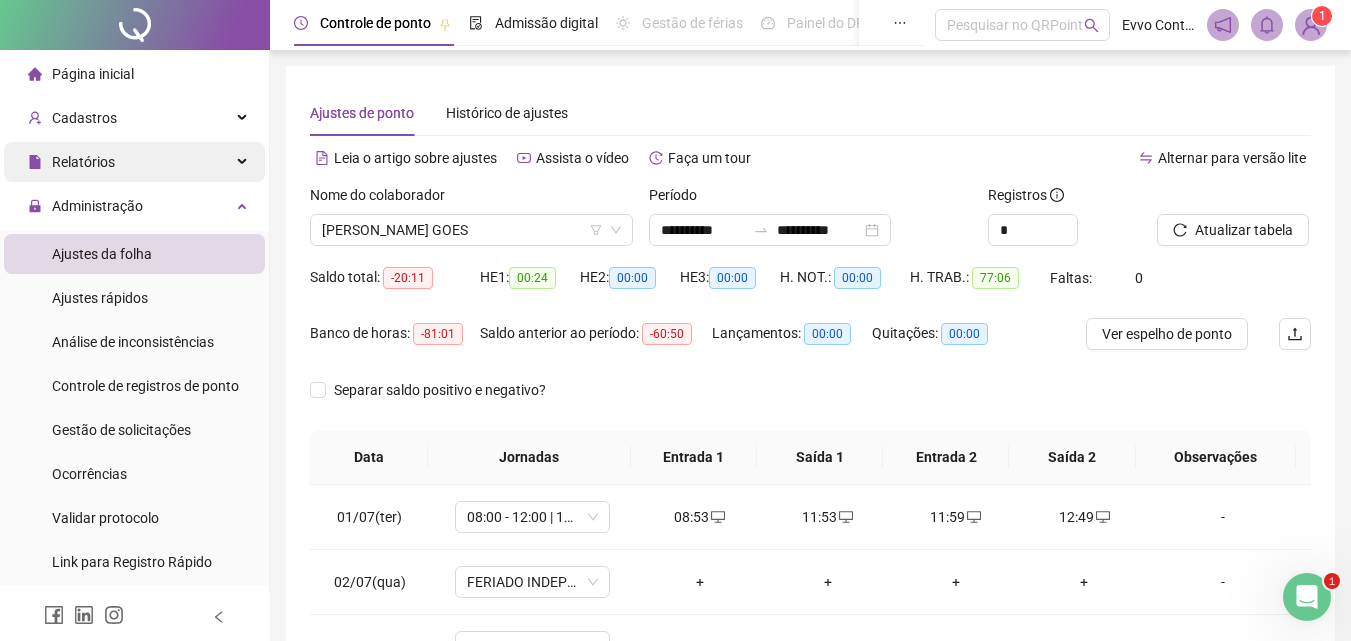 click on "Relatórios" at bounding box center (83, 162) 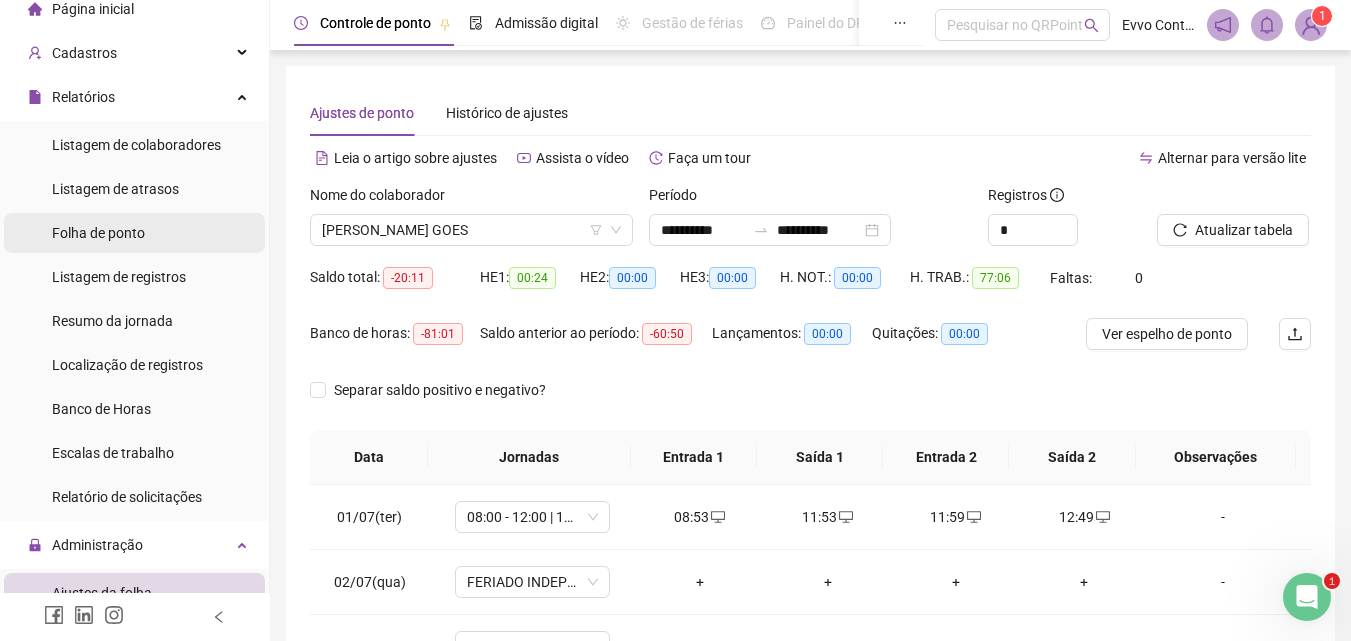 scroll, scrollTop: 100, scrollLeft: 0, axis: vertical 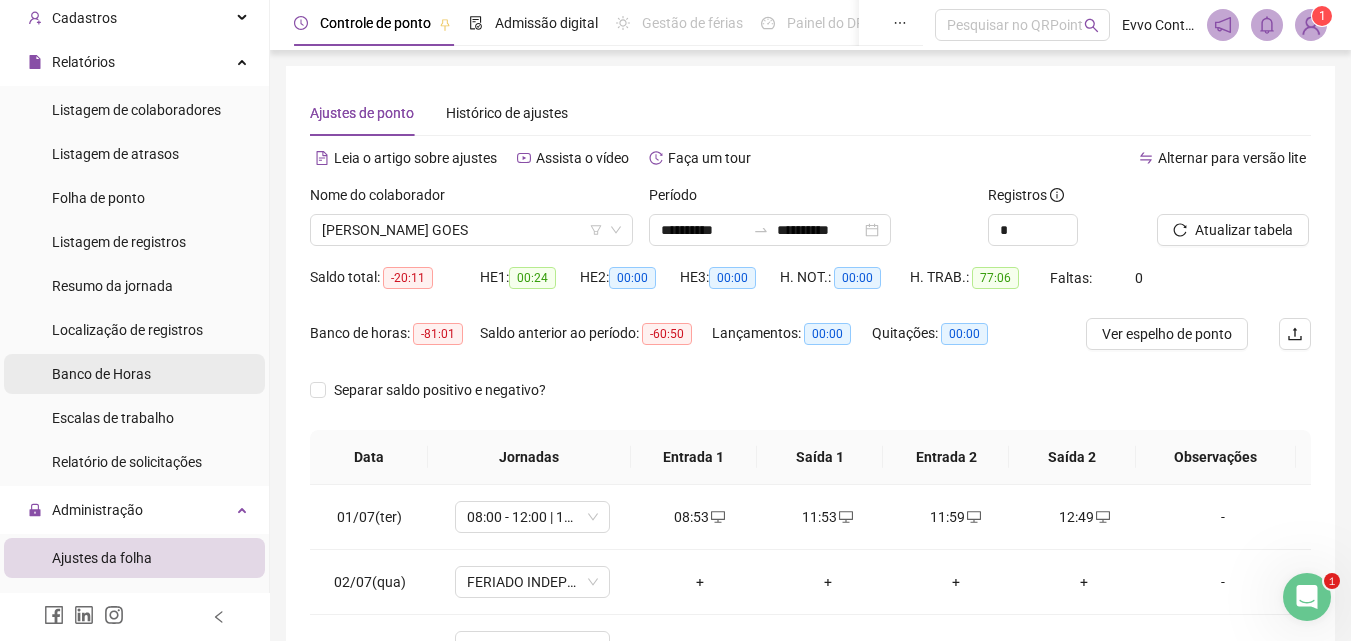 click on "Banco de Horas" at bounding box center (101, 374) 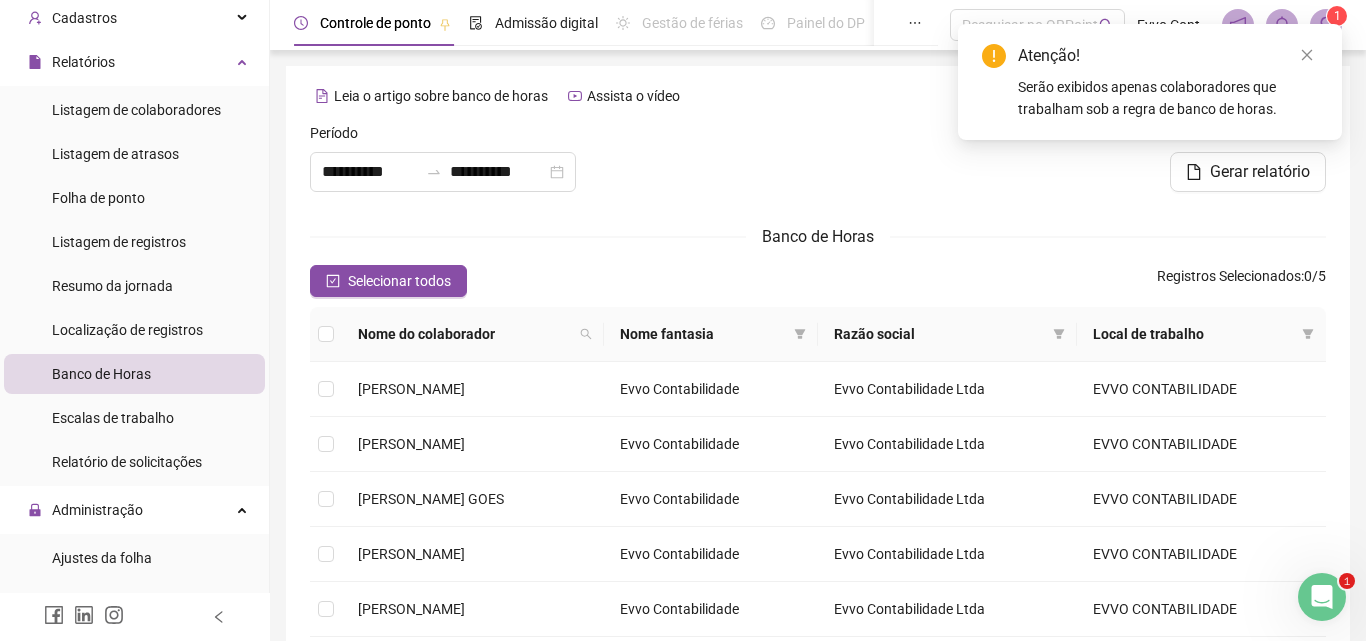 type on "**********" 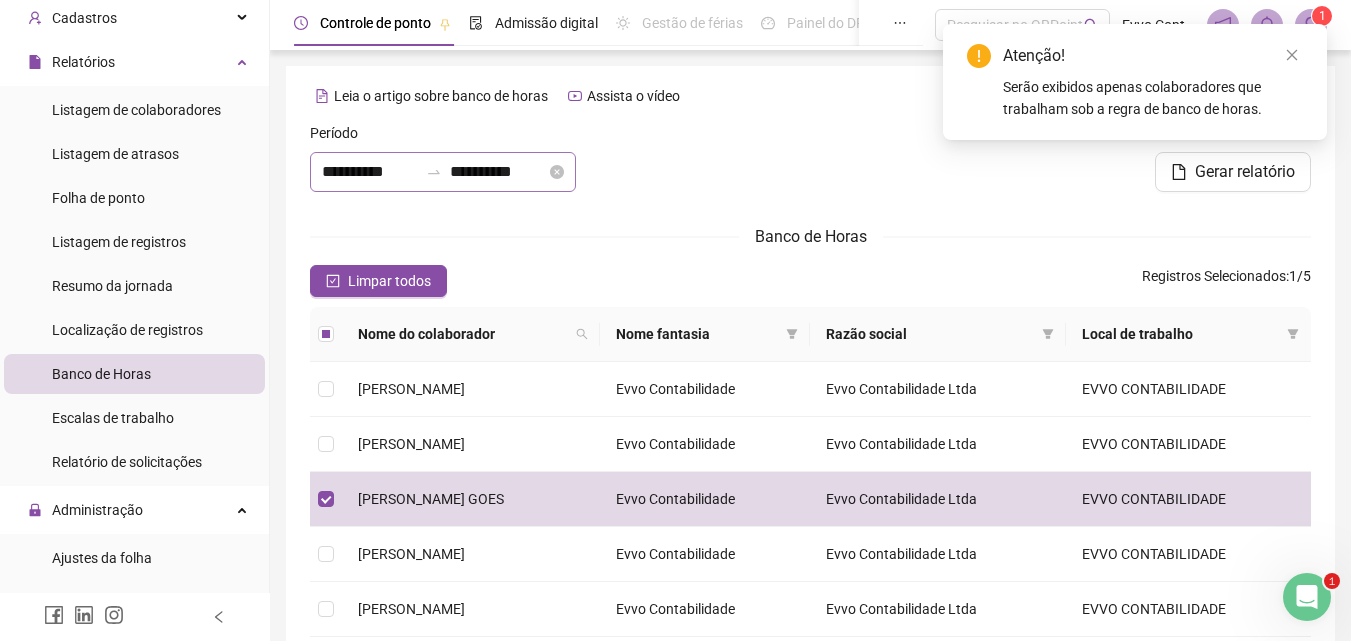 click 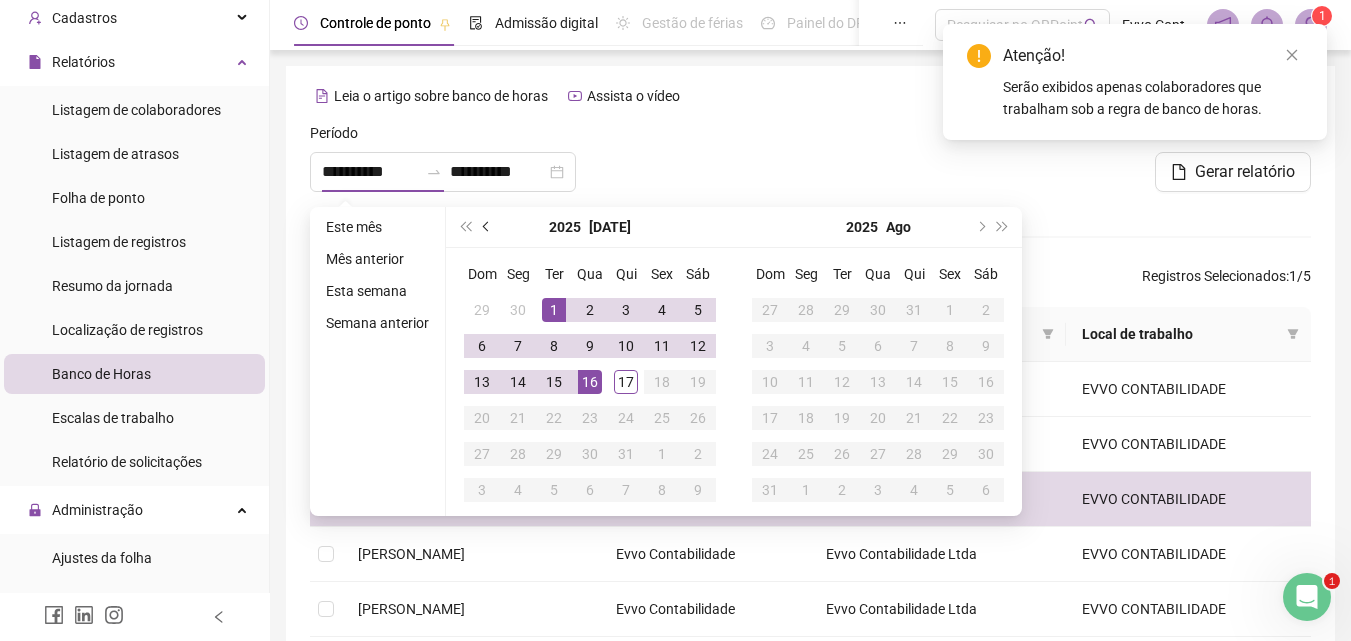 click at bounding box center (487, 227) 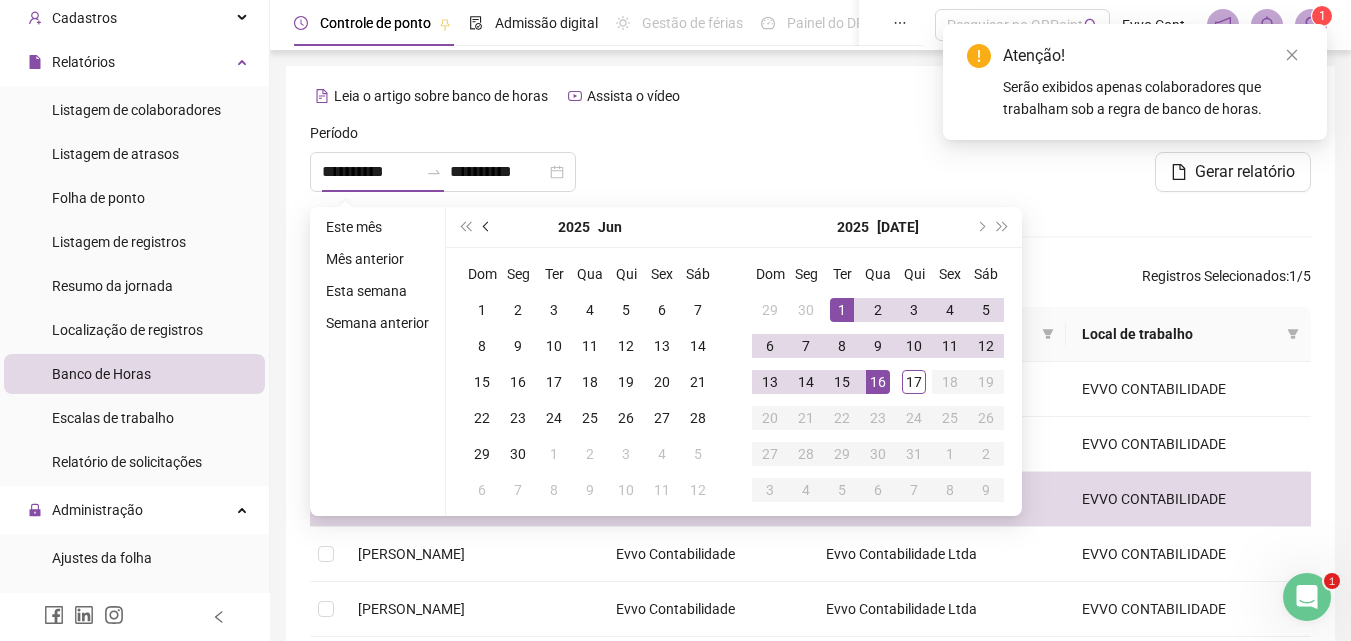 click at bounding box center (487, 227) 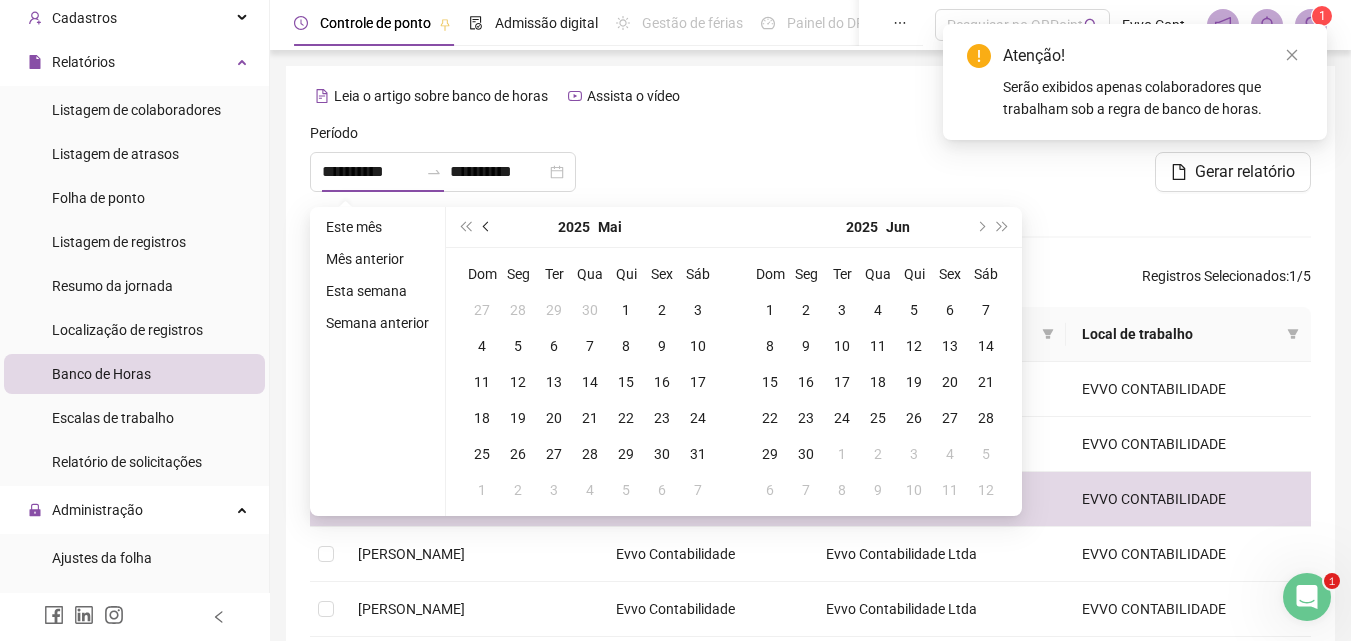 click at bounding box center [487, 227] 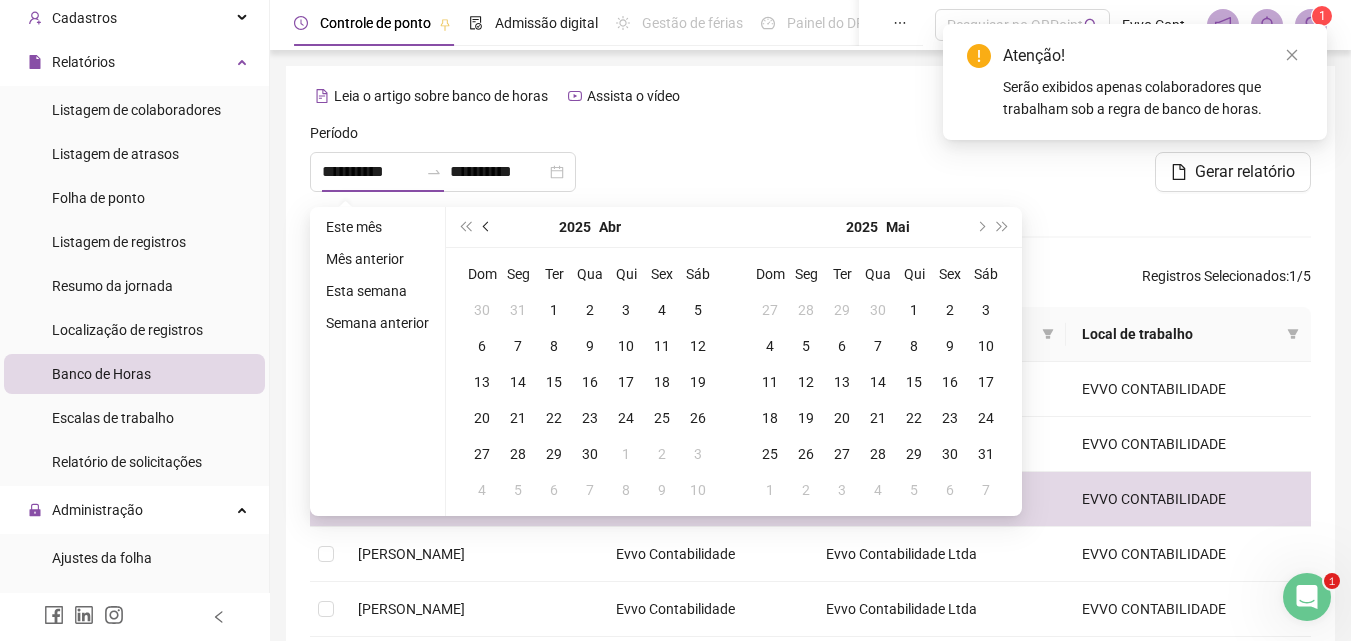 click at bounding box center [487, 227] 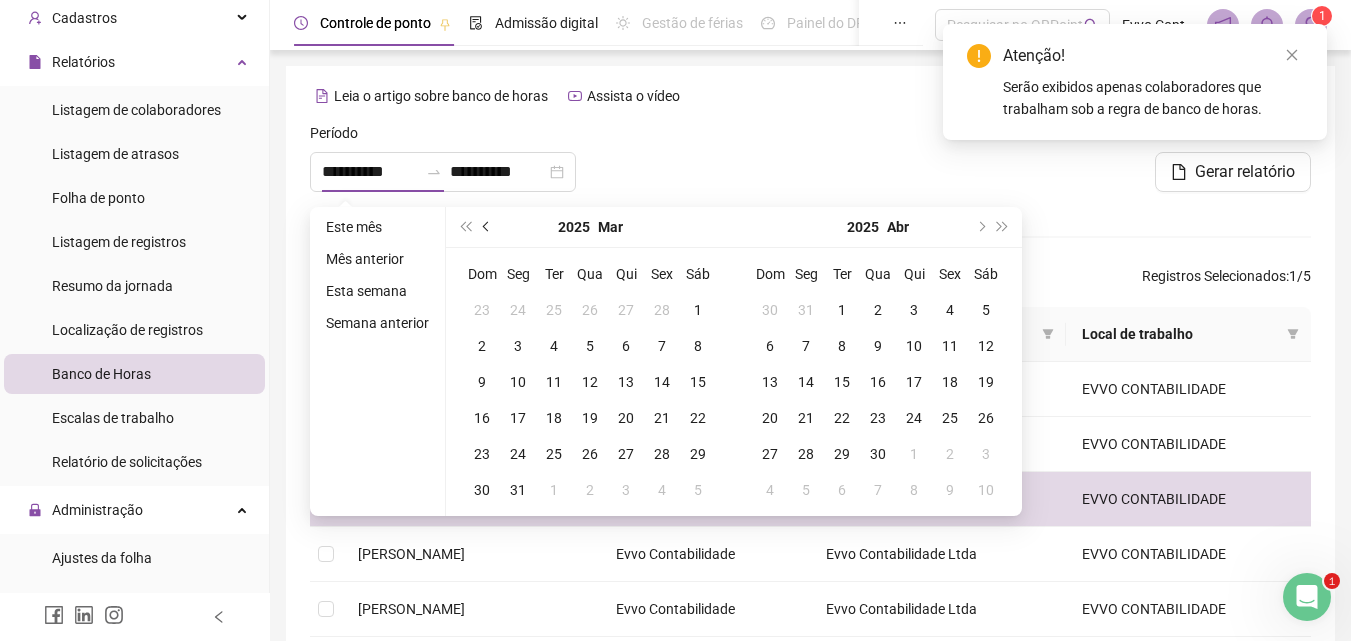 click at bounding box center (487, 227) 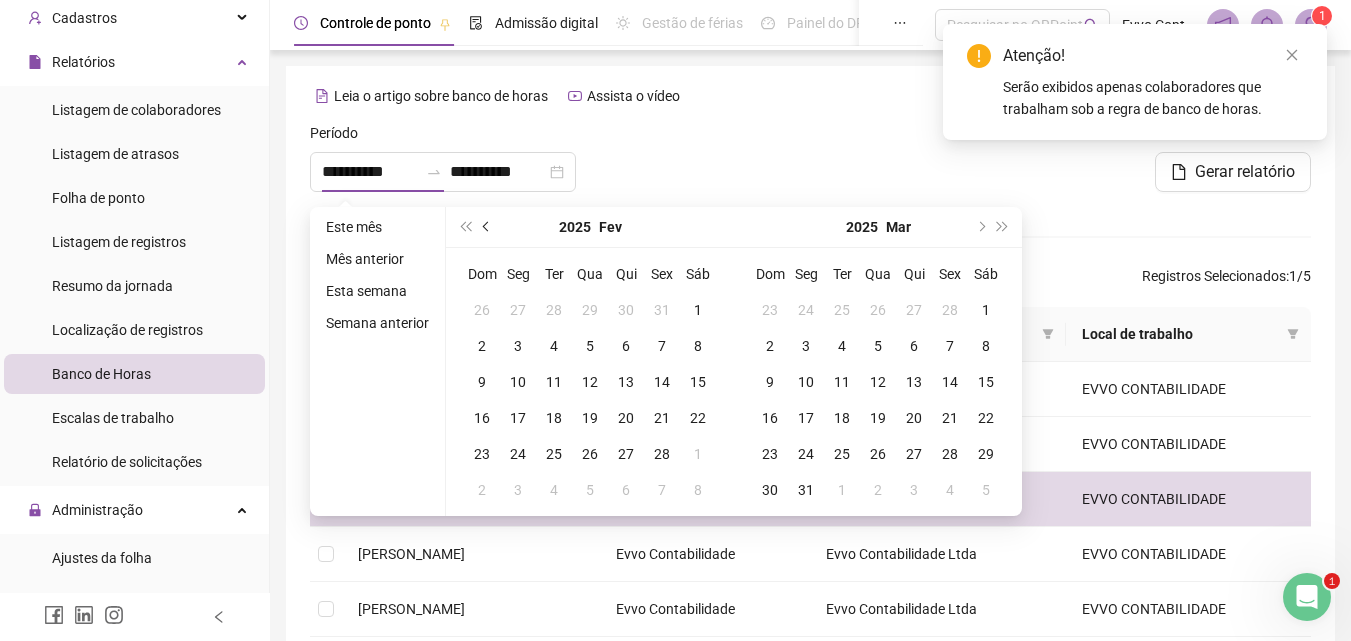 click at bounding box center [487, 227] 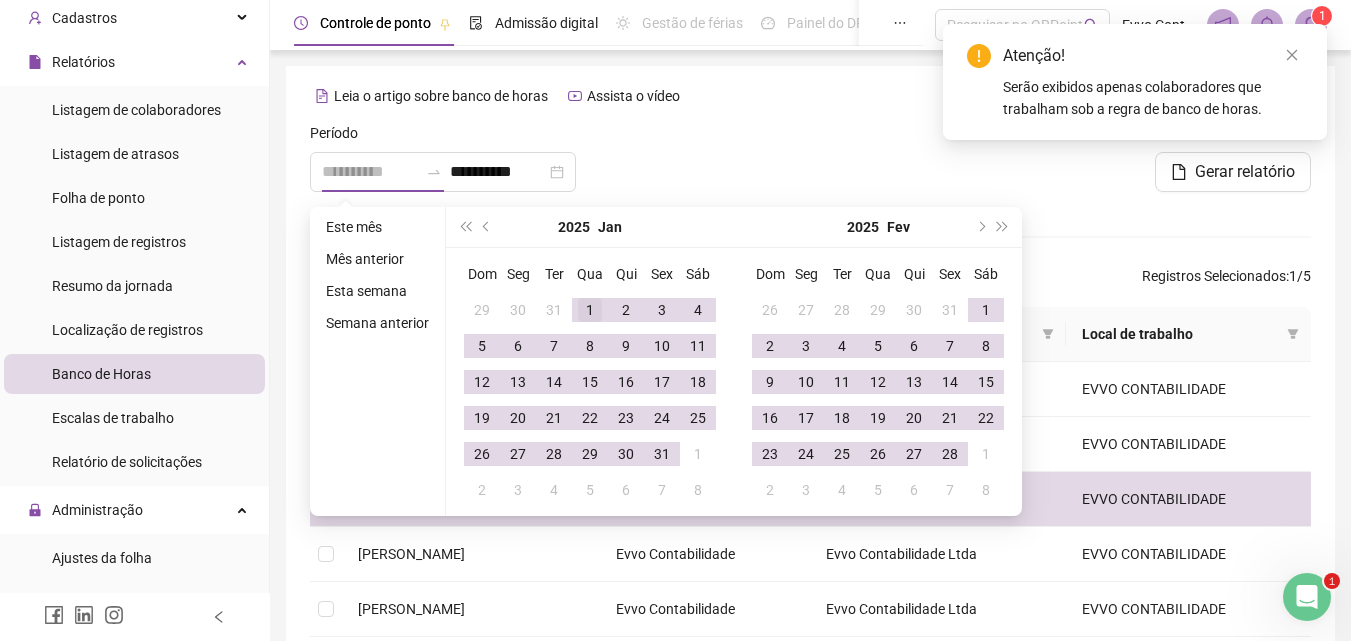 type on "**********" 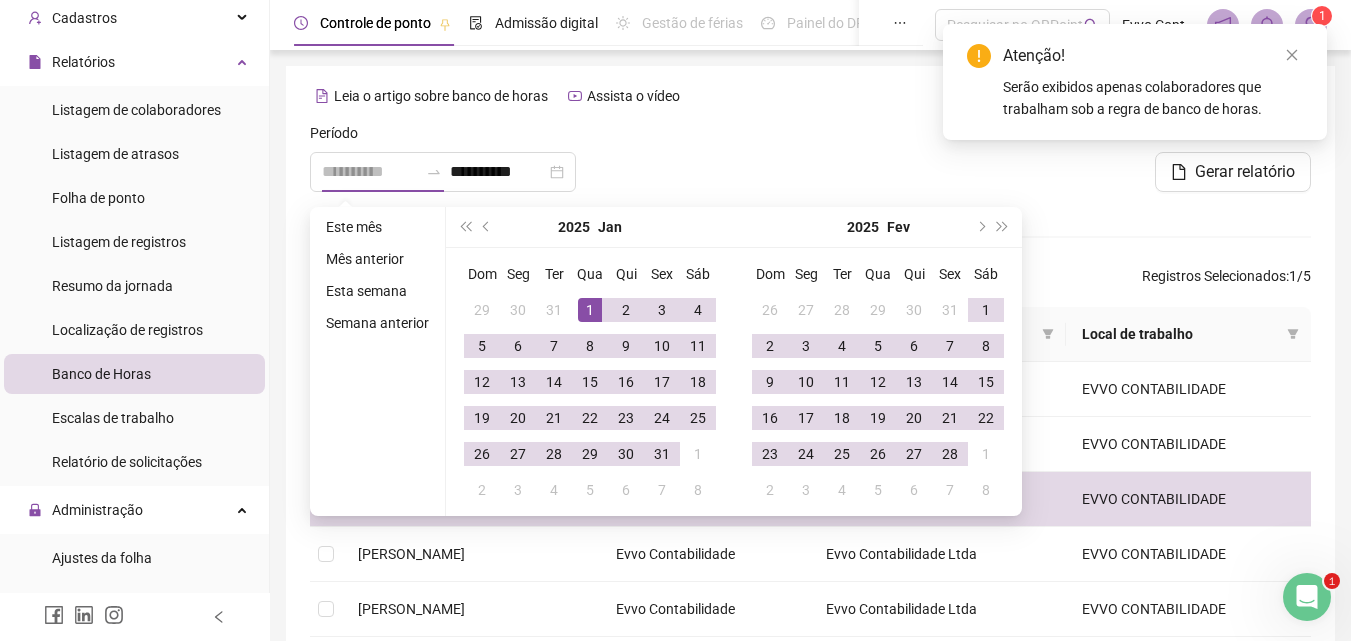 click on "1" at bounding box center (590, 310) 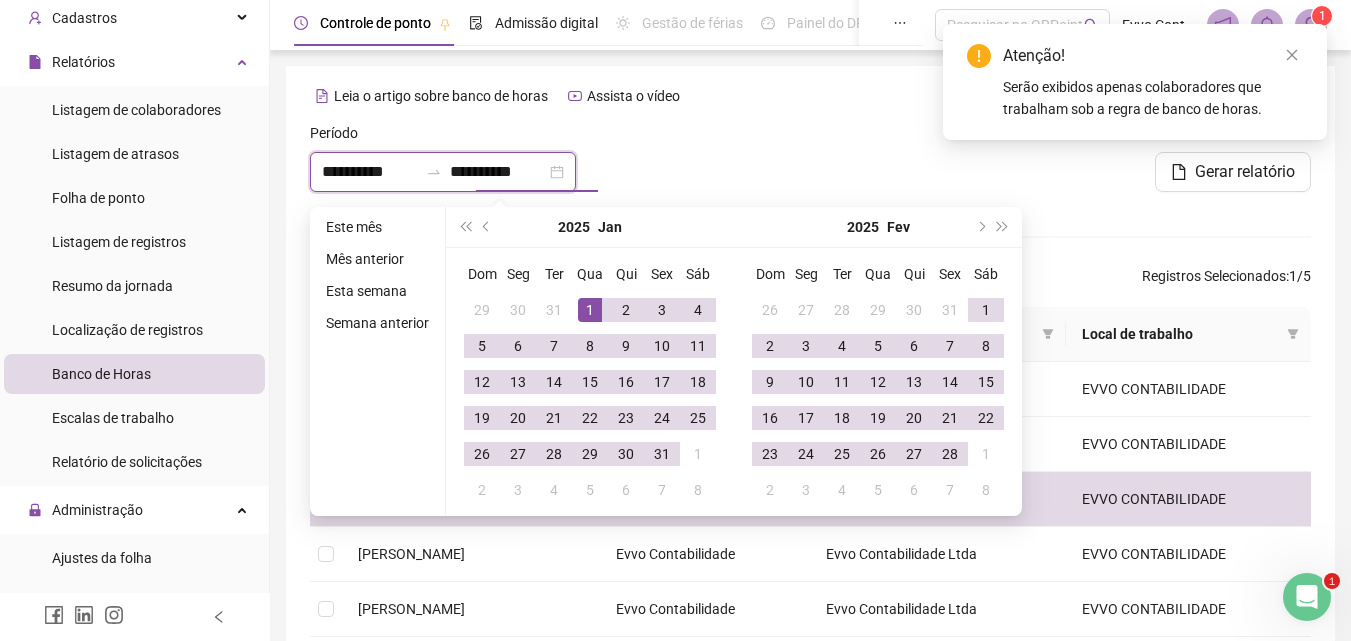 type on "**********" 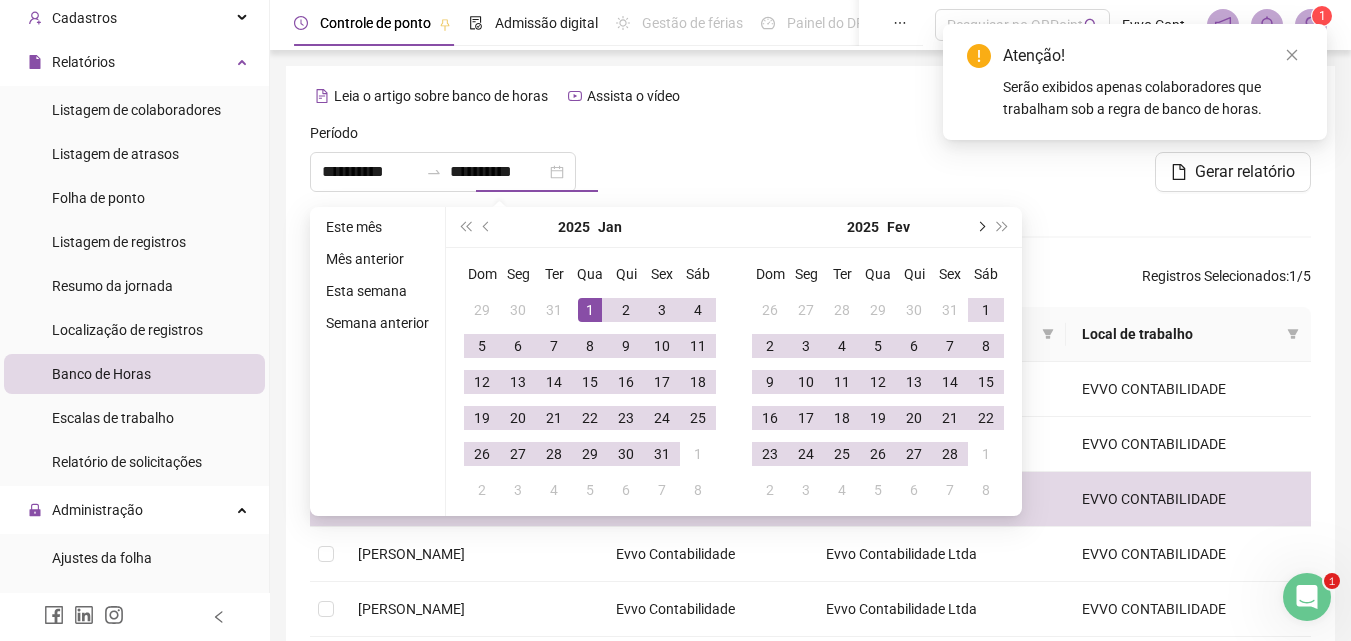click at bounding box center (980, 227) 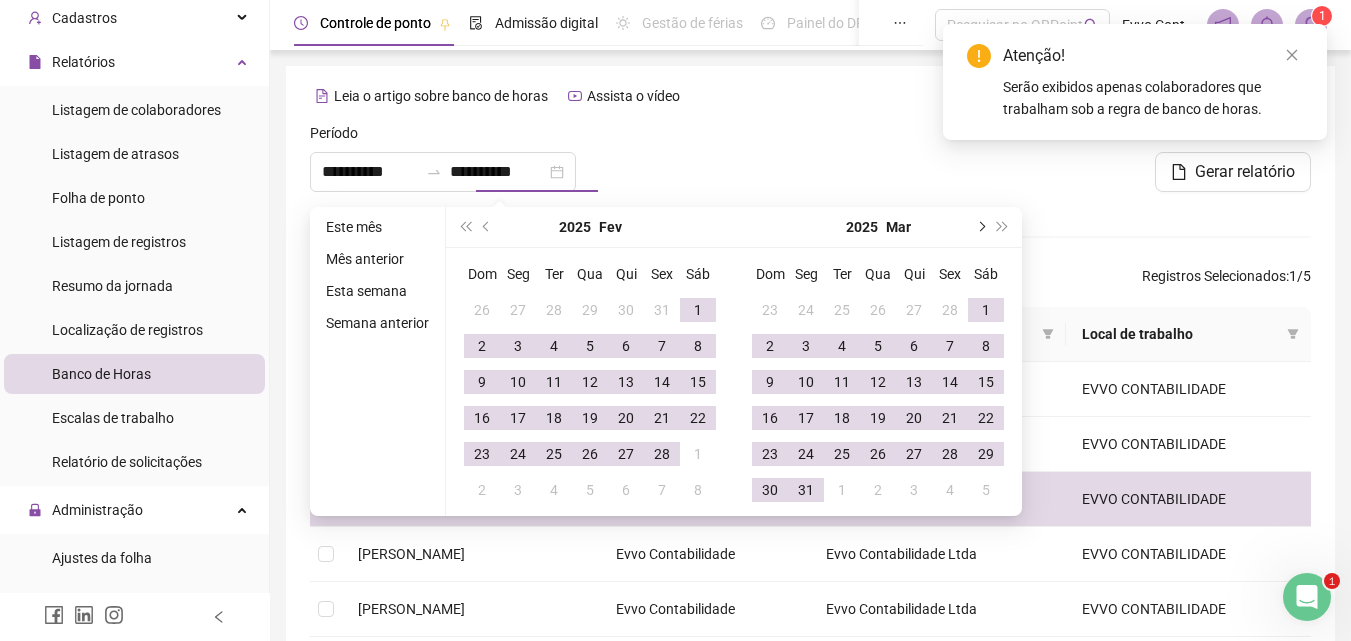 click at bounding box center (980, 227) 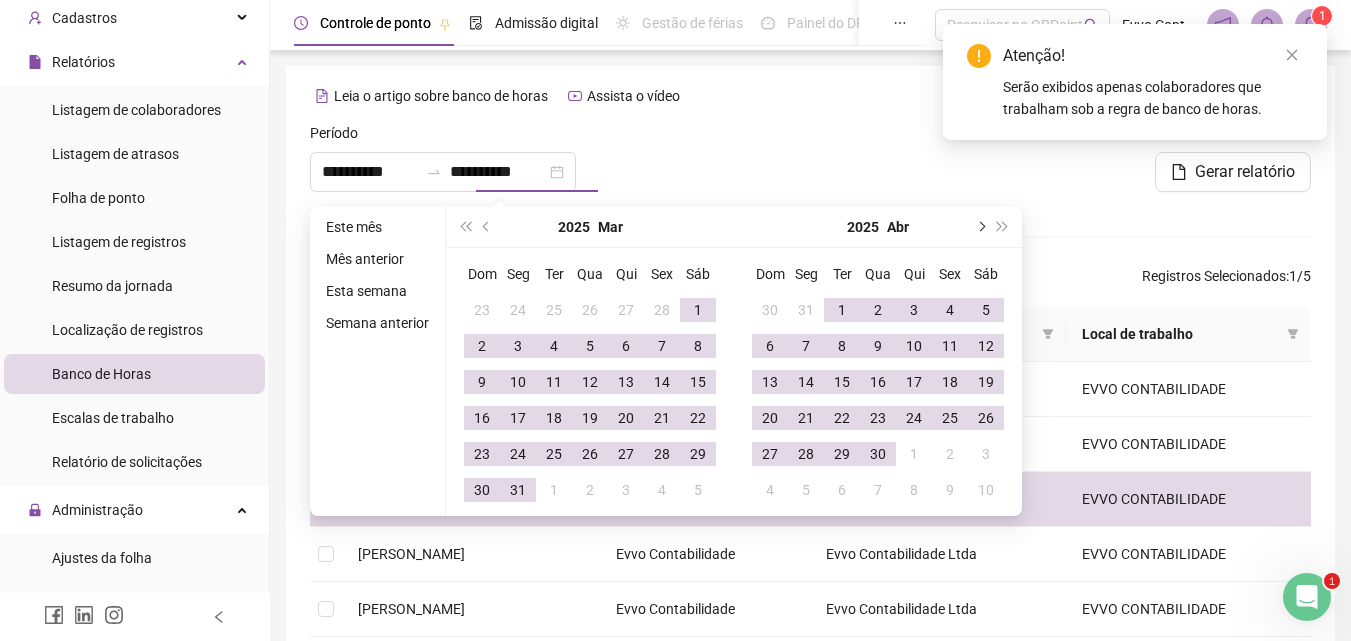 click at bounding box center [980, 227] 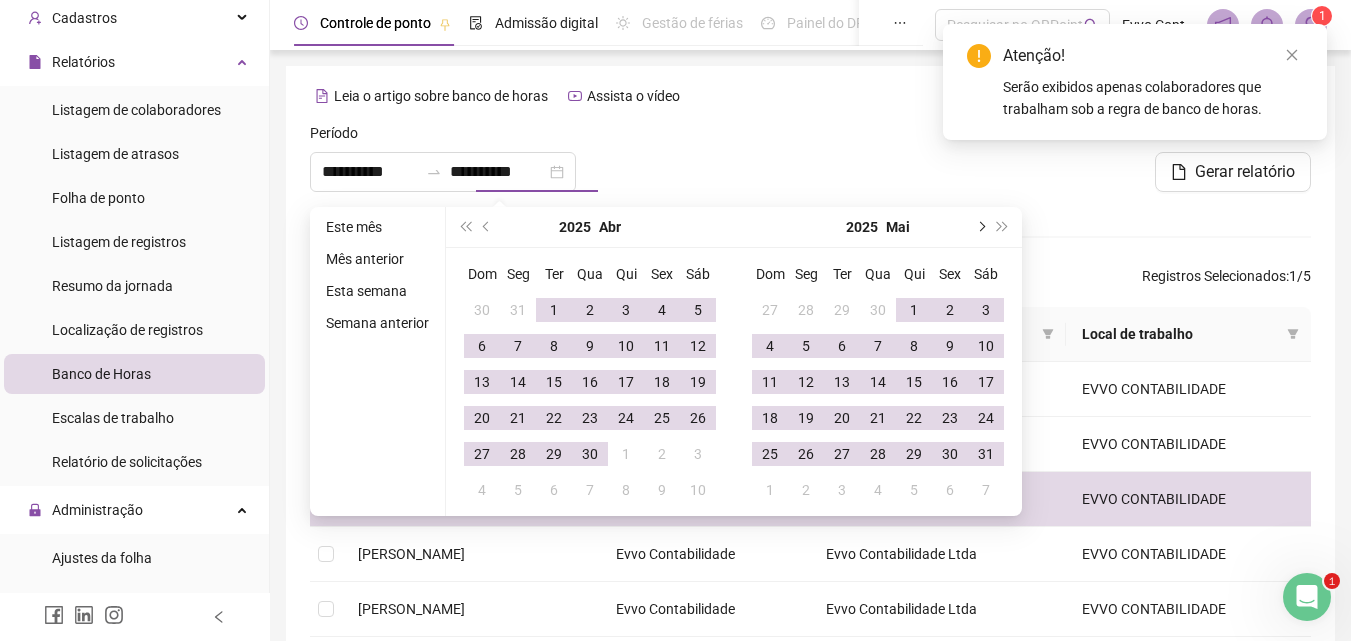 click at bounding box center (980, 227) 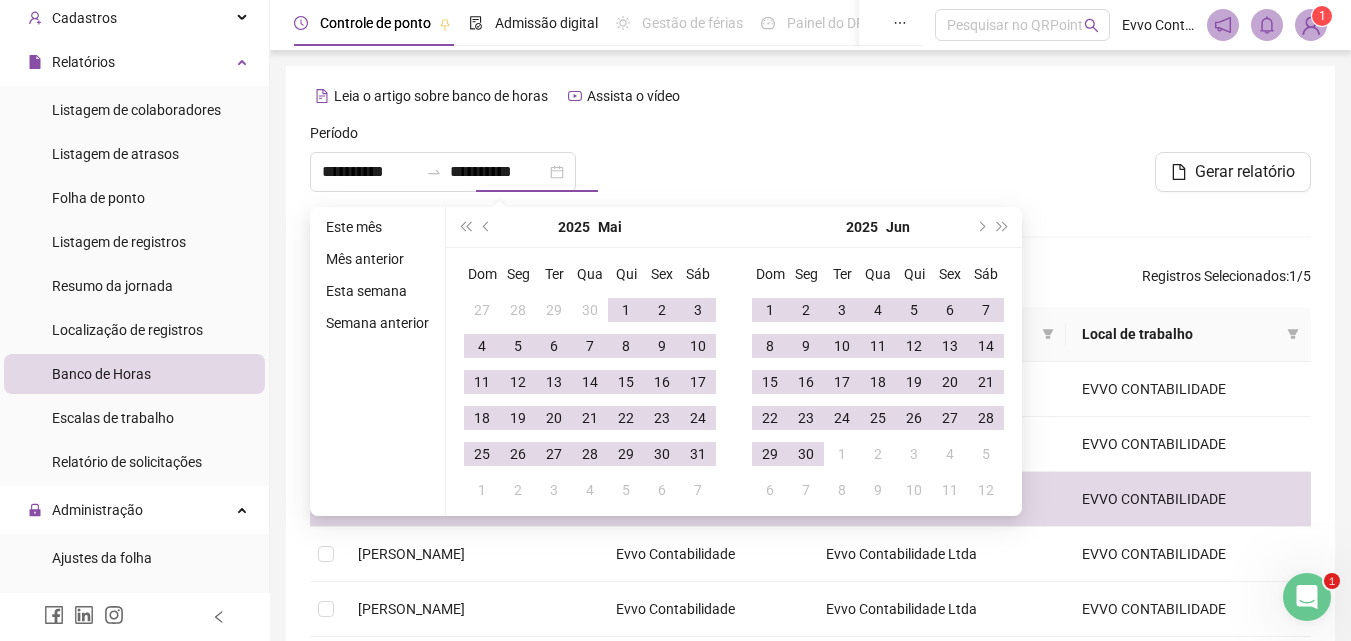 type on "**********" 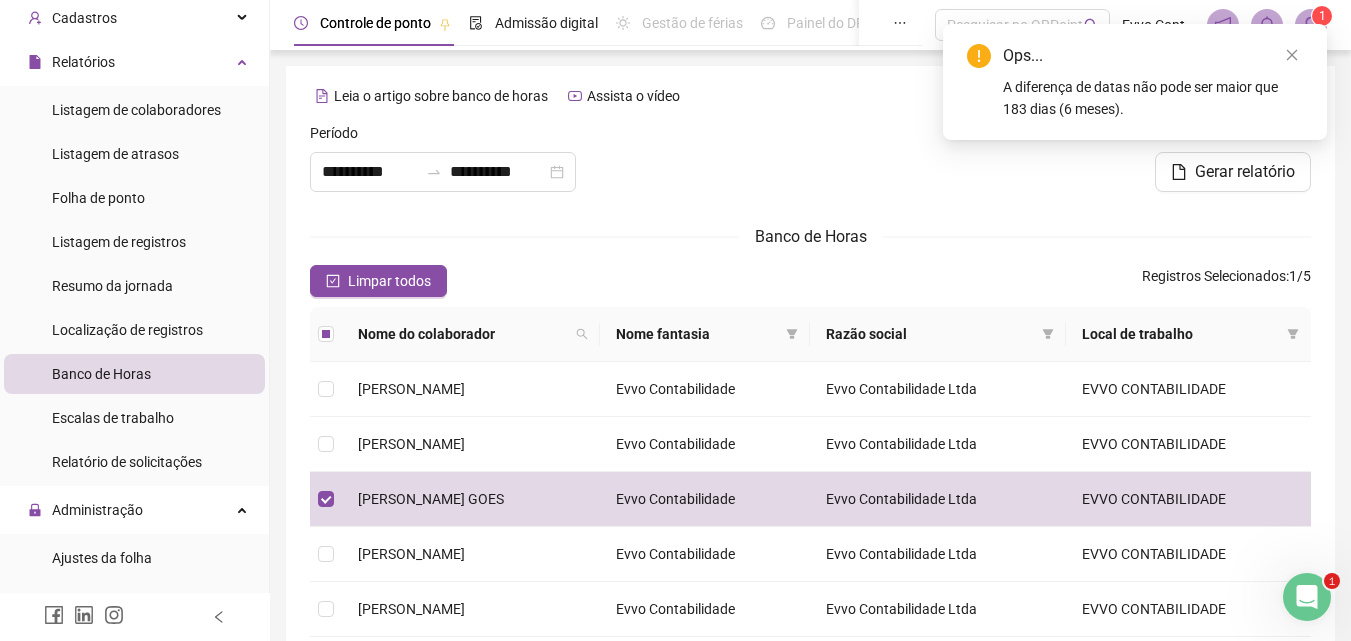 click at bounding box center (810, 165) 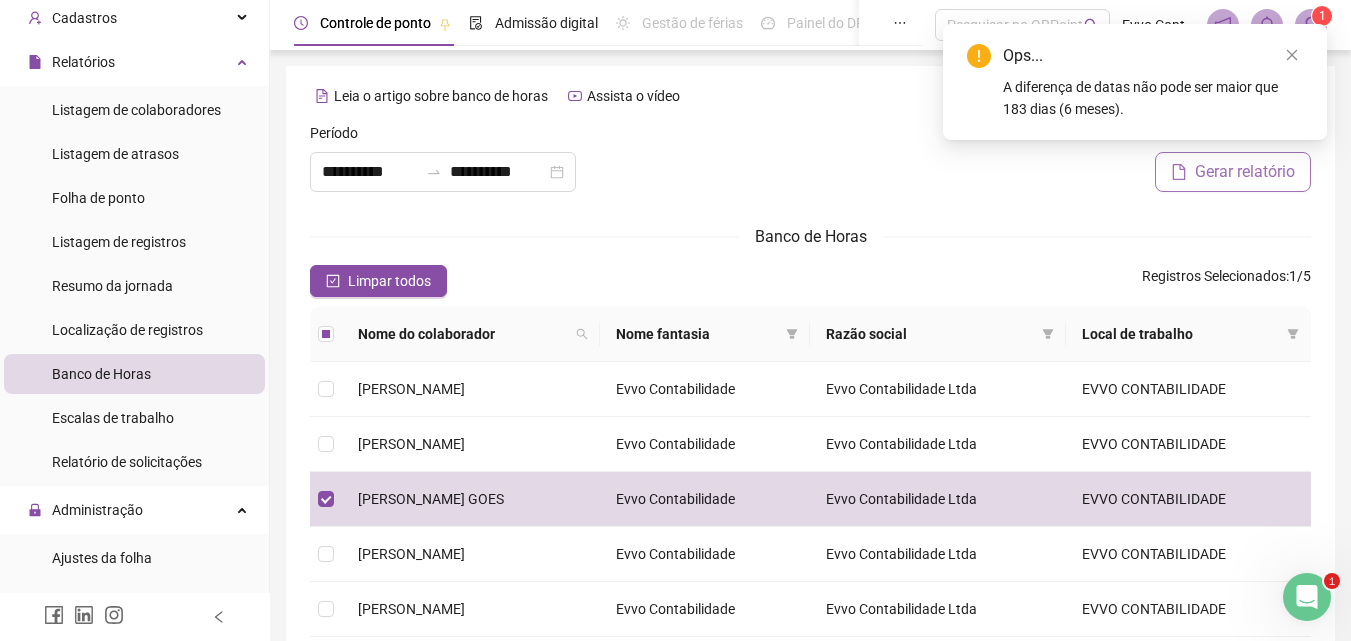 click on "Gerar relatório" at bounding box center (1245, 172) 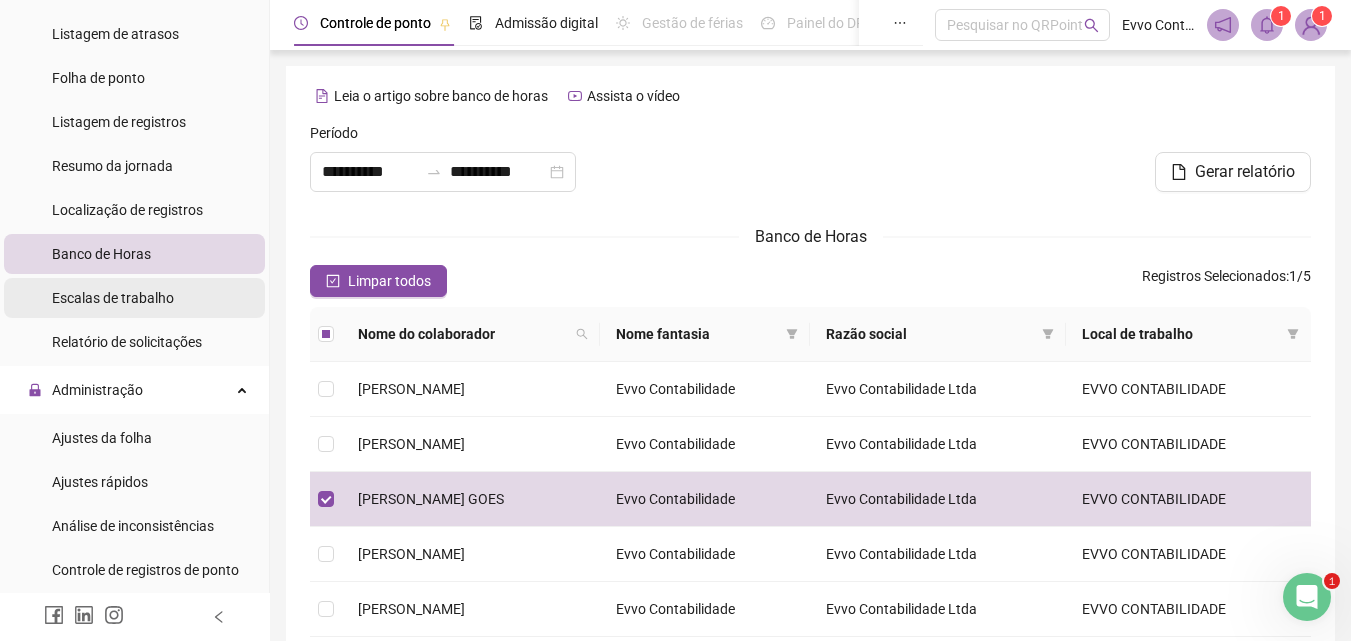 scroll, scrollTop: 300, scrollLeft: 0, axis: vertical 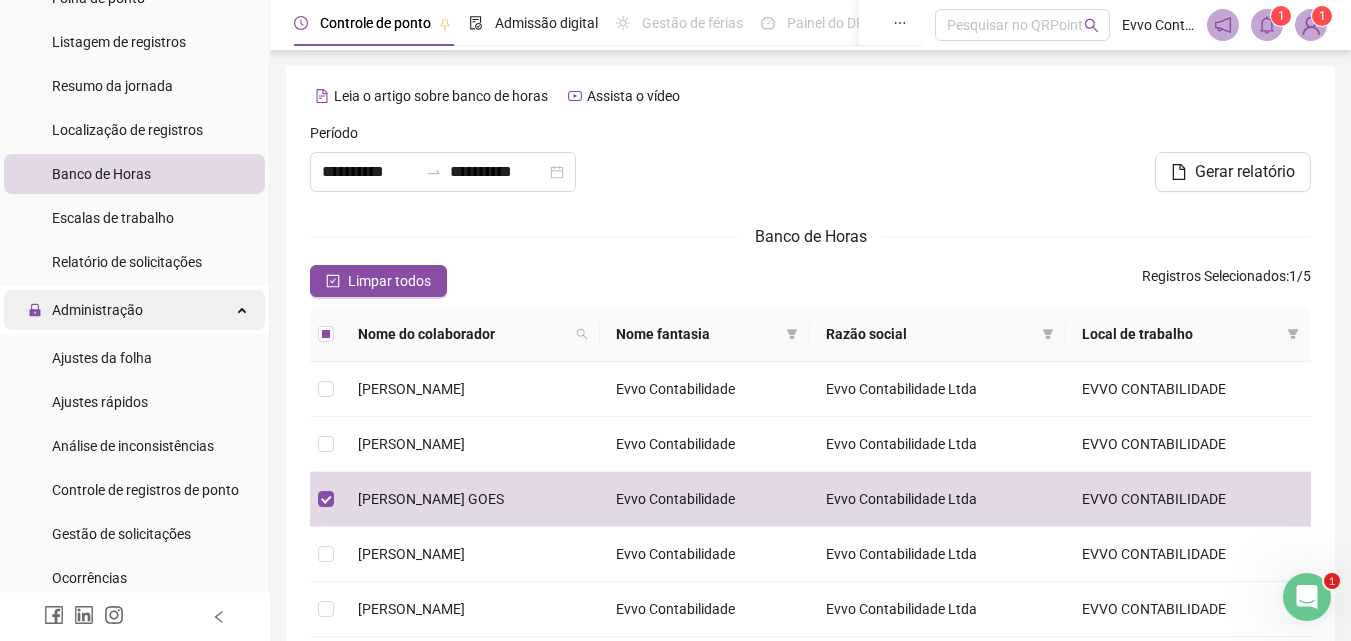 click on "Administração" at bounding box center [97, 310] 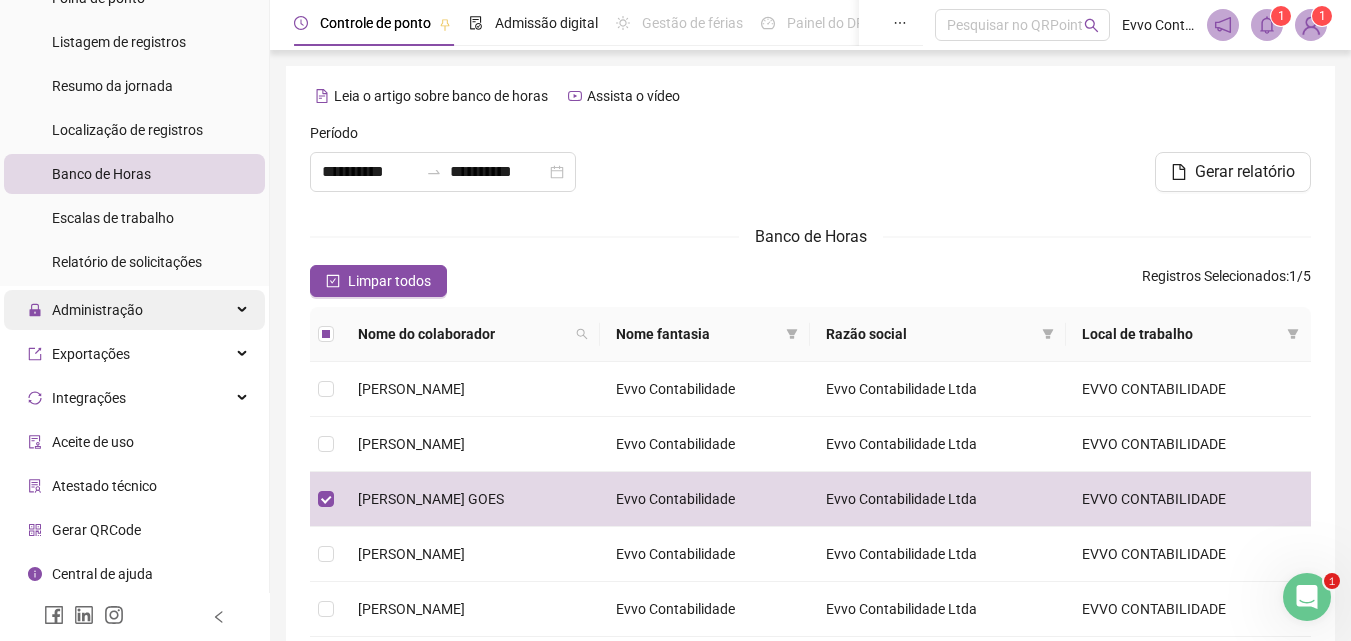 click on "Administração" at bounding box center (97, 310) 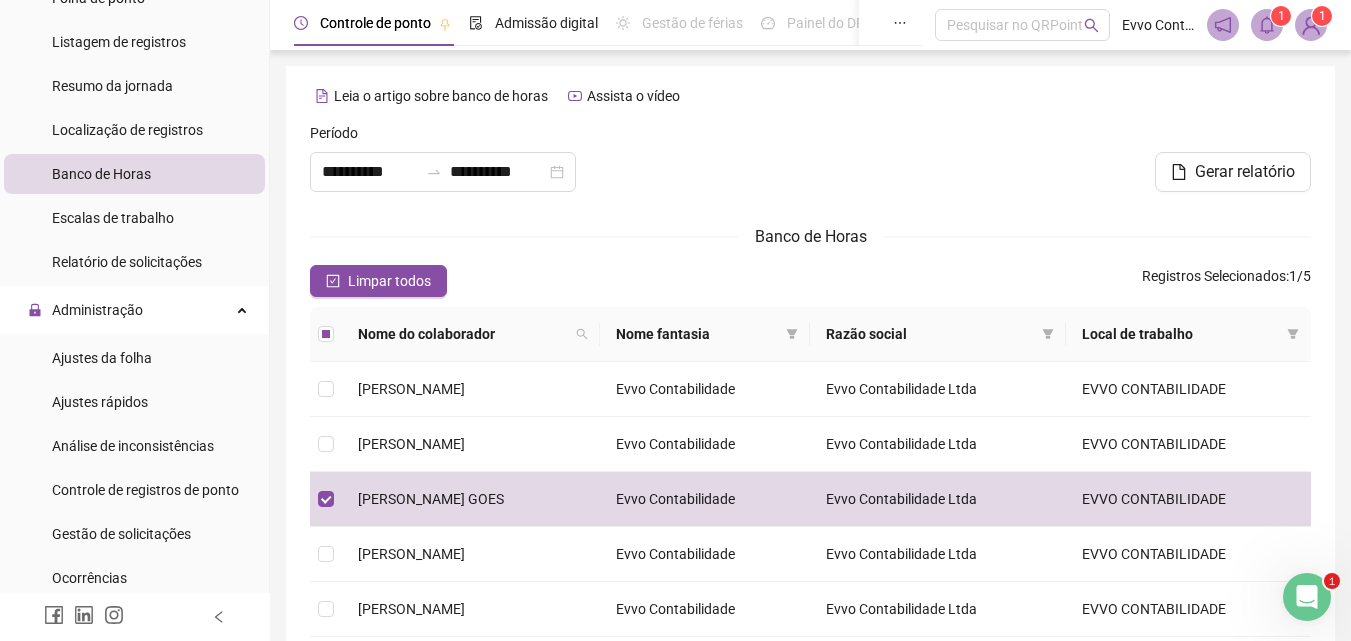 drag, startPoint x: 78, startPoint y: 356, endPoint x: 219, endPoint y: 332, distance: 143.02797 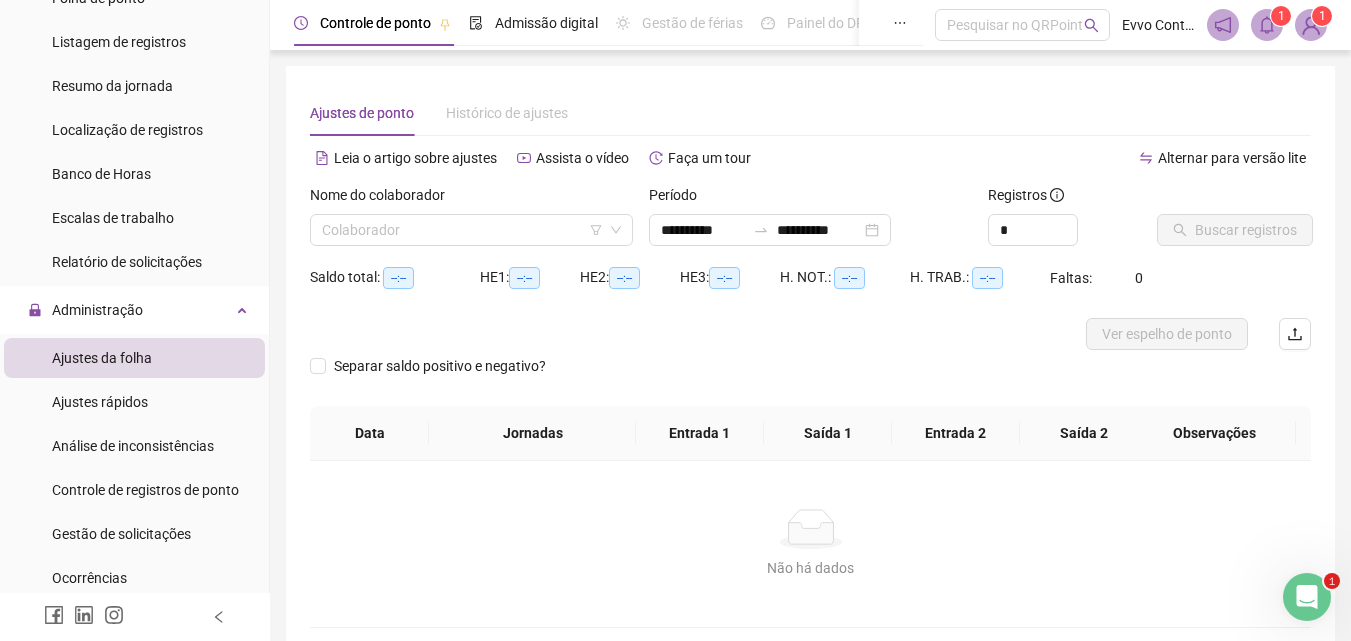 type on "**********" 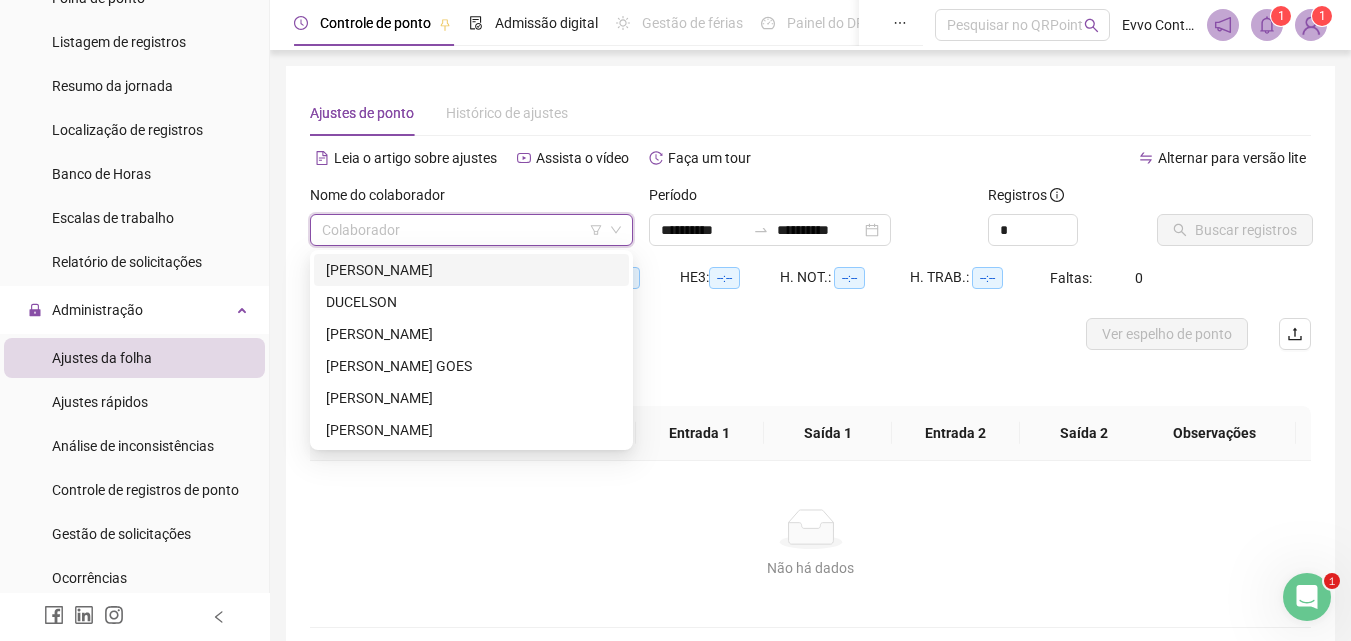 click at bounding box center [465, 230] 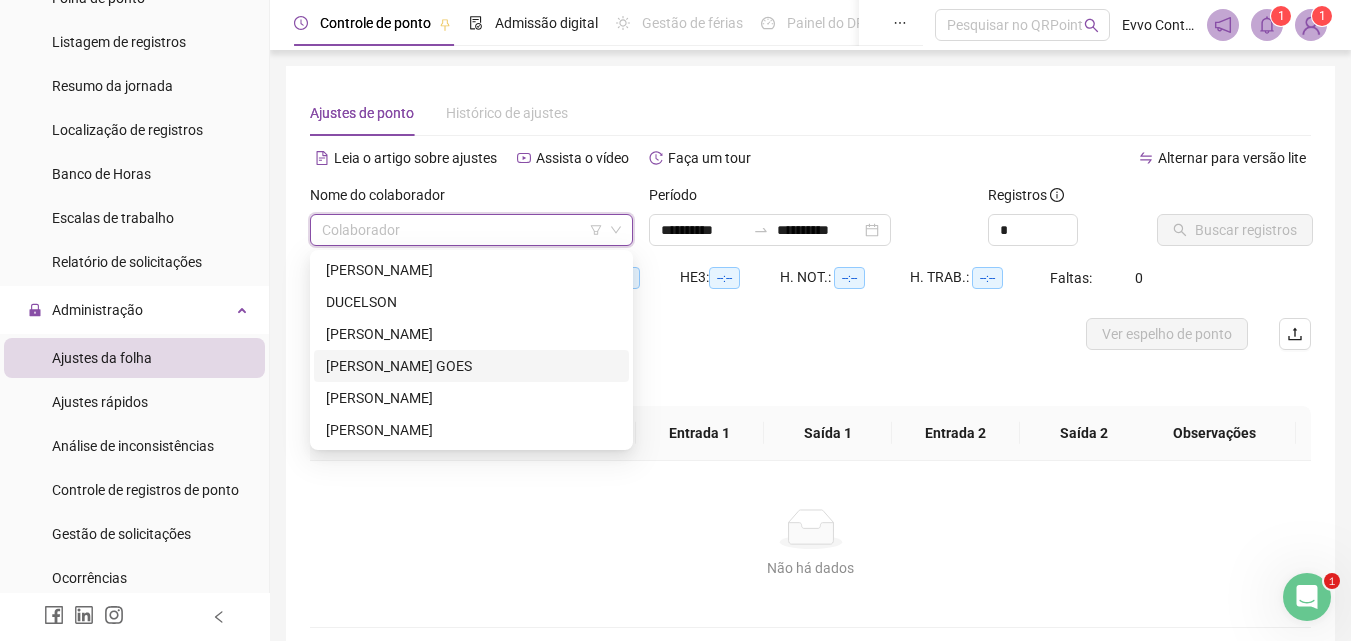 click on "[PERSON_NAME] GOES" at bounding box center [471, 366] 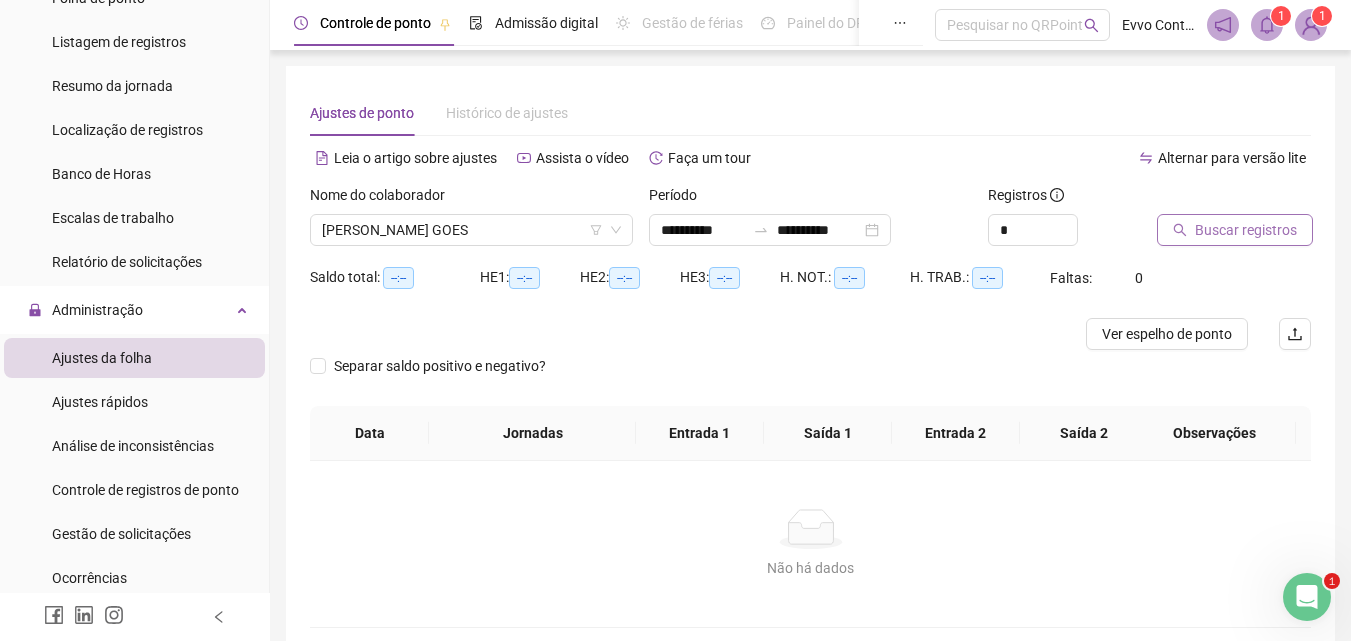 click on "Buscar registros" at bounding box center (1246, 230) 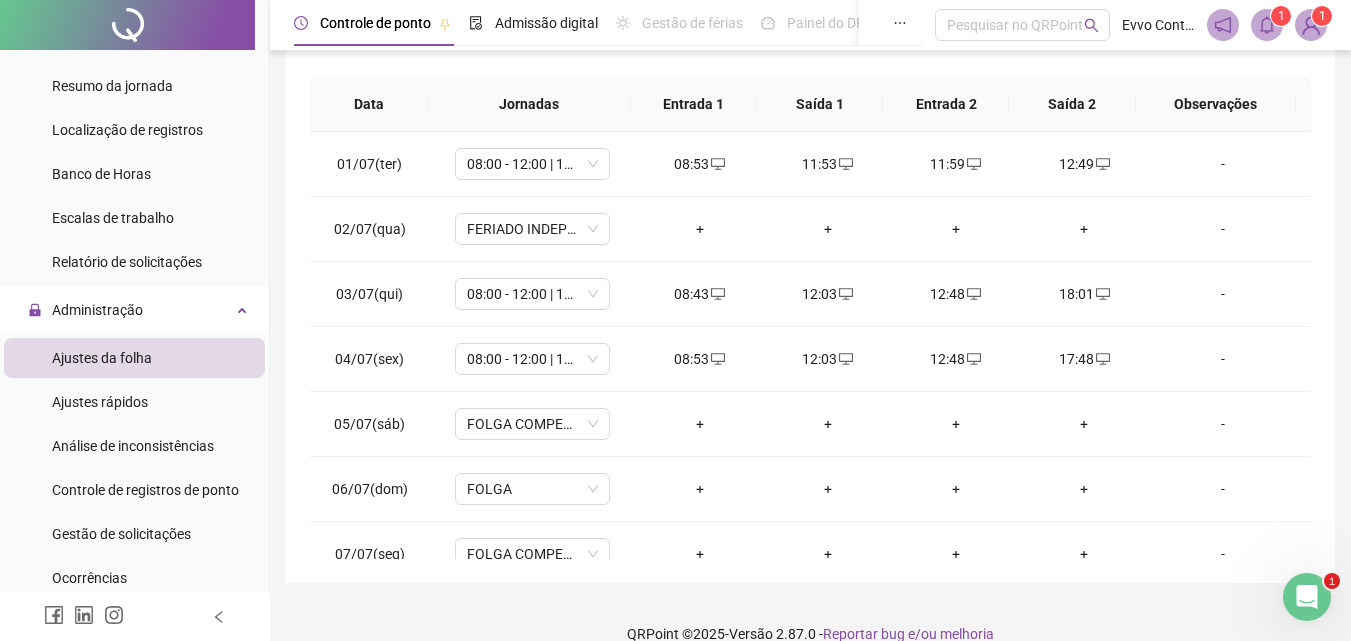 scroll, scrollTop: 381, scrollLeft: 0, axis: vertical 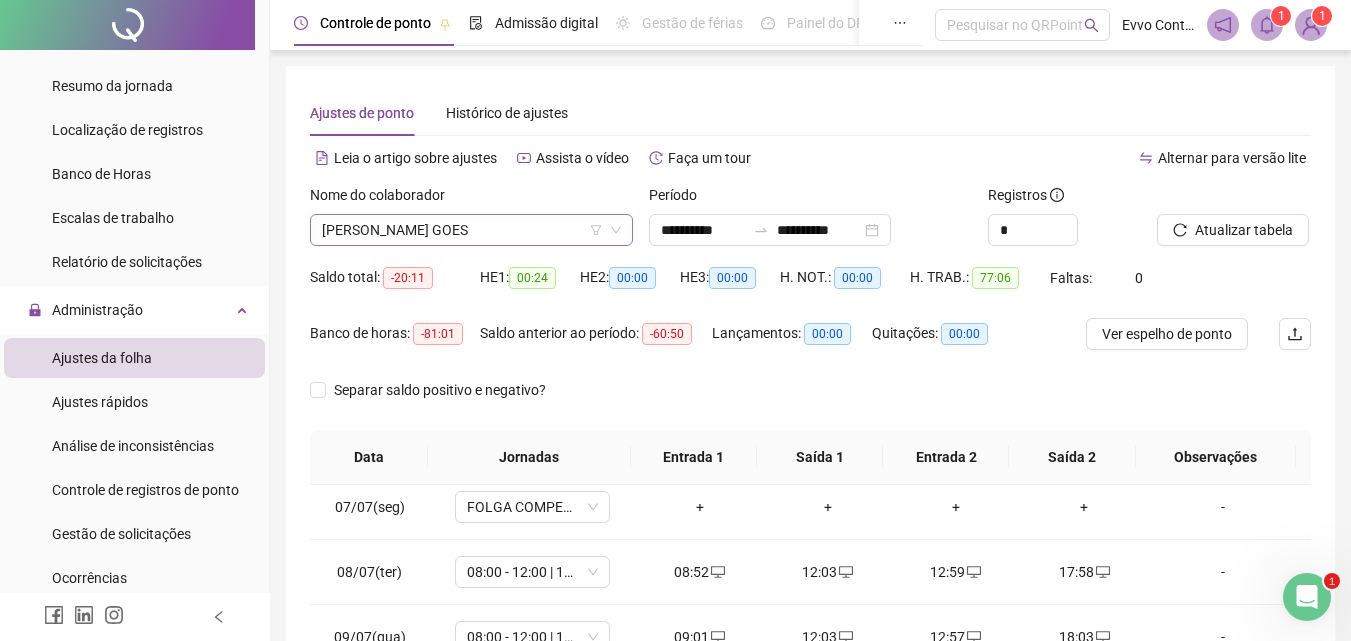 click on "[PERSON_NAME] GOES" at bounding box center [471, 230] 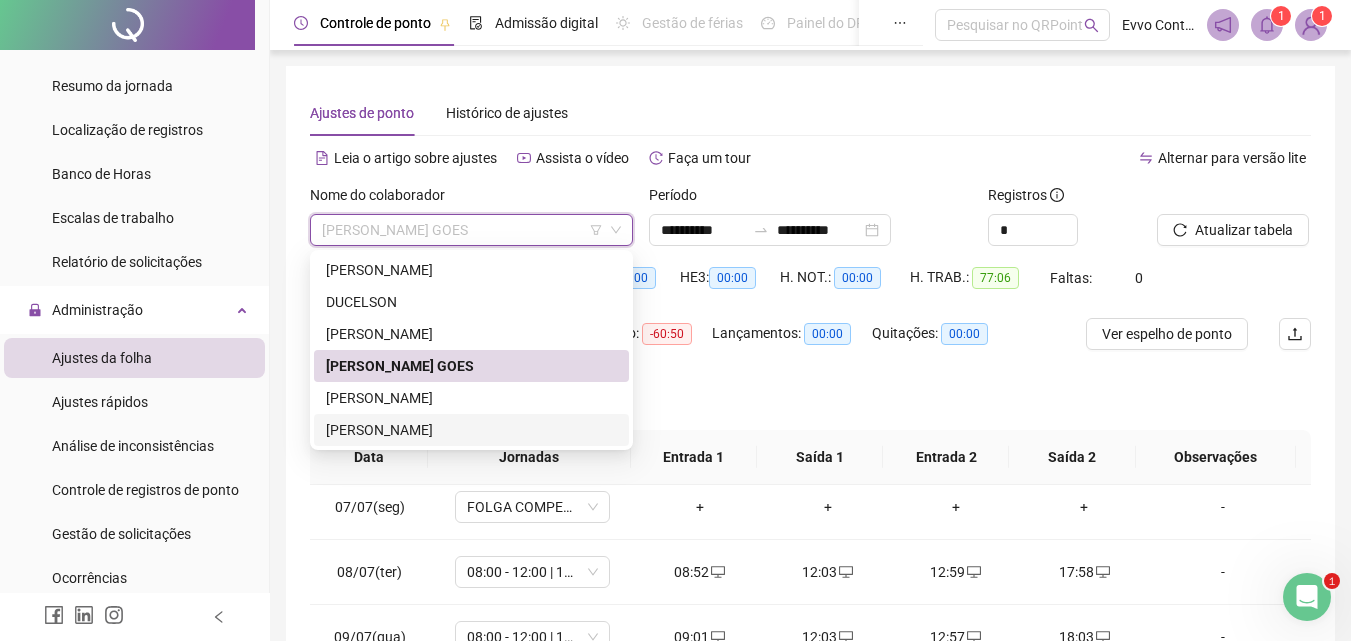 click on "[PERSON_NAME]" at bounding box center [471, 430] 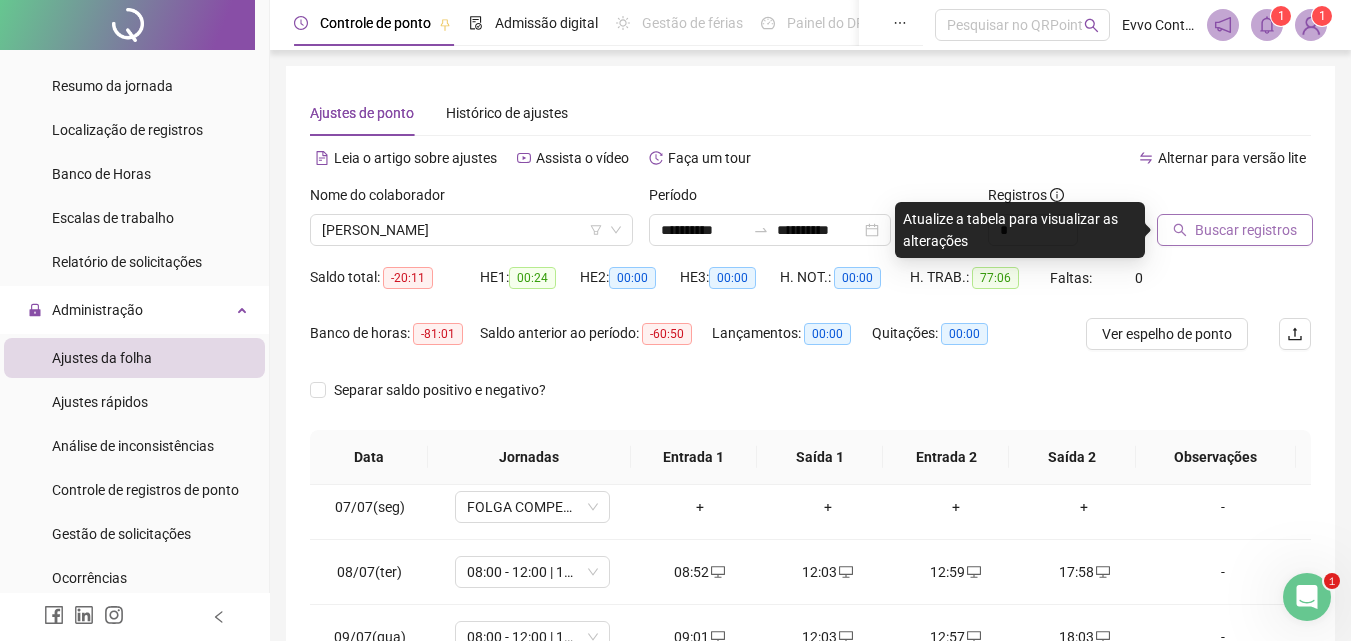 click on "Buscar registros" at bounding box center (1246, 230) 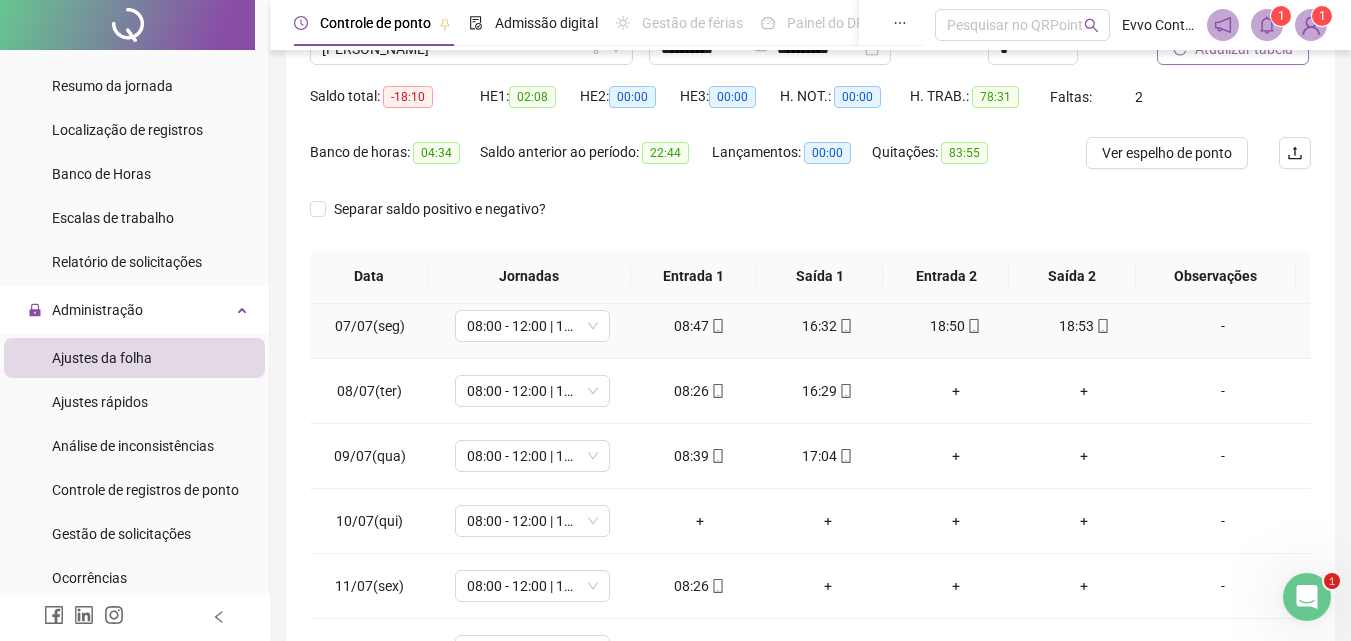 scroll, scrollTop: 200, scrollLeft: 0, axis: vertical 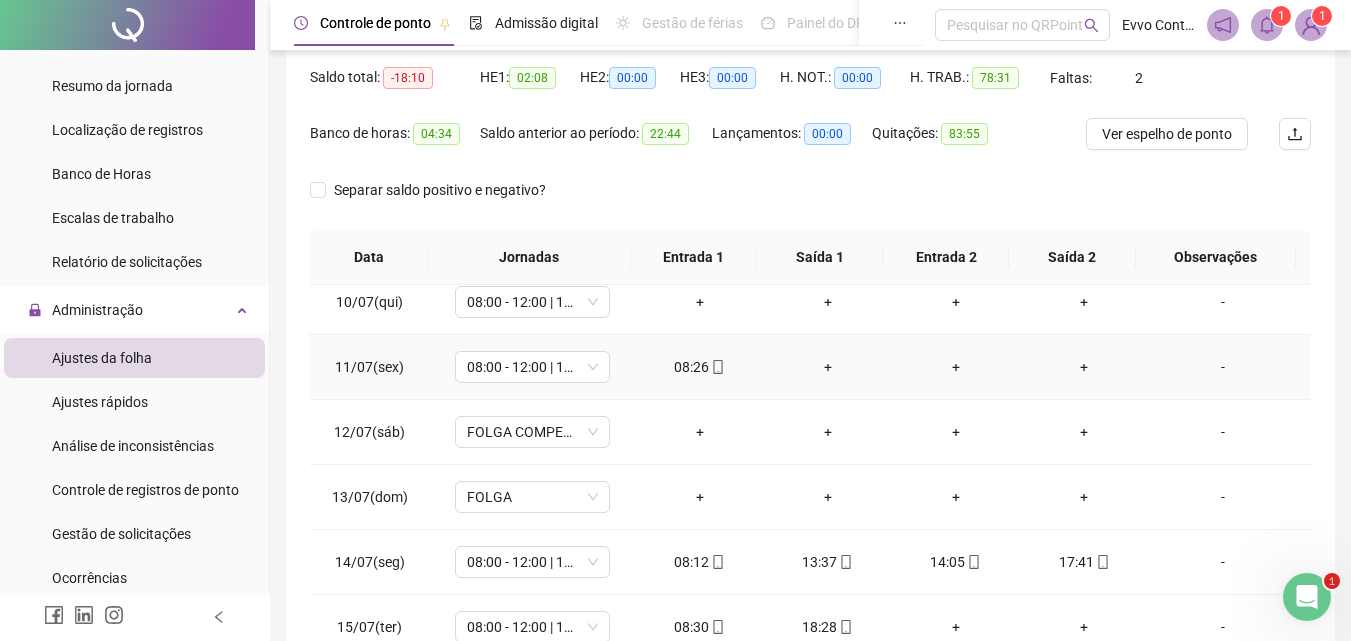 click on "+" at bounding box center [828, 367] 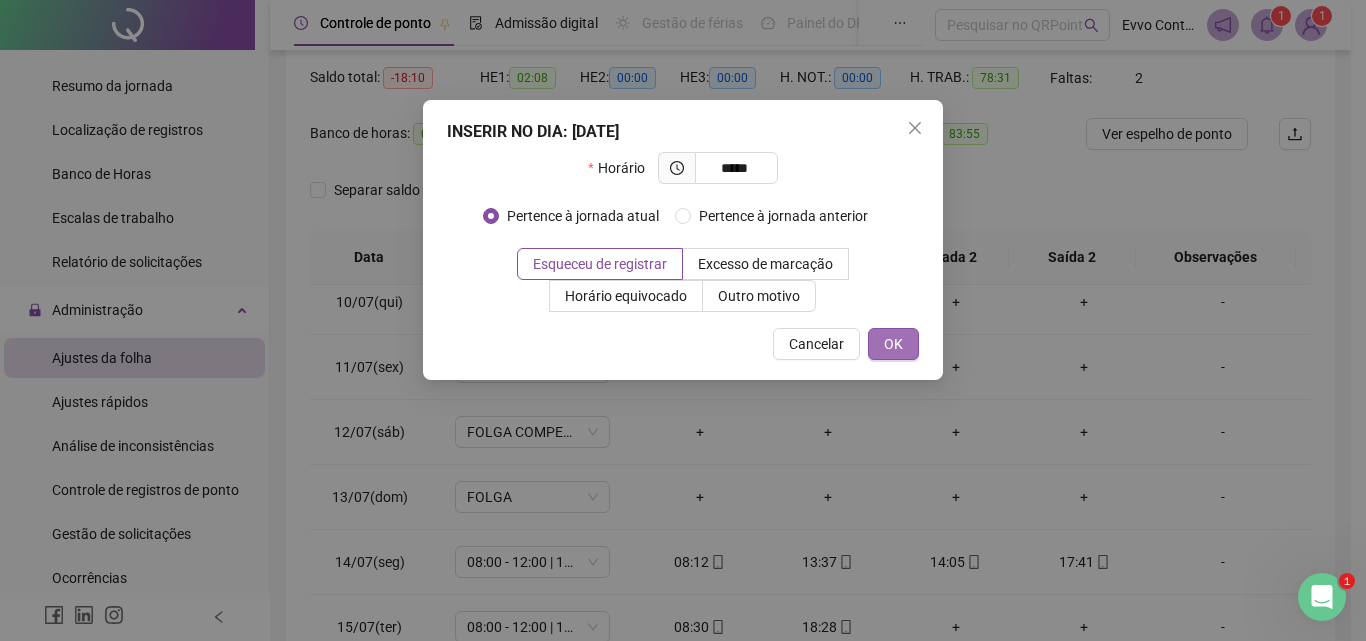 type on "*****" 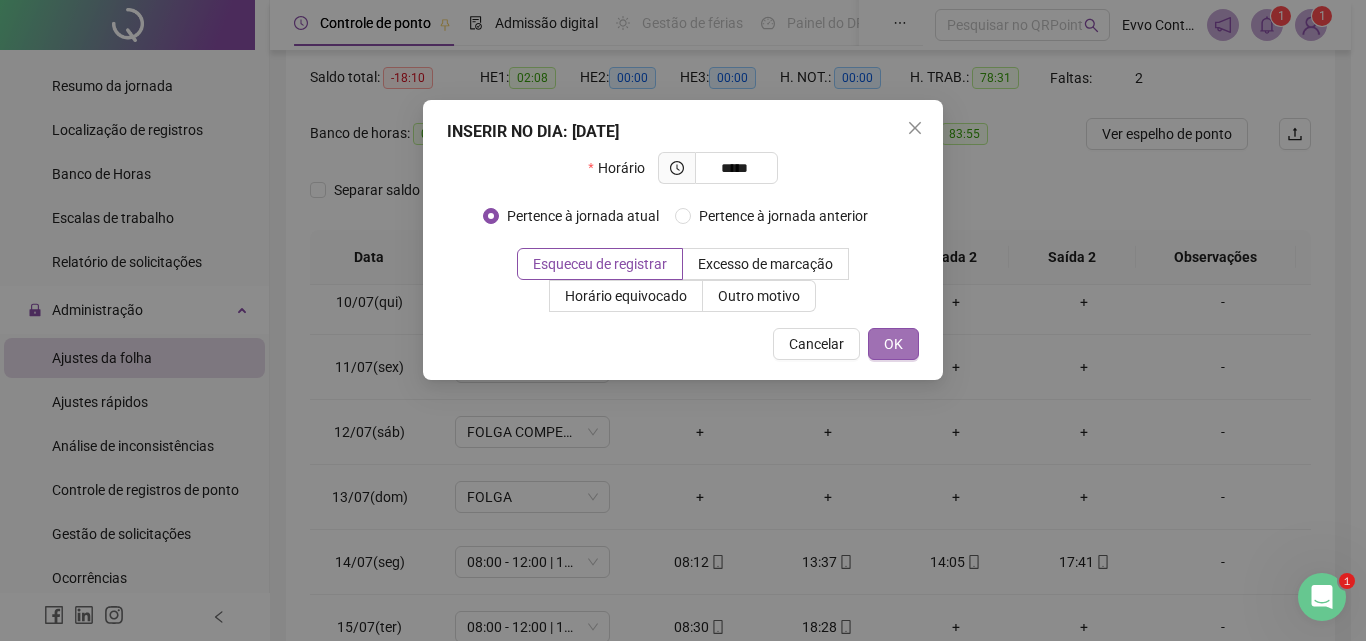 click on "OK" at bounding box center [893, 344] 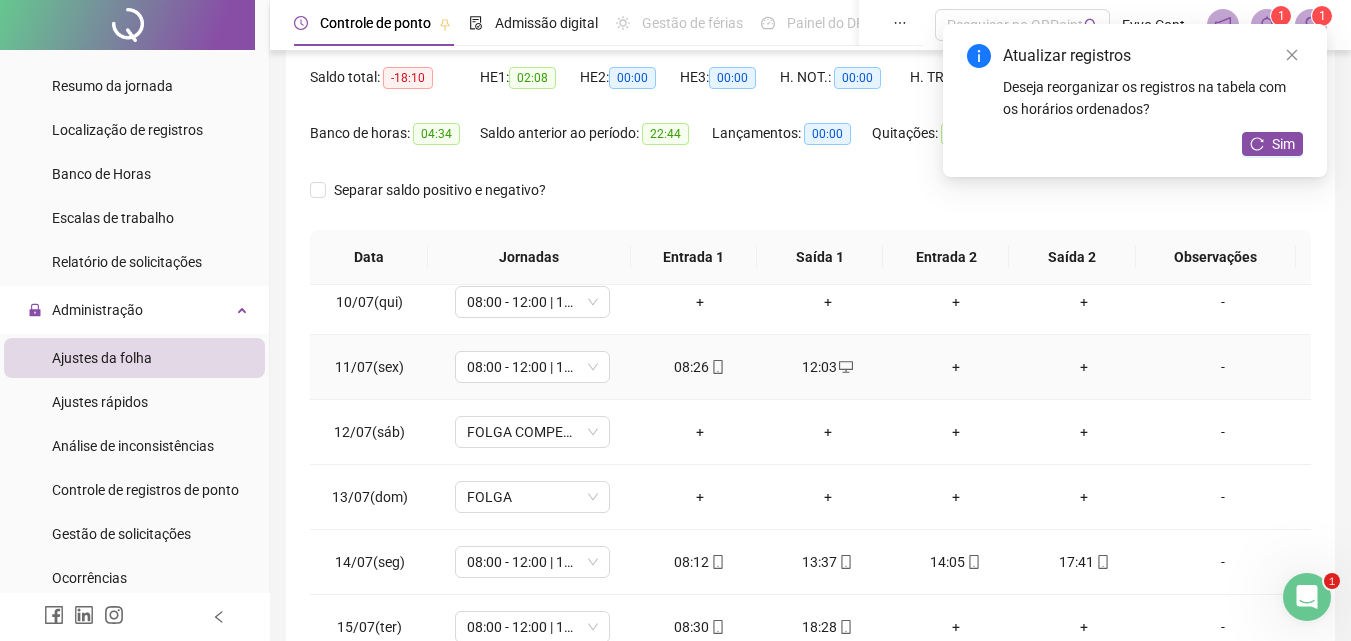 click on "+" at bounding box center [956, 367] 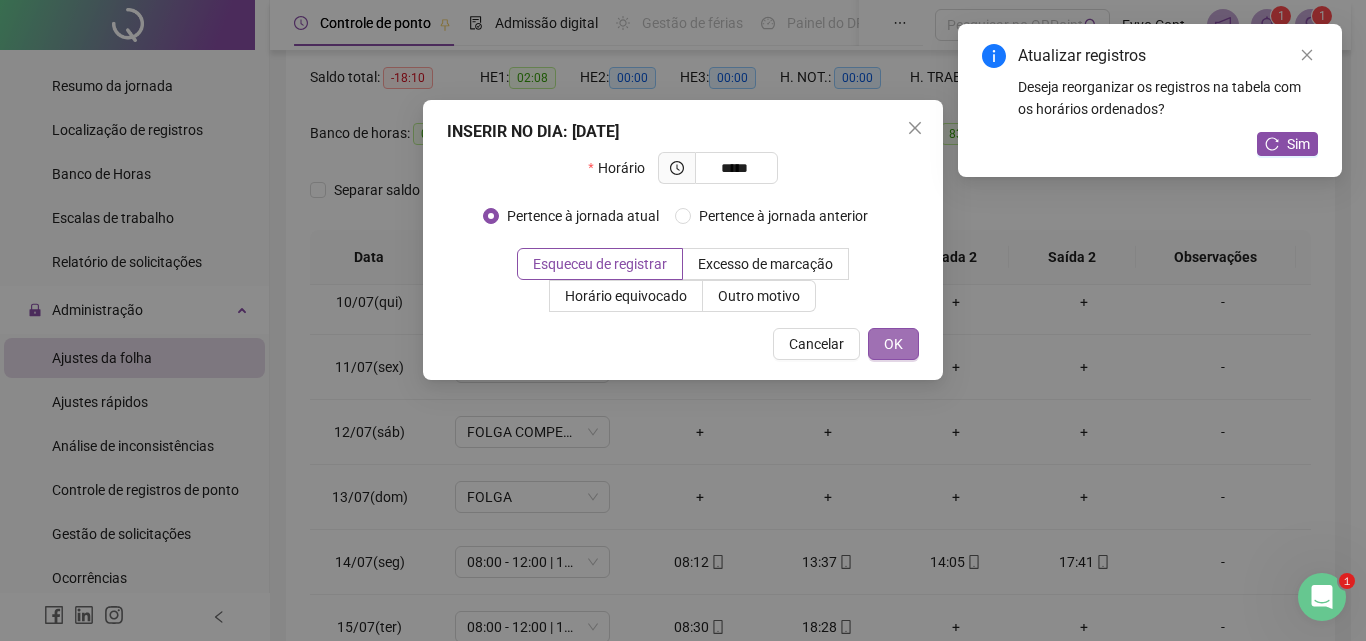 type on "*****" 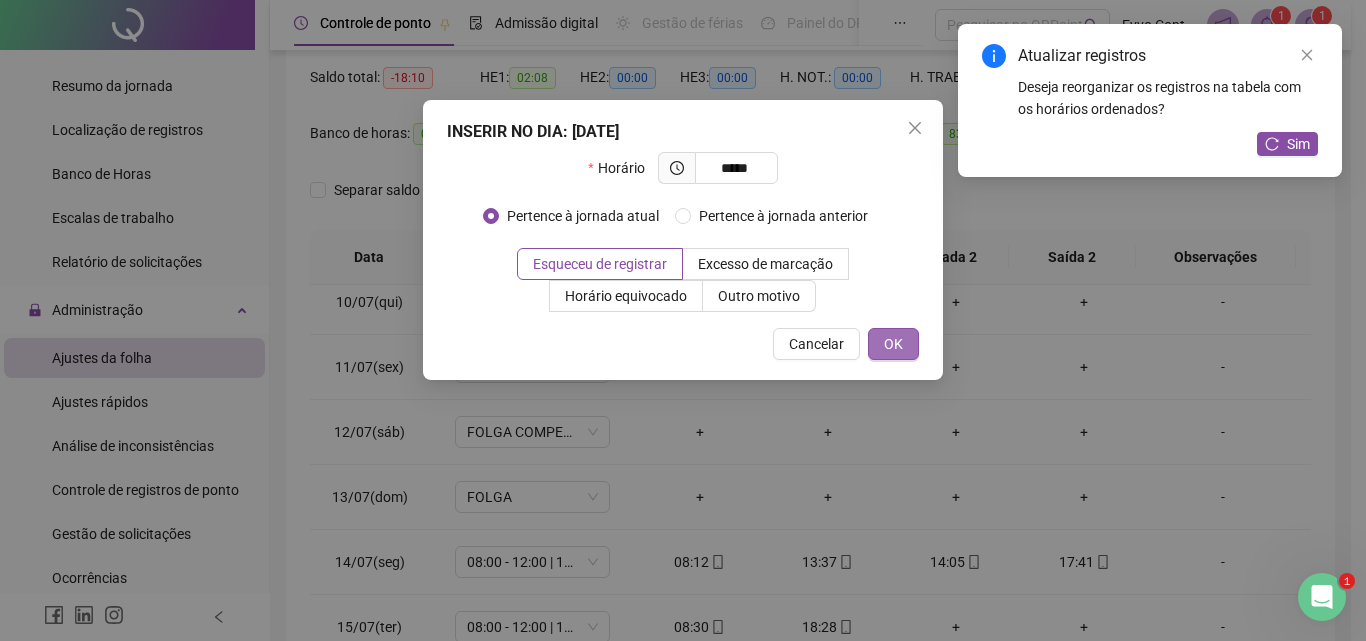 click on "OK" at bounding box center (893, 344) 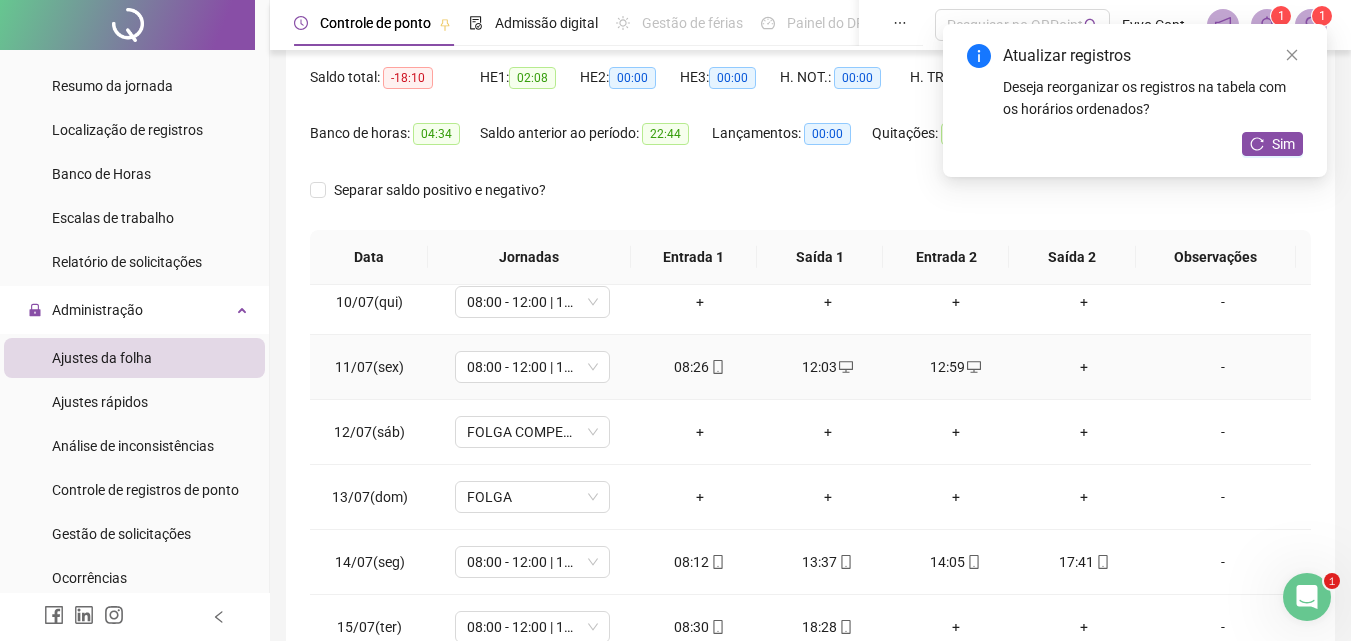 click on "+" at bounding box center [1084, 367] 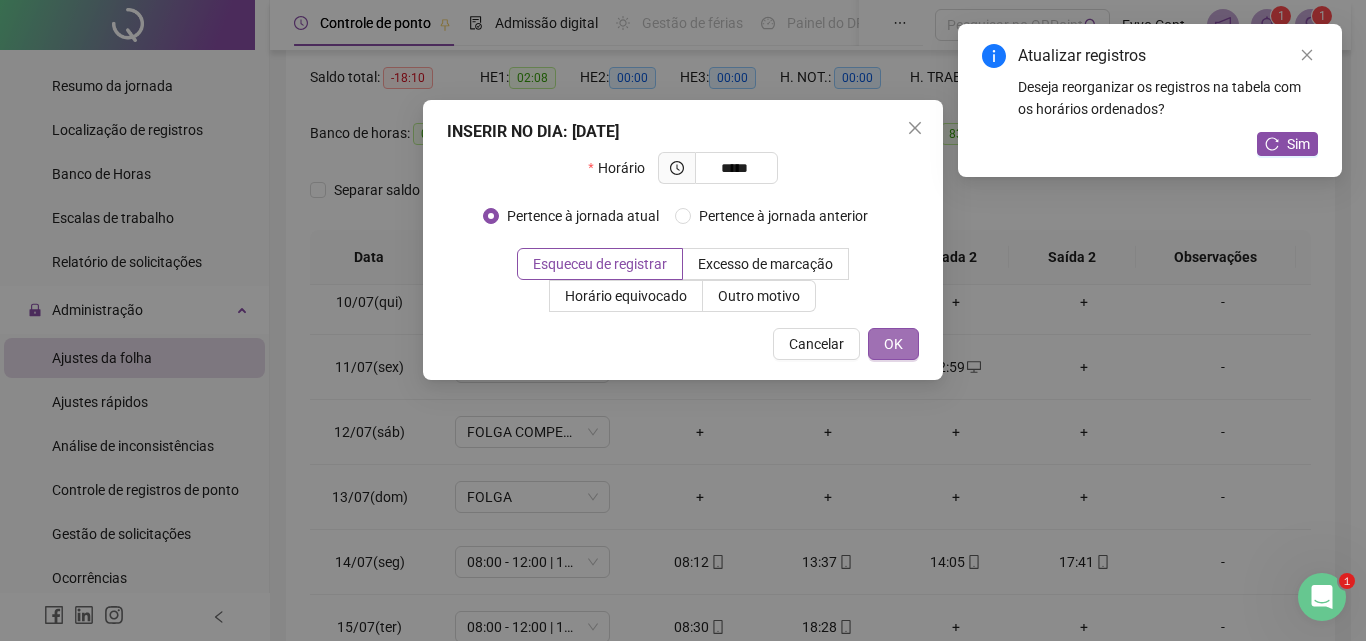 type on "*****" 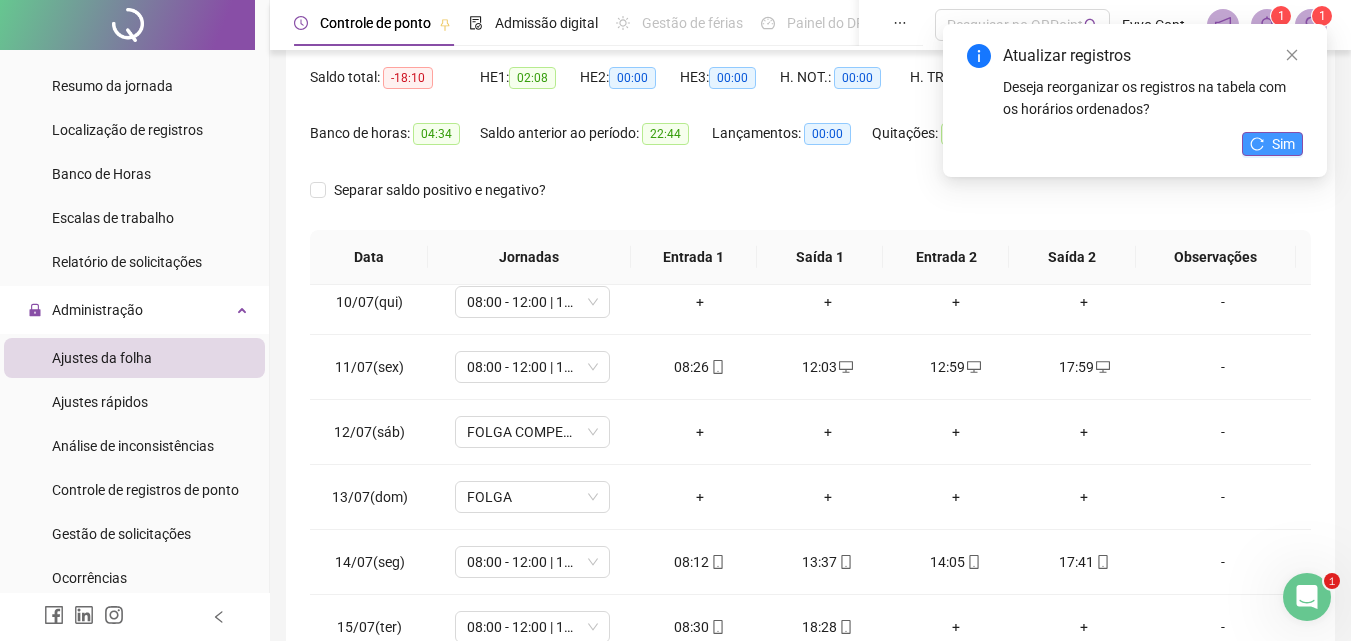 click on "Sim" at bounding box center [1283, 144] 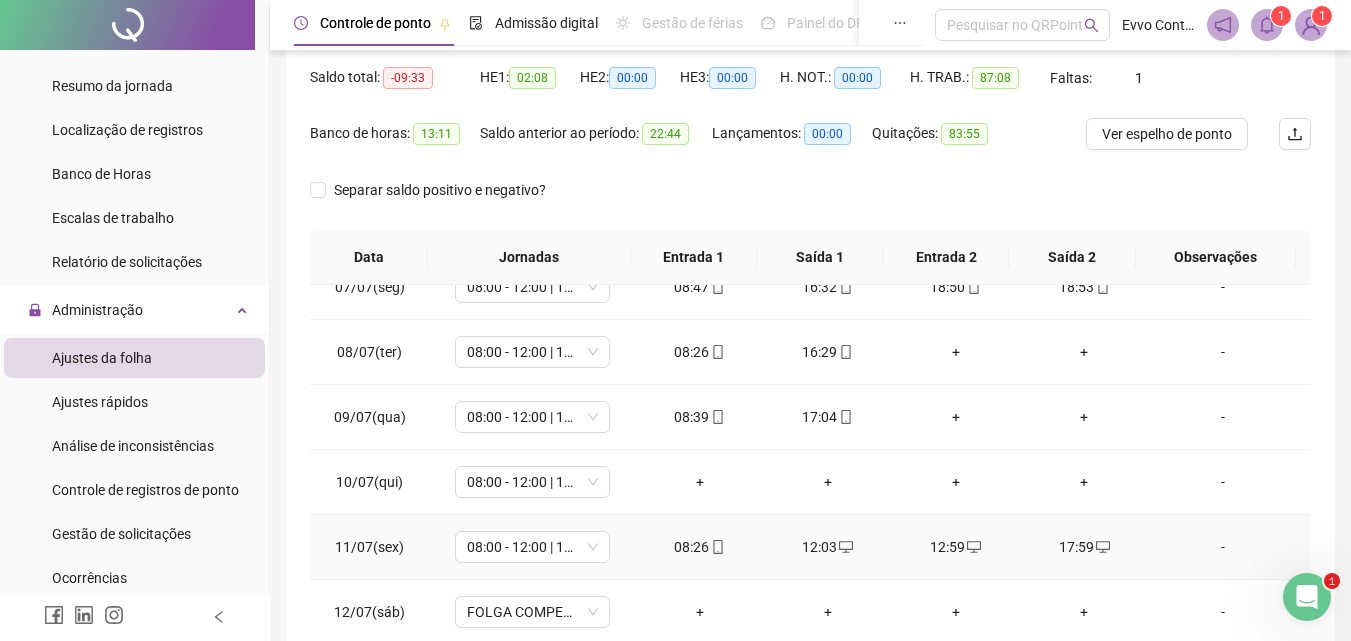 scroll, scrollTop: 400, scrollLeft: 0, axis: vertical 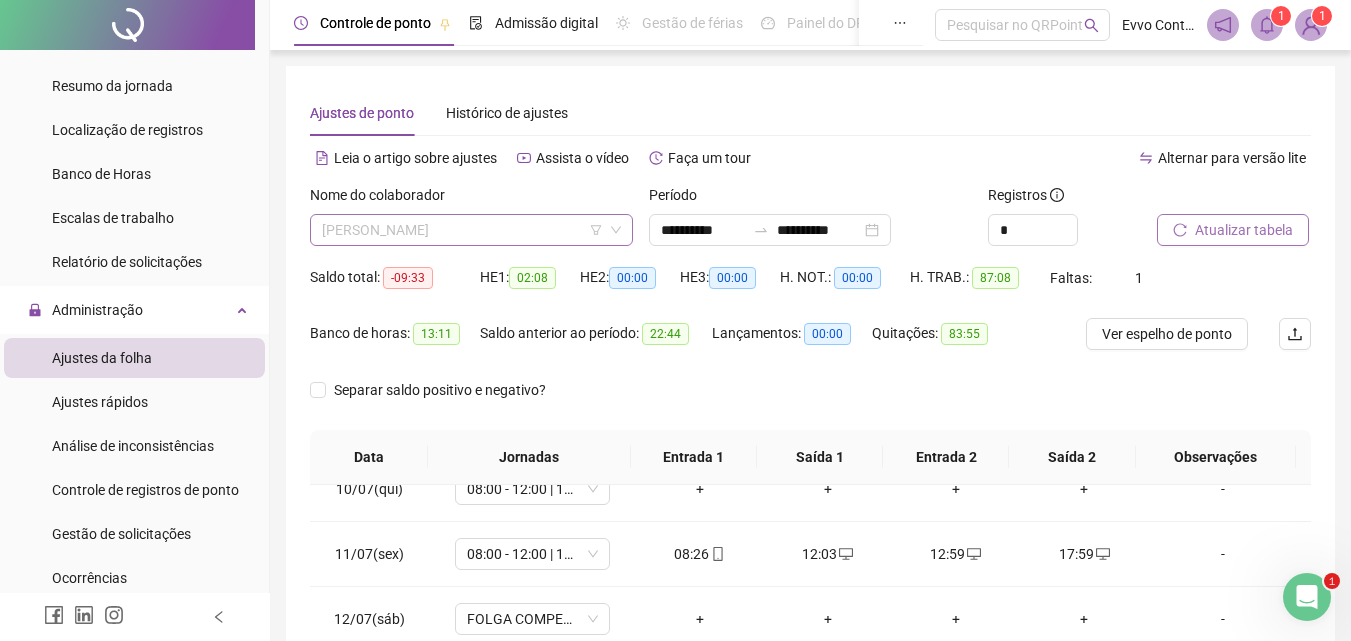 click on "[PERSON_NAME]" at bounding box center (471, 230) 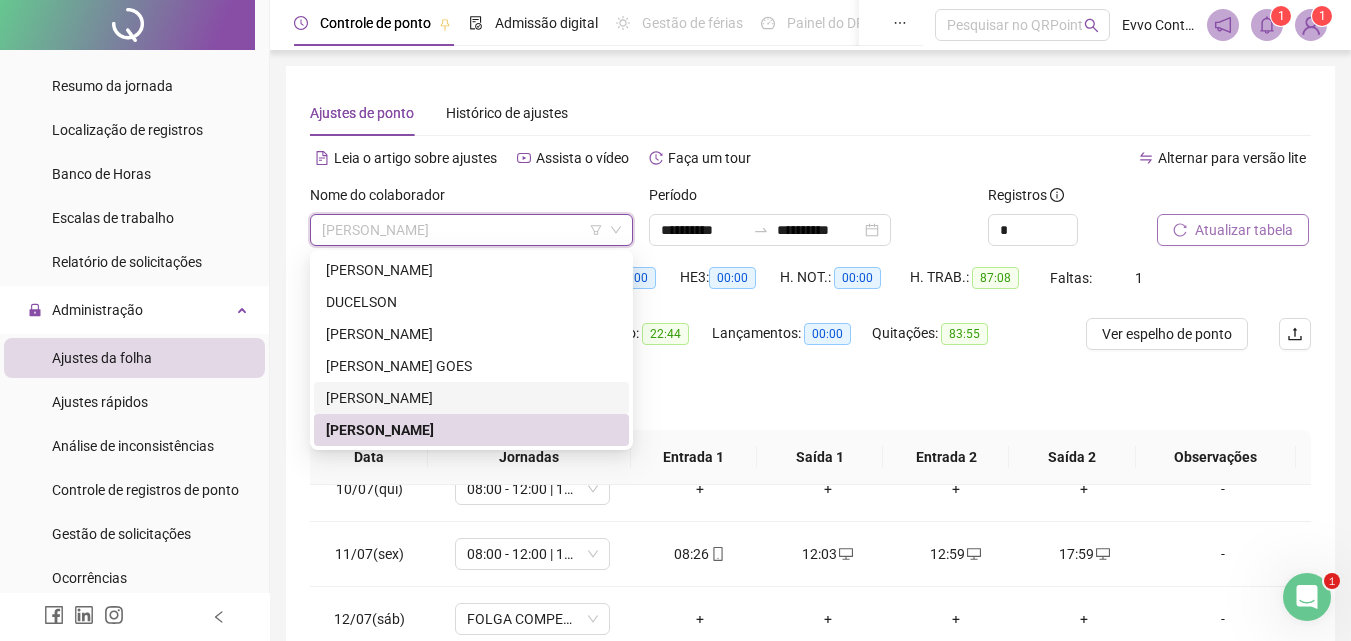 drag, startPoint x: 458, startPoint y: 396, endPoint x: 498, endPoint y: 386, distance: 41.231056 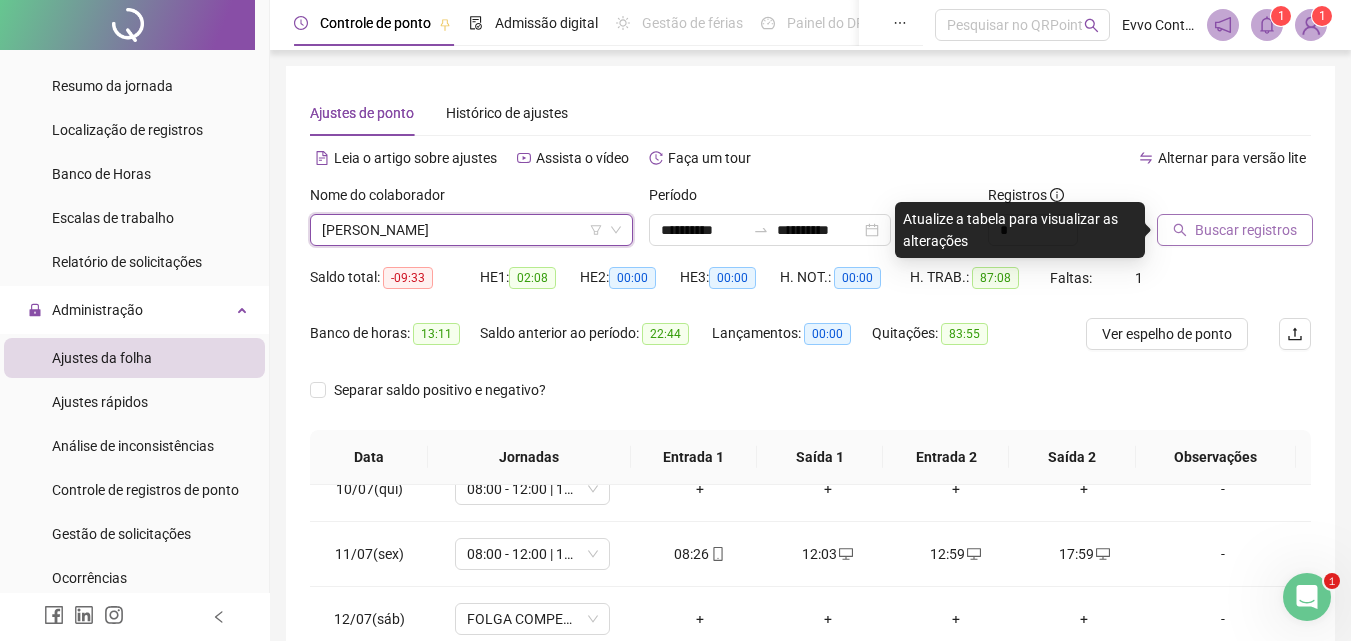 click on "Buscar registros" at bounding box center (1246, 230) 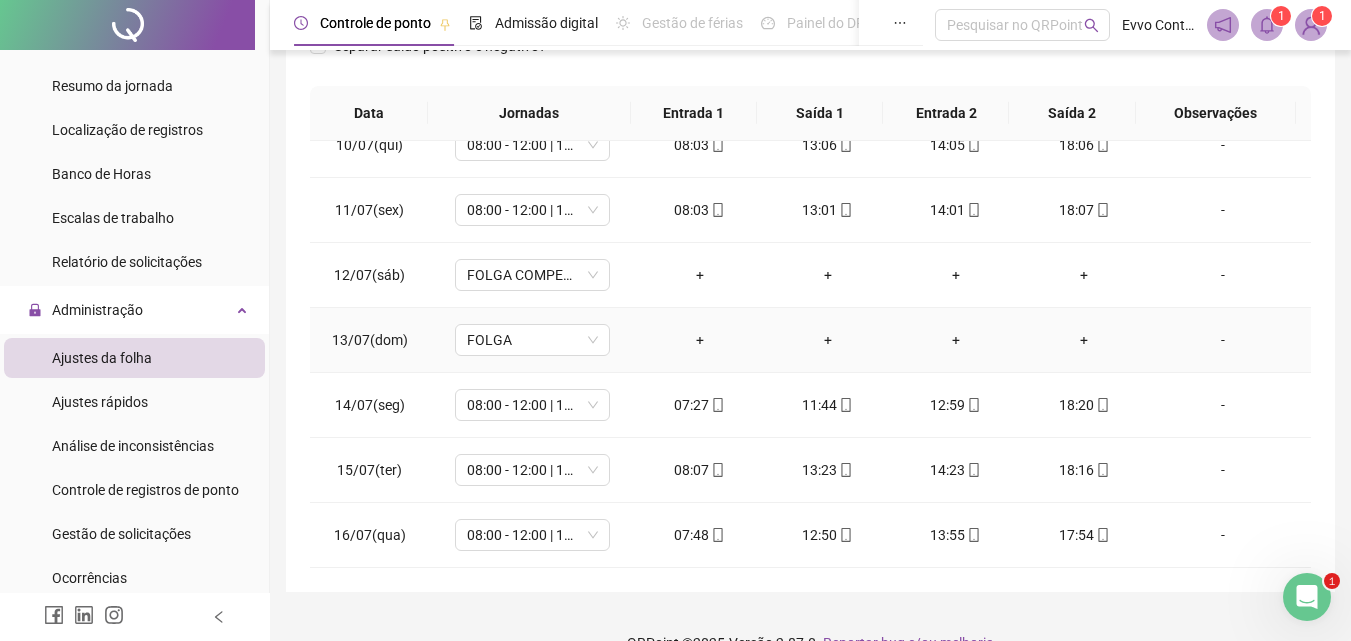 scroll, scrollTop: 381, scrollLeft: 0, axis: vertical 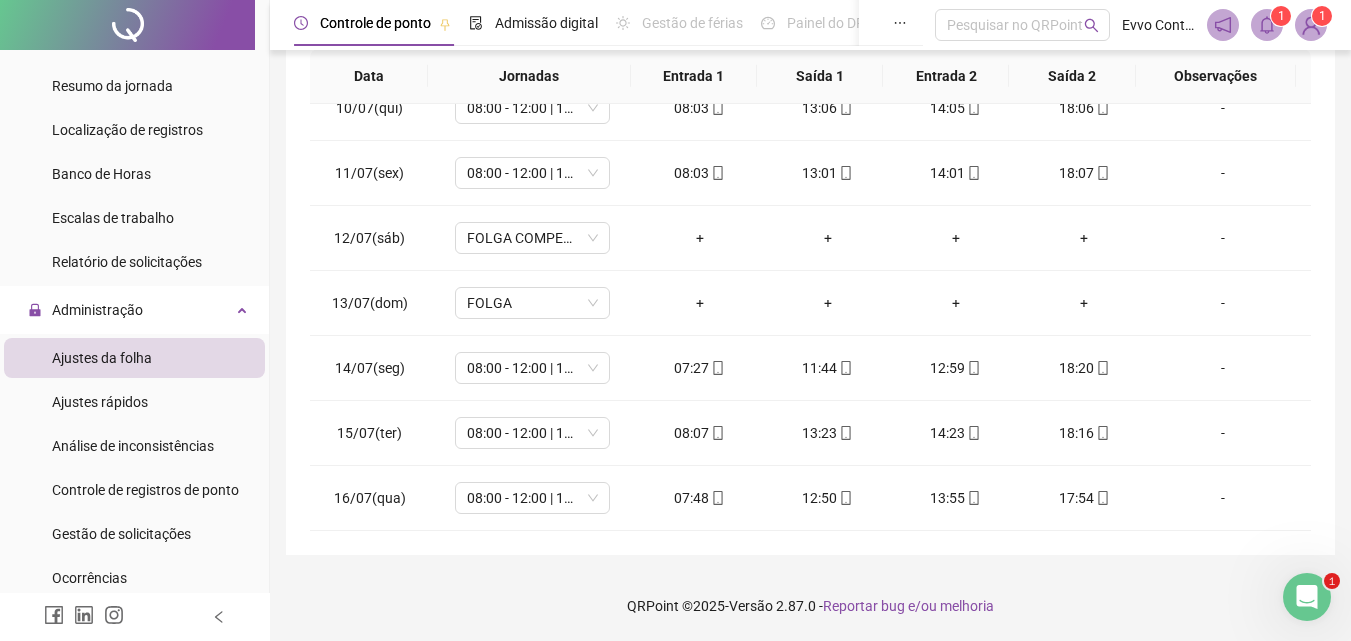 click at bounding box center (1311, 25) 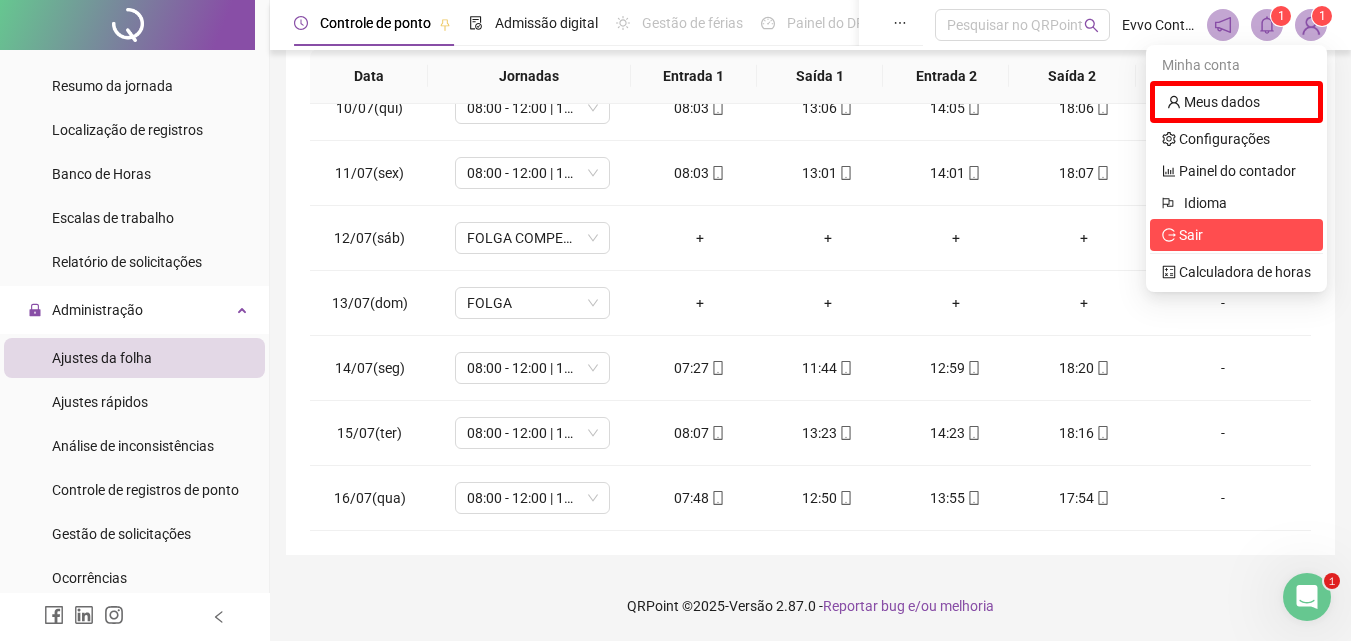 click on "Sair" at bounding box center [1191, 235] 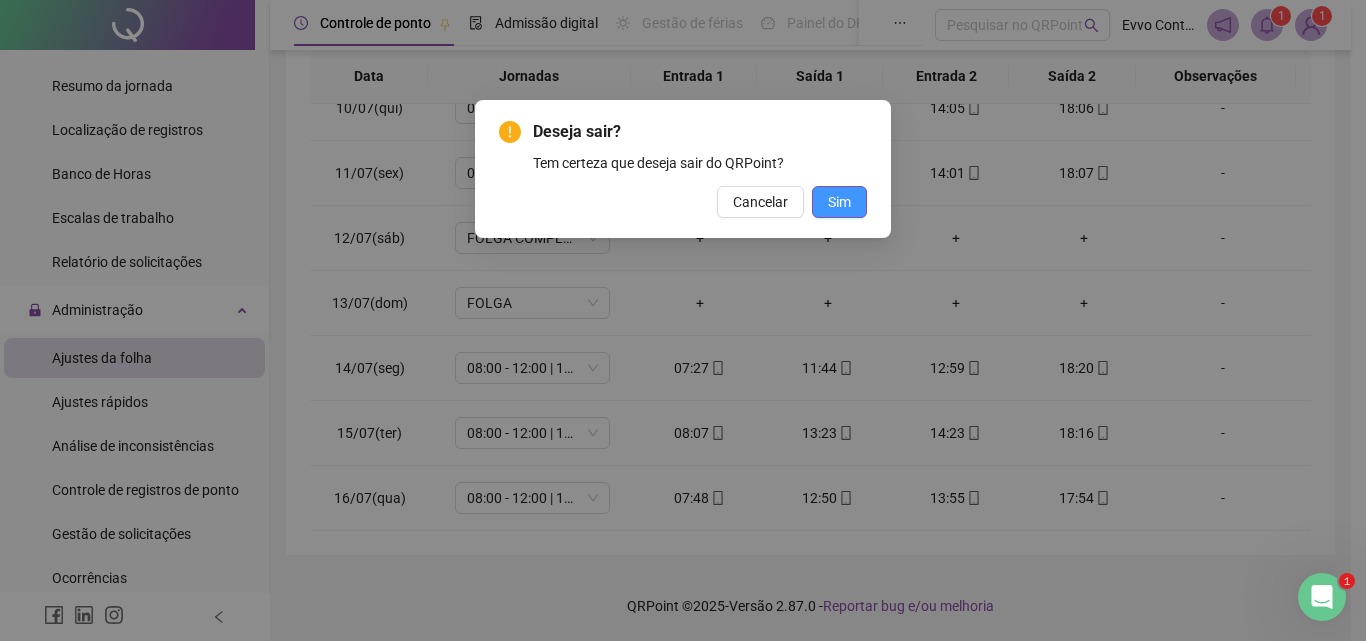 click on "Sim" at bounding box center (839, 202) 